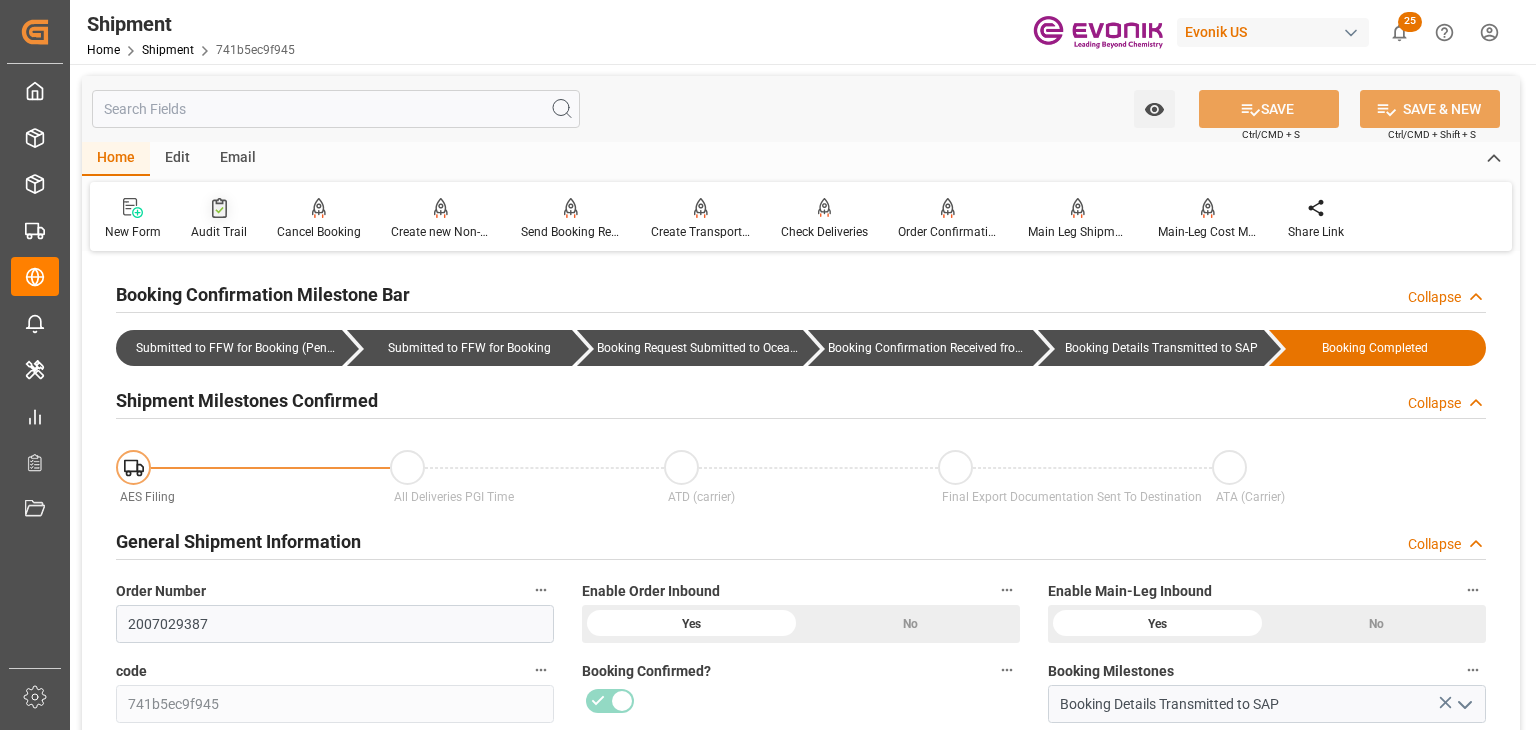 scroll, scrollTop: 0, scrollLeft: 0, axis: both 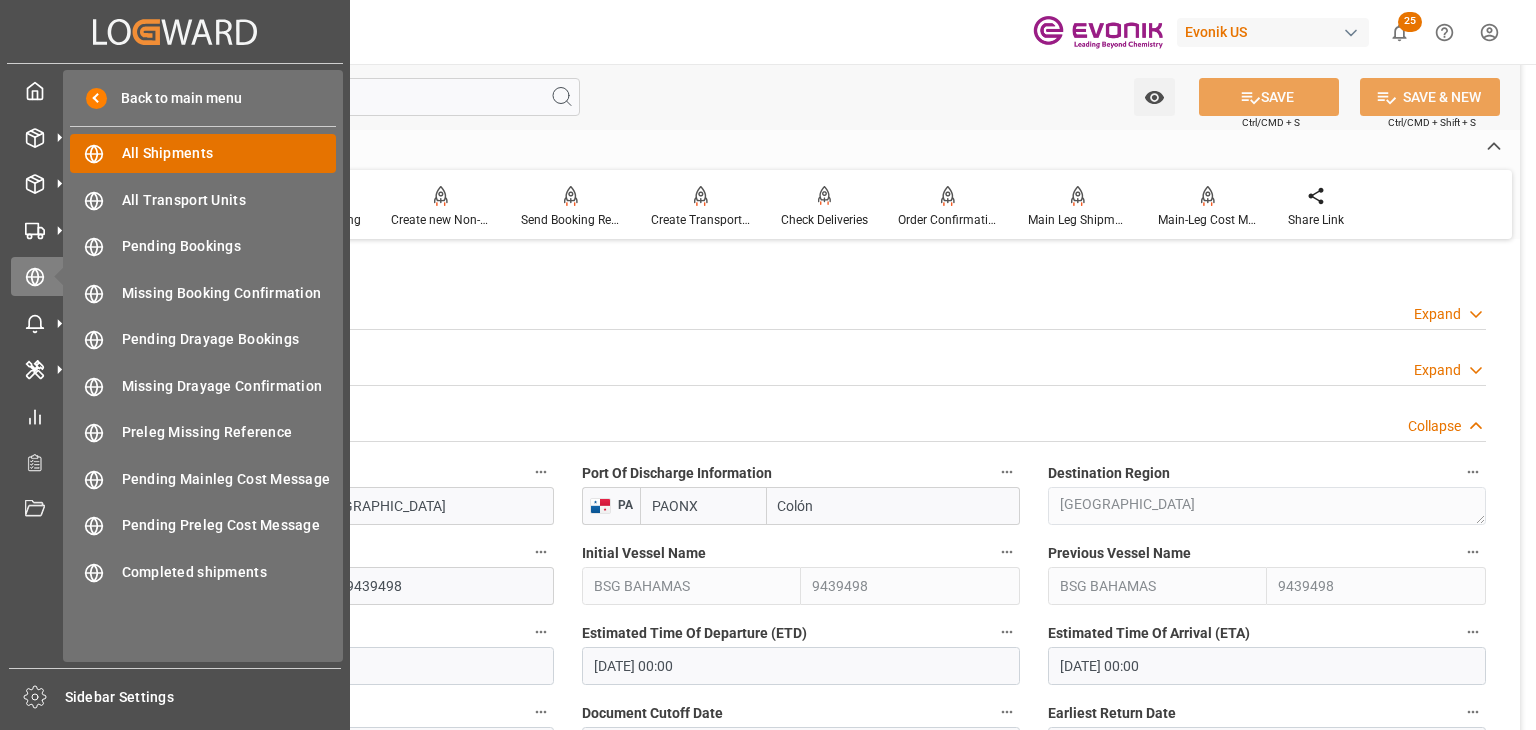 click on "All Shipments" at bounding box center (229, 153) 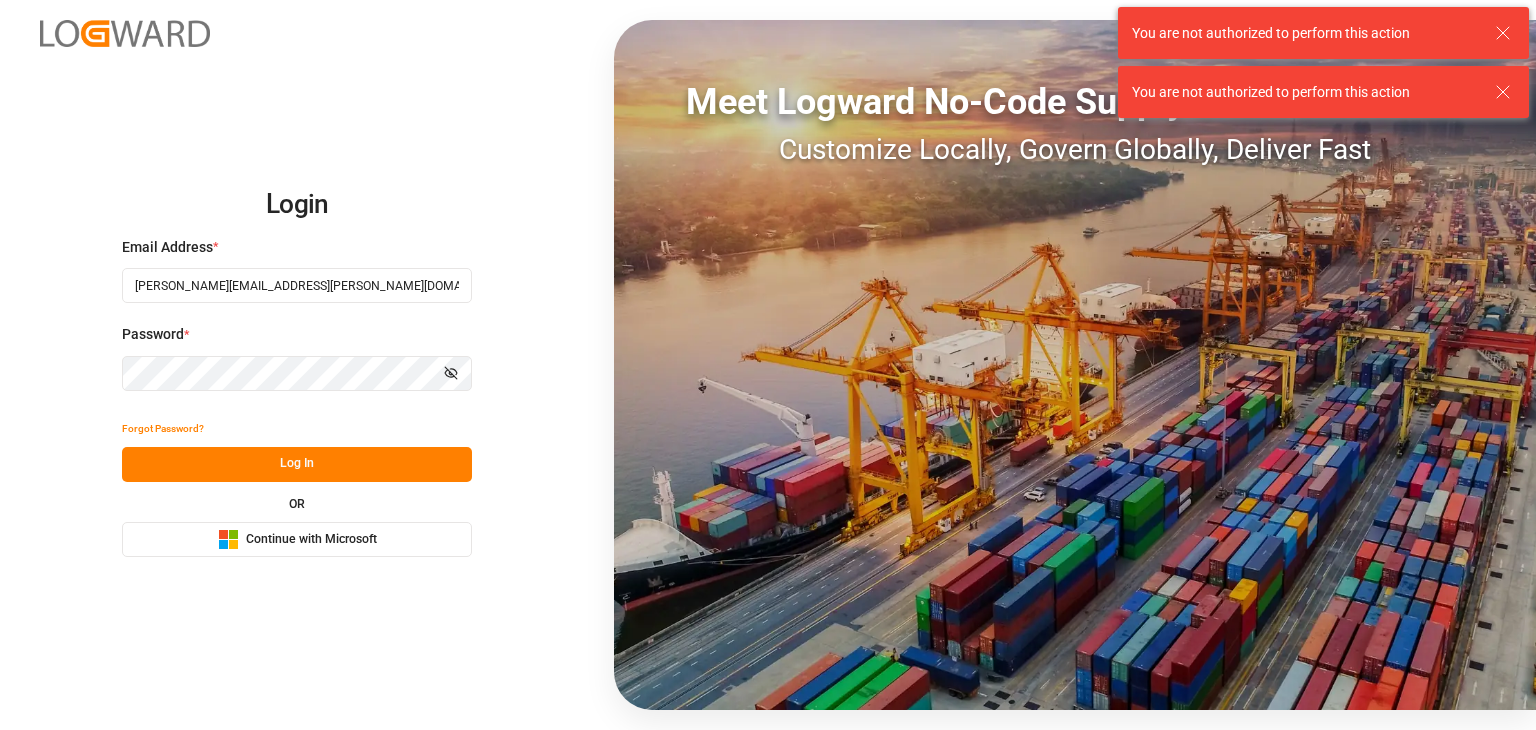 click on "Log In" at bounding box center (297, 464) 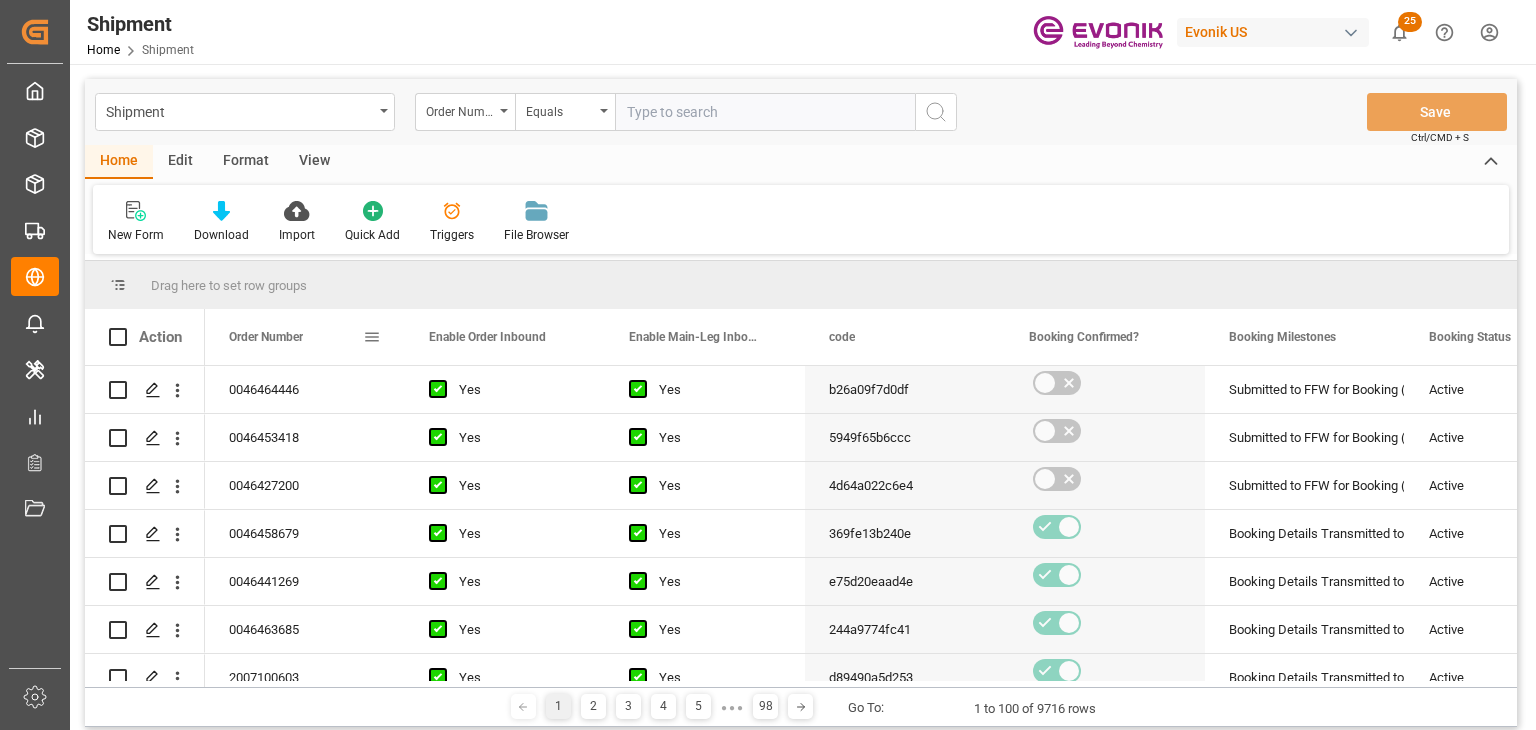 click at bounding box center (372, 337) 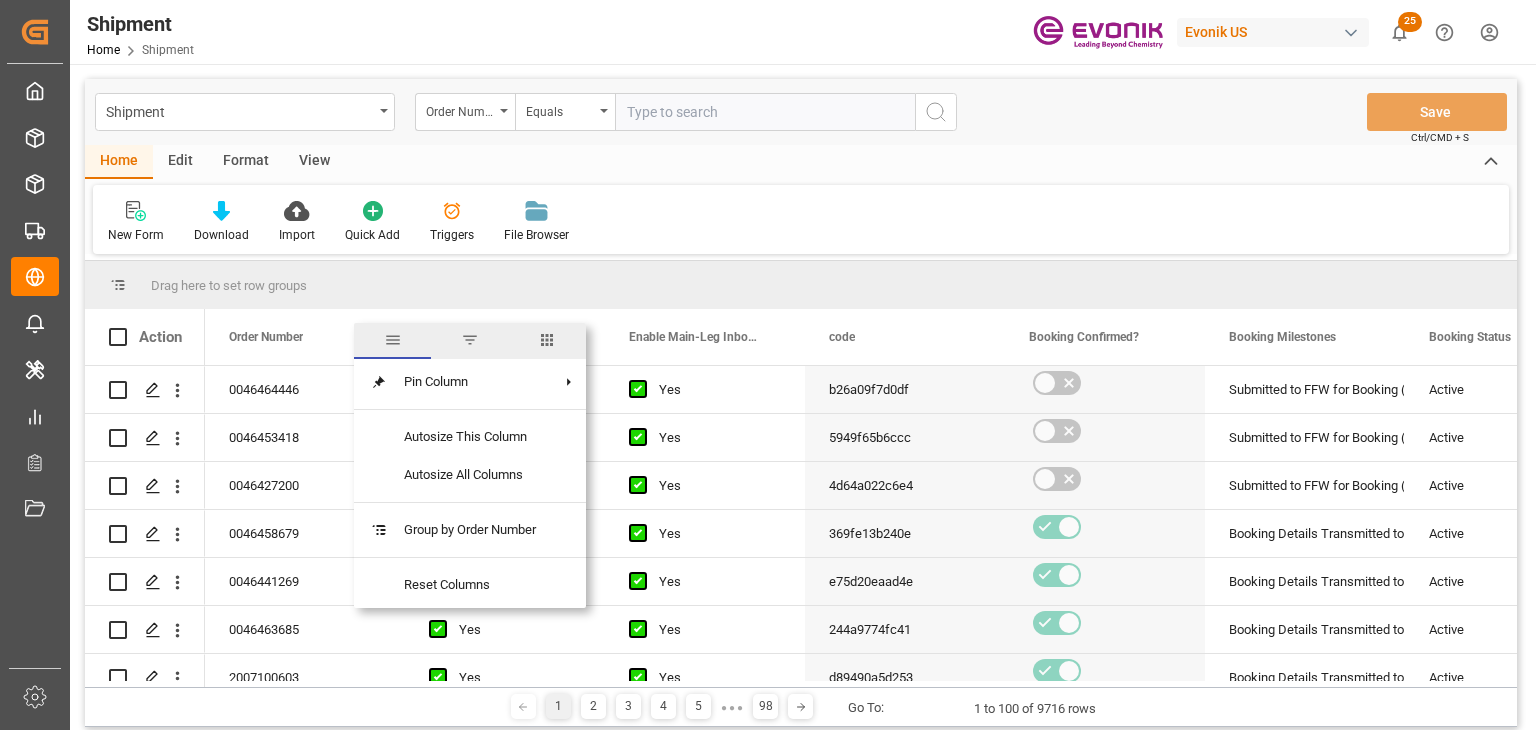 drag, startPoint x: 557, startPoint y: 333, endPoint x: 485, endPoint y: 361, distance: 77.25283 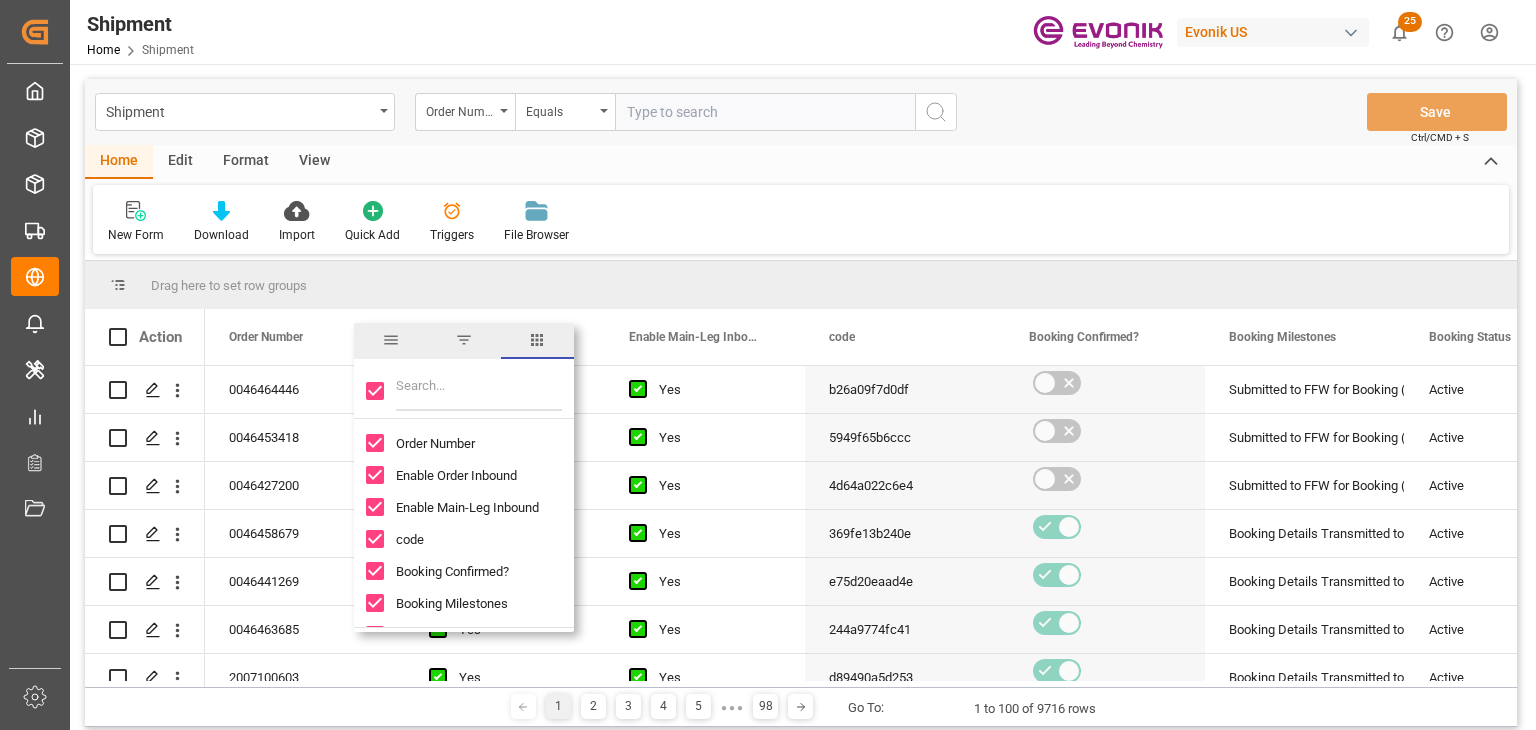 click at bounding box center (391, 340) 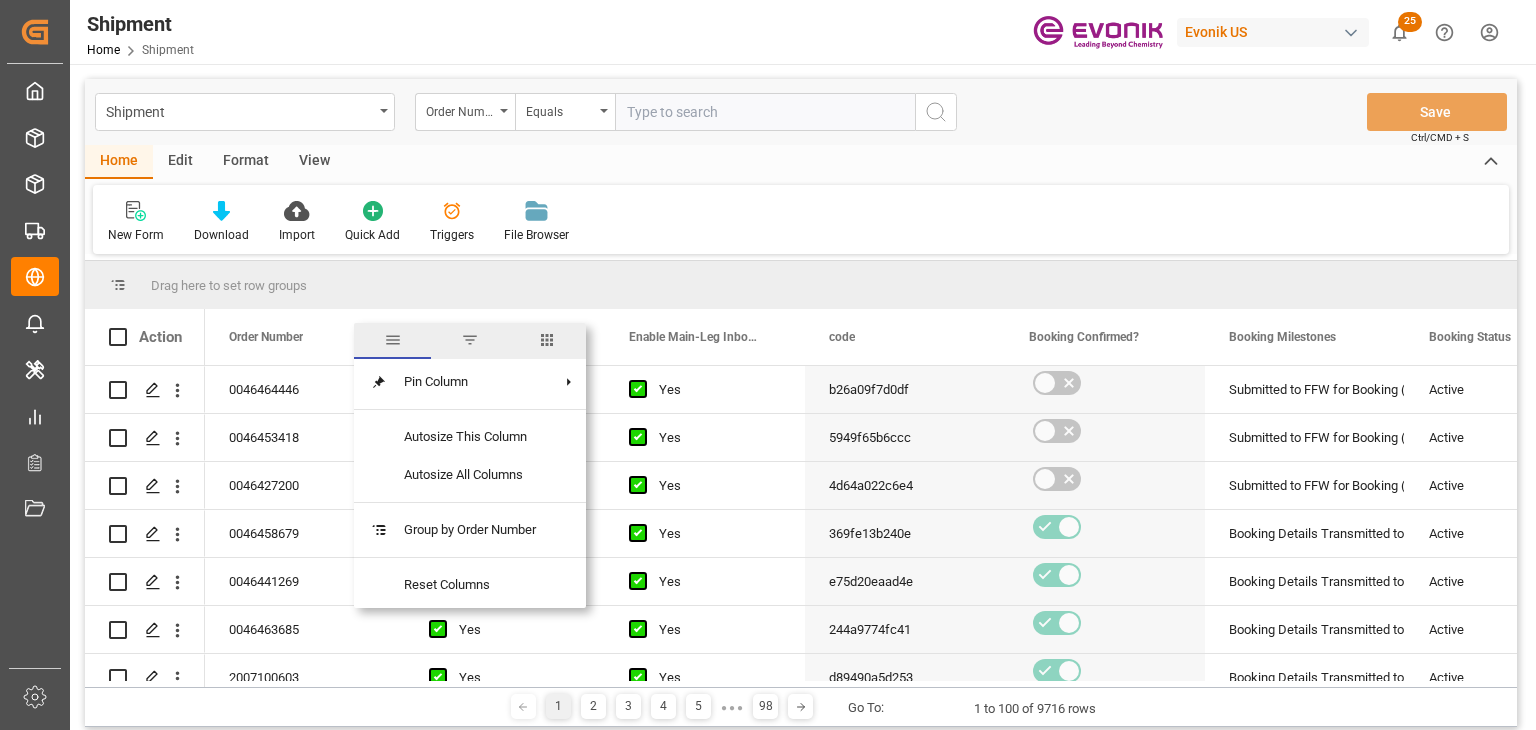 click at bounding box center [547, 341] 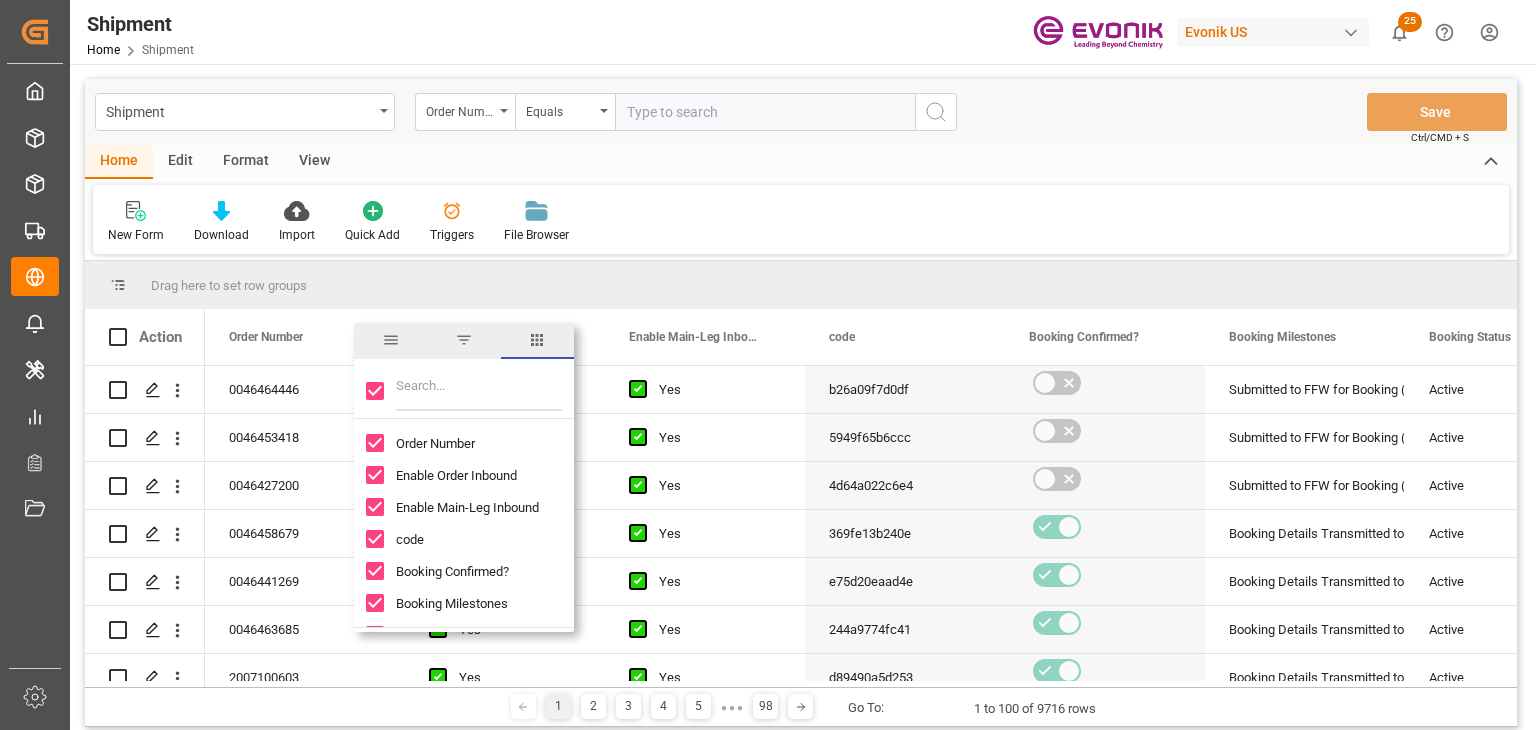 click at bounding box center [375, 391] 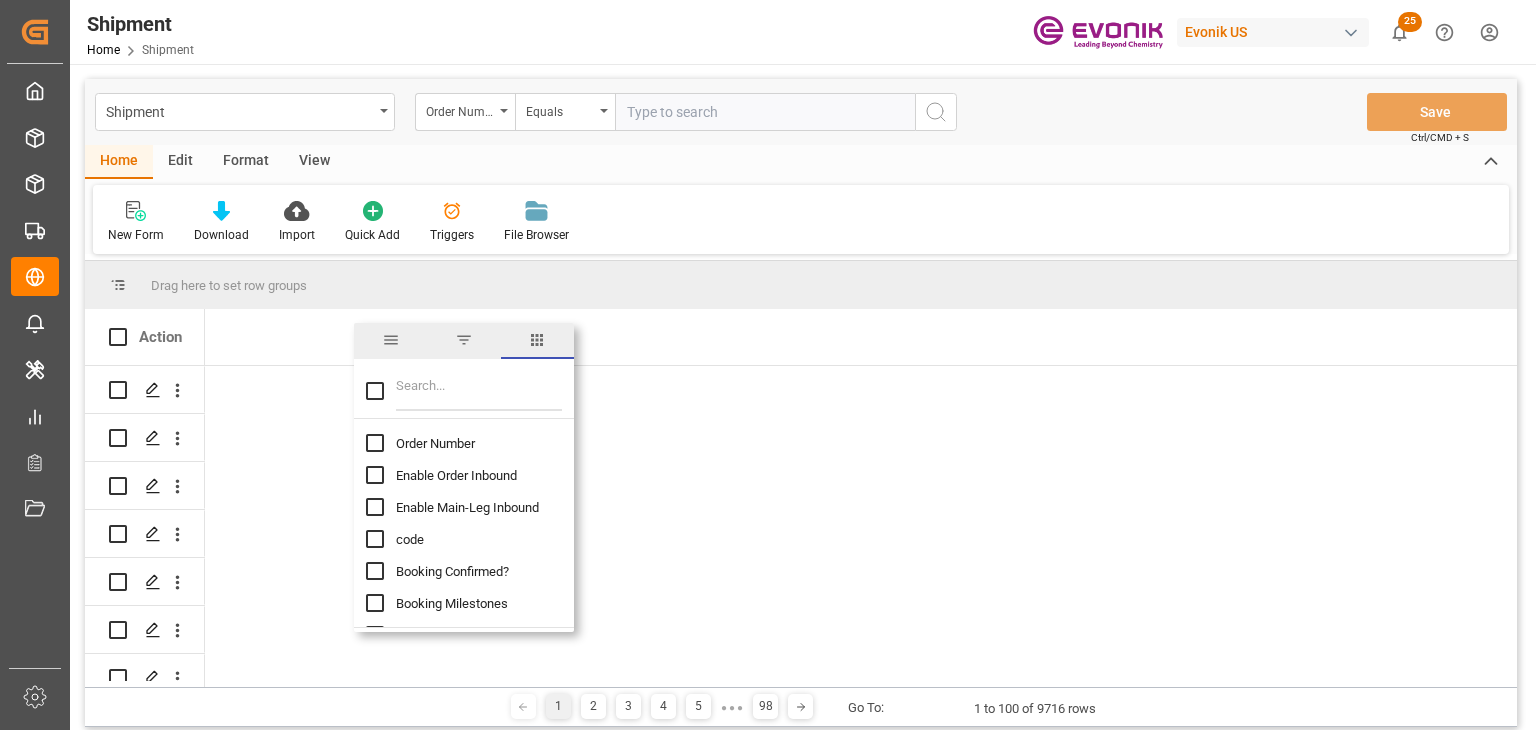 checkbox on "false" 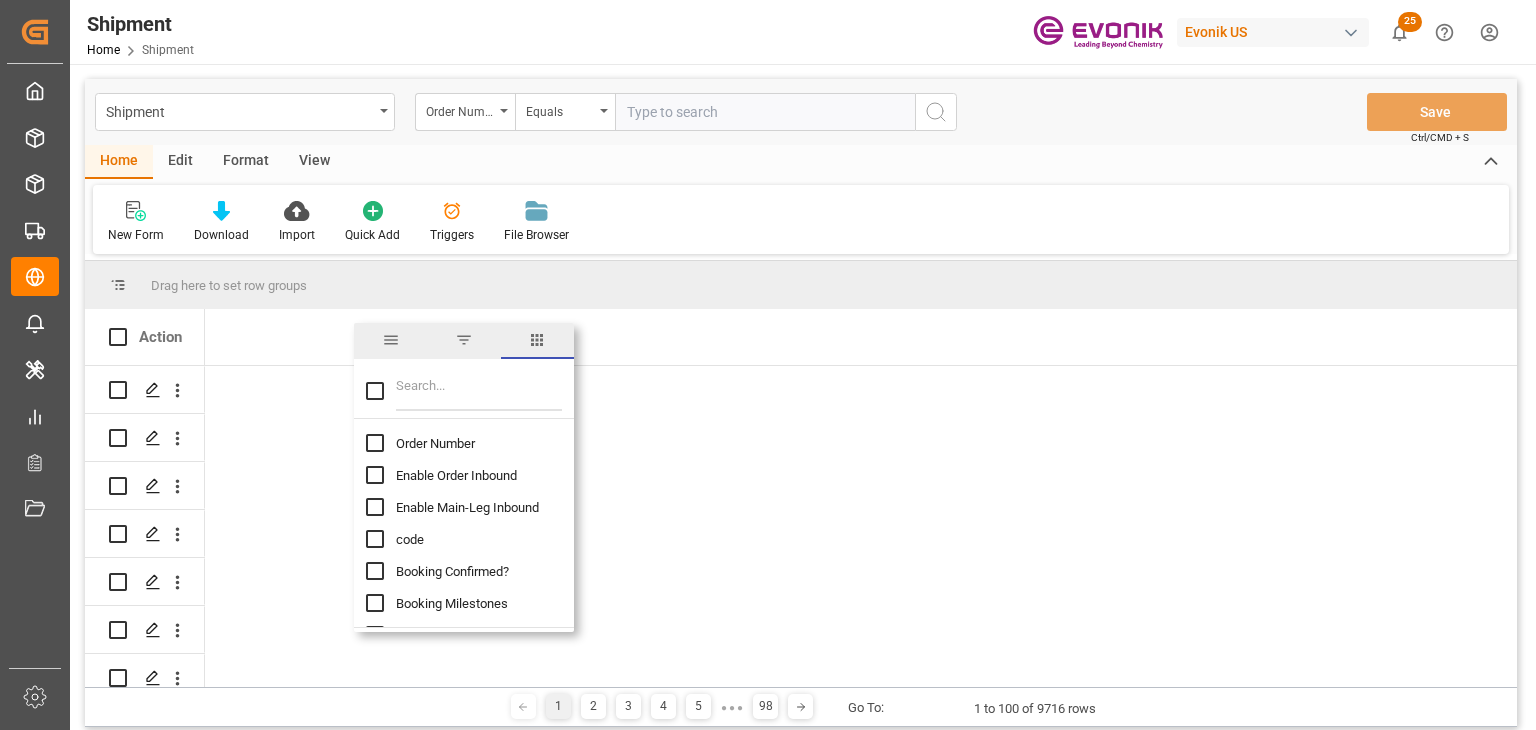 click at bounding box center (375, 443) 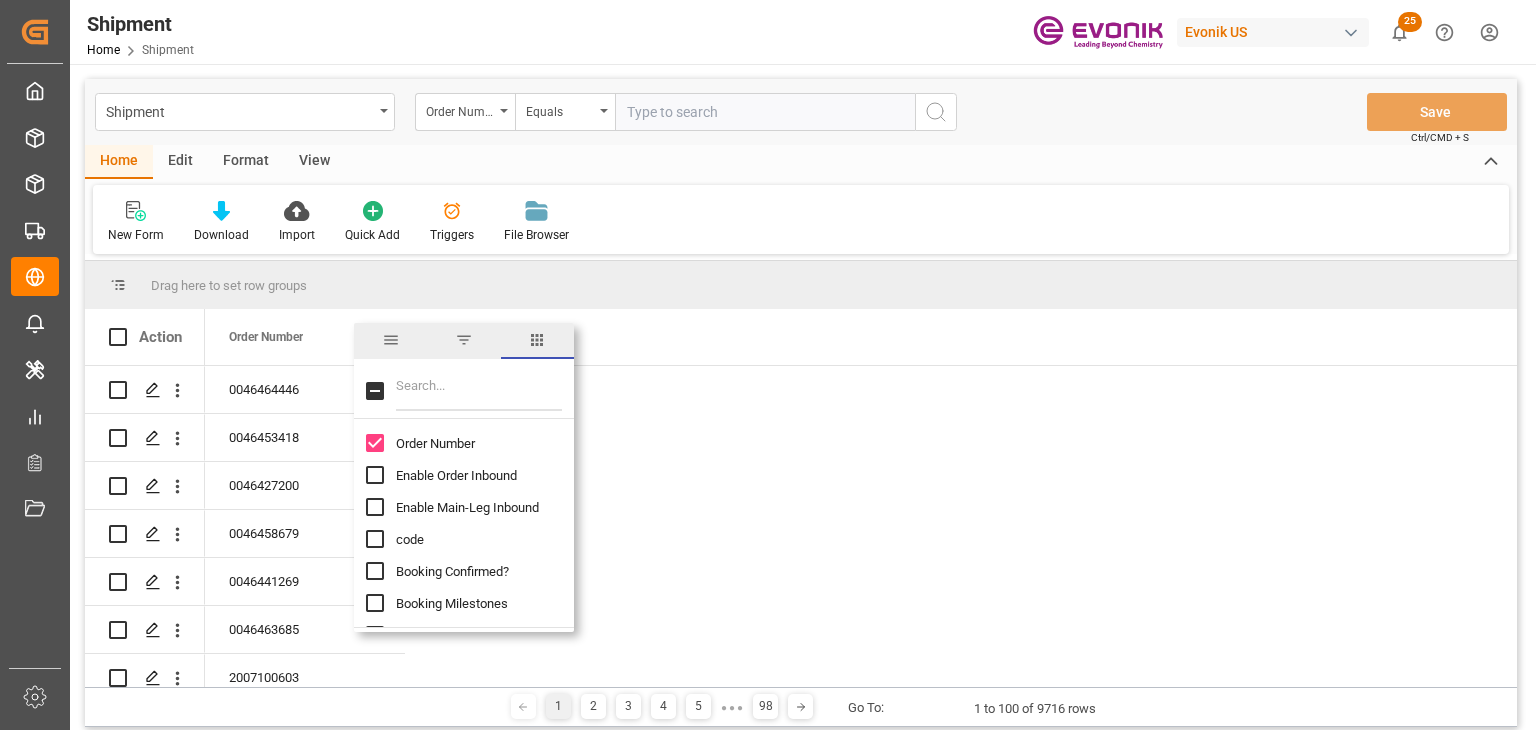 click at bounding box center [375, 539] 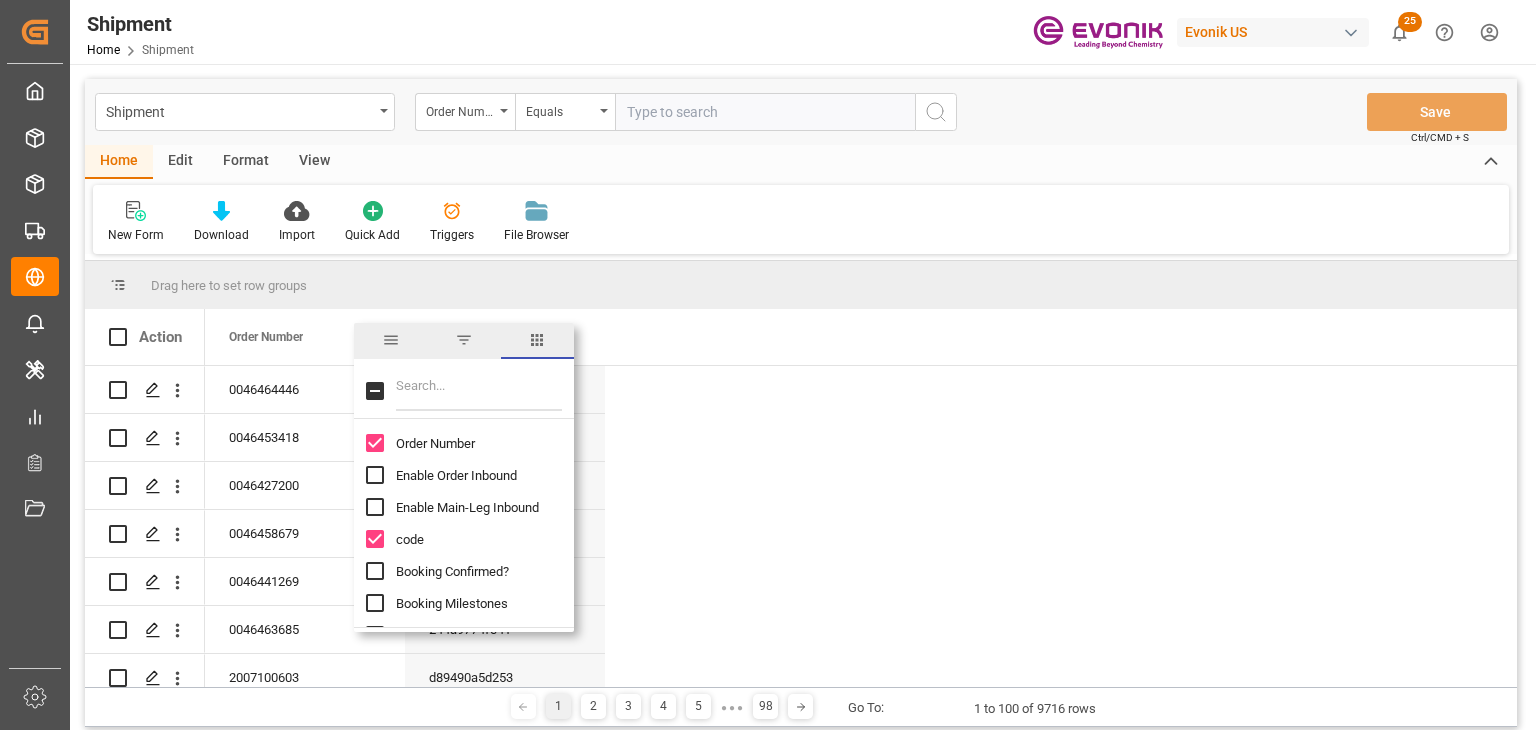 click at bounding box center (375, 571) 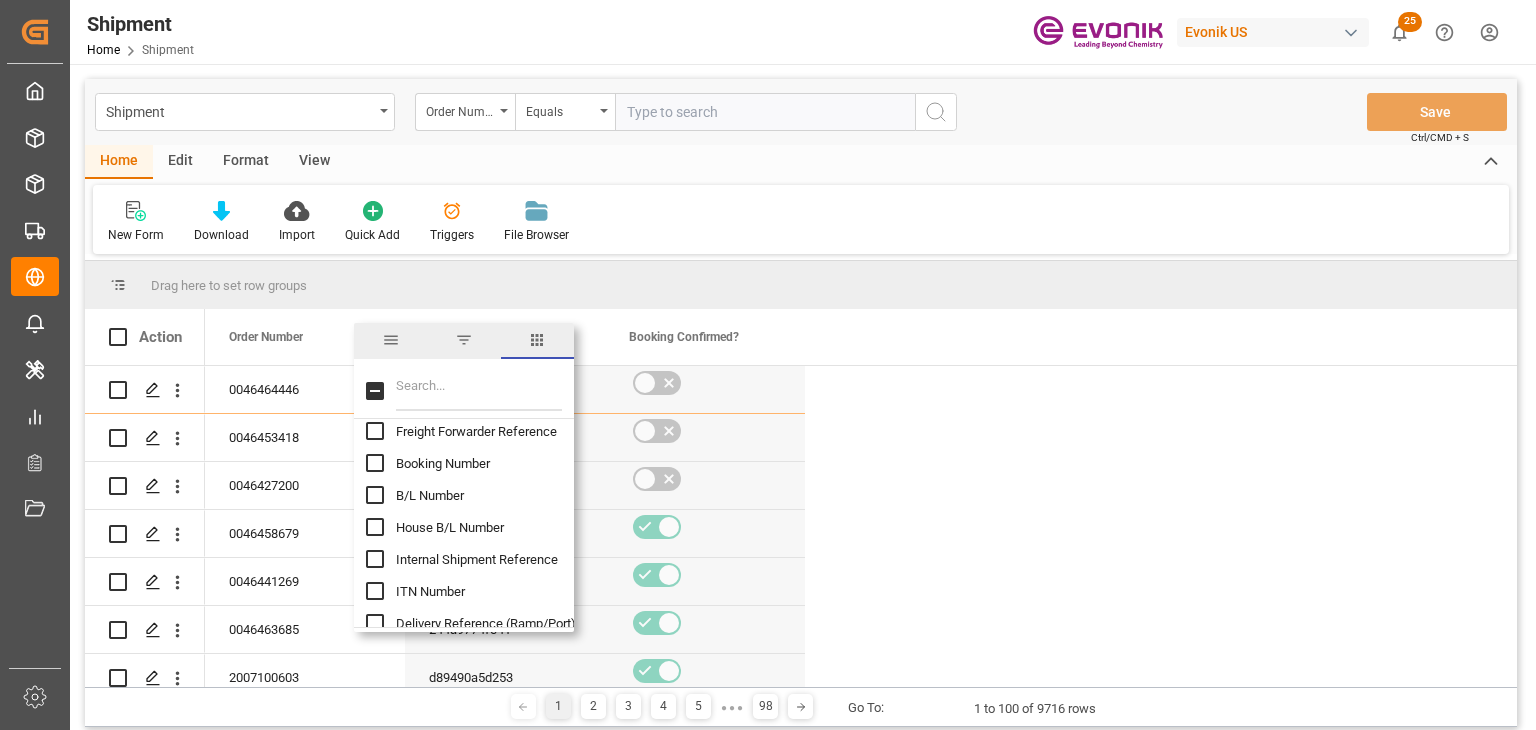 scroll, scrollTop: 400, scrollLeft: 0, axis: vertical 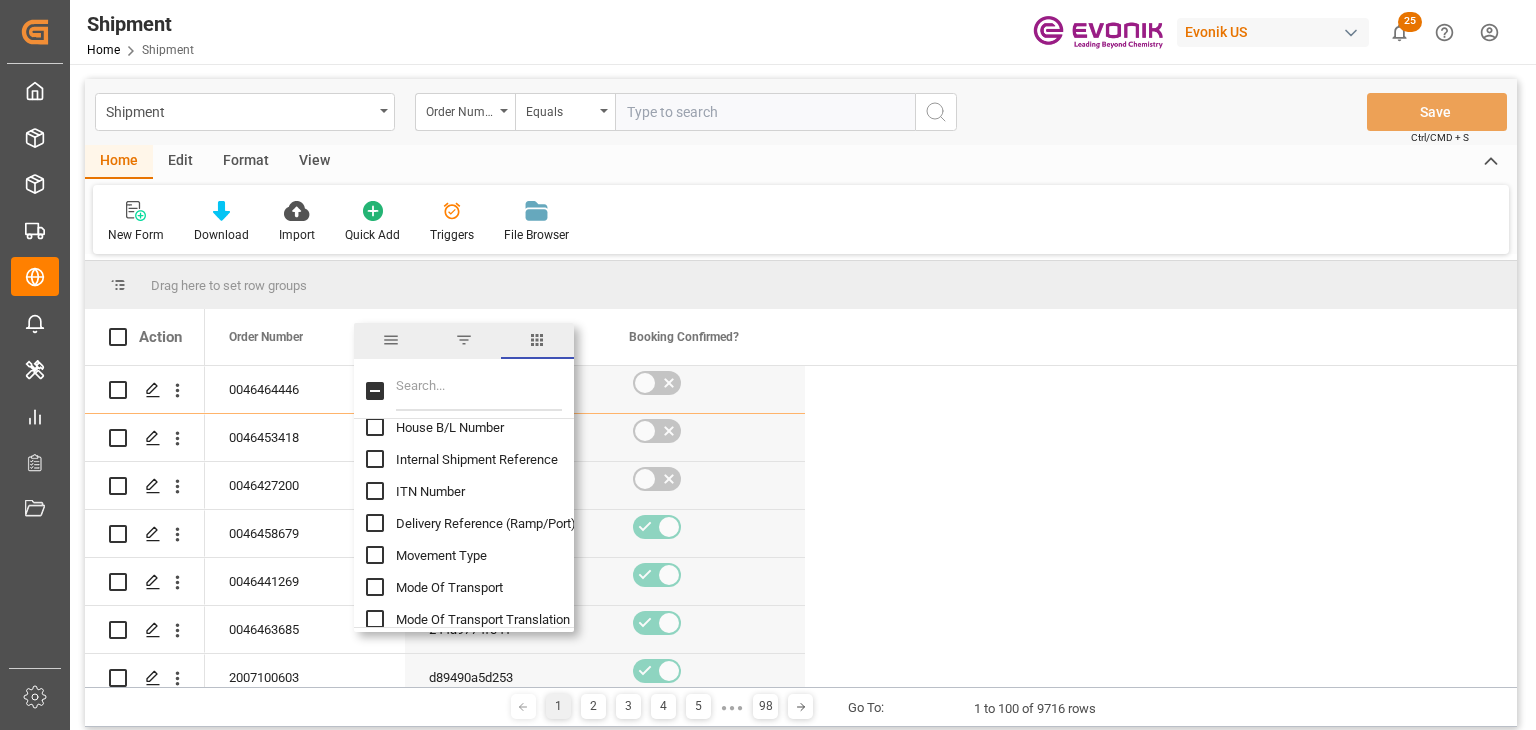 click at bounding box center [375, 555] 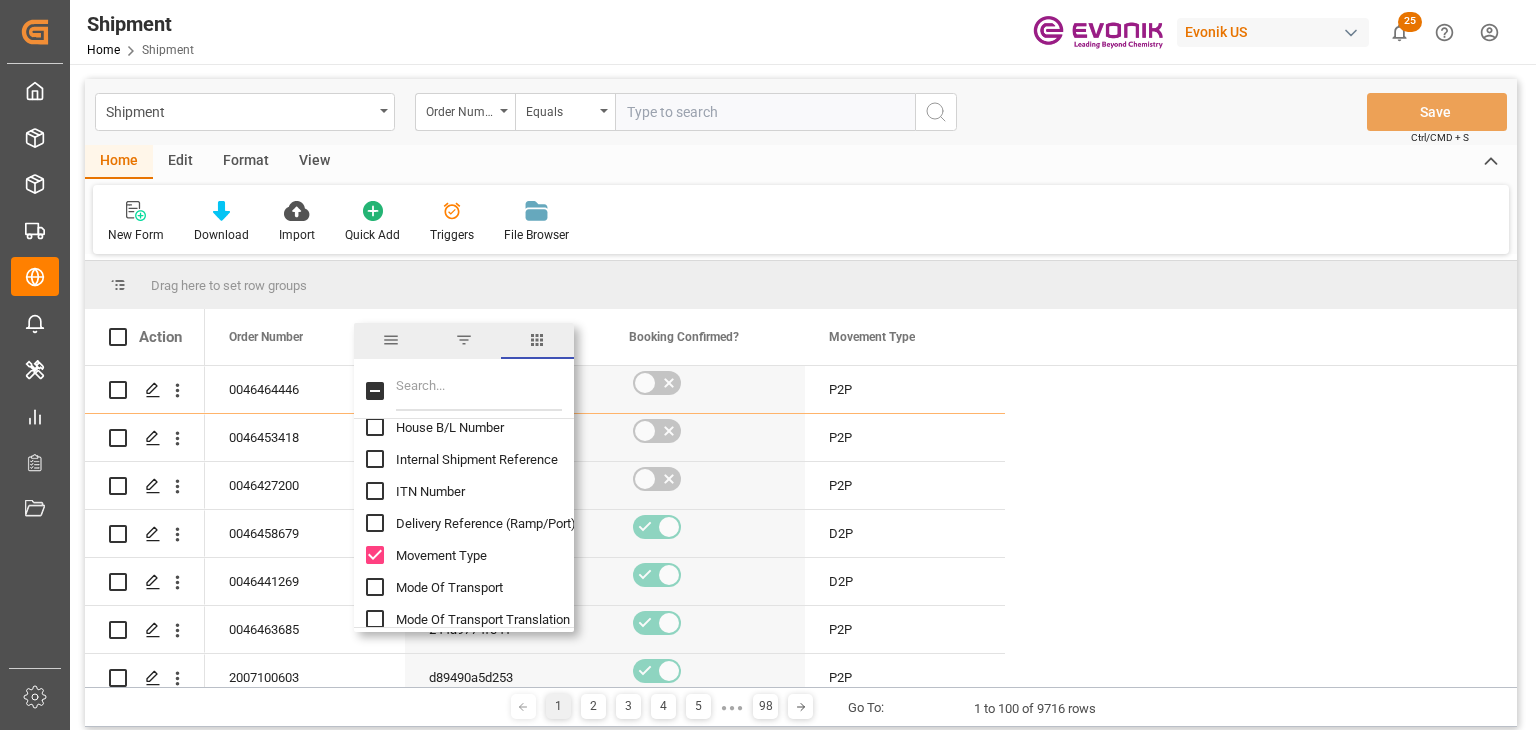 click at bounding box center [375, 555] 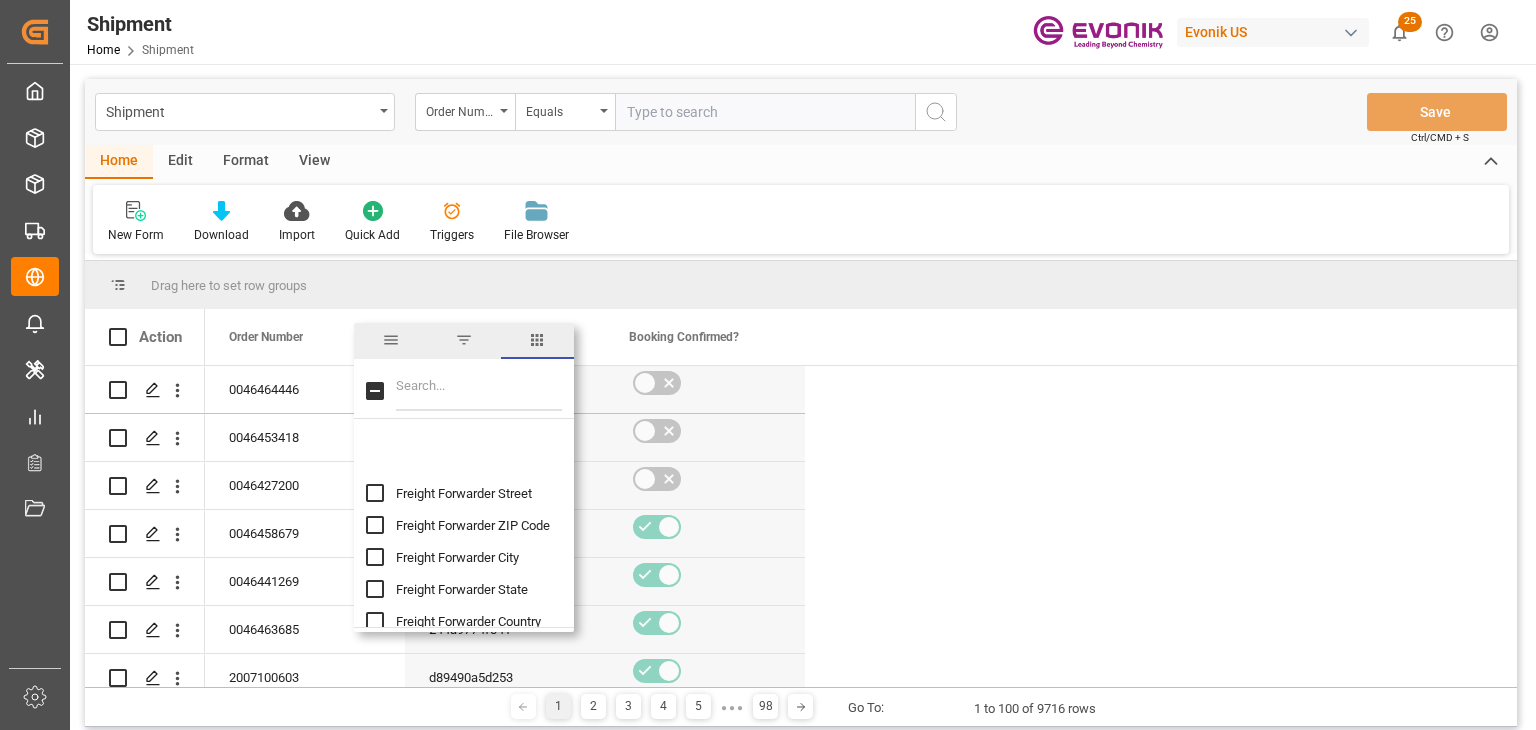 scroll, scrollTop: 1000, scrollLeft: 0, axis: vertical 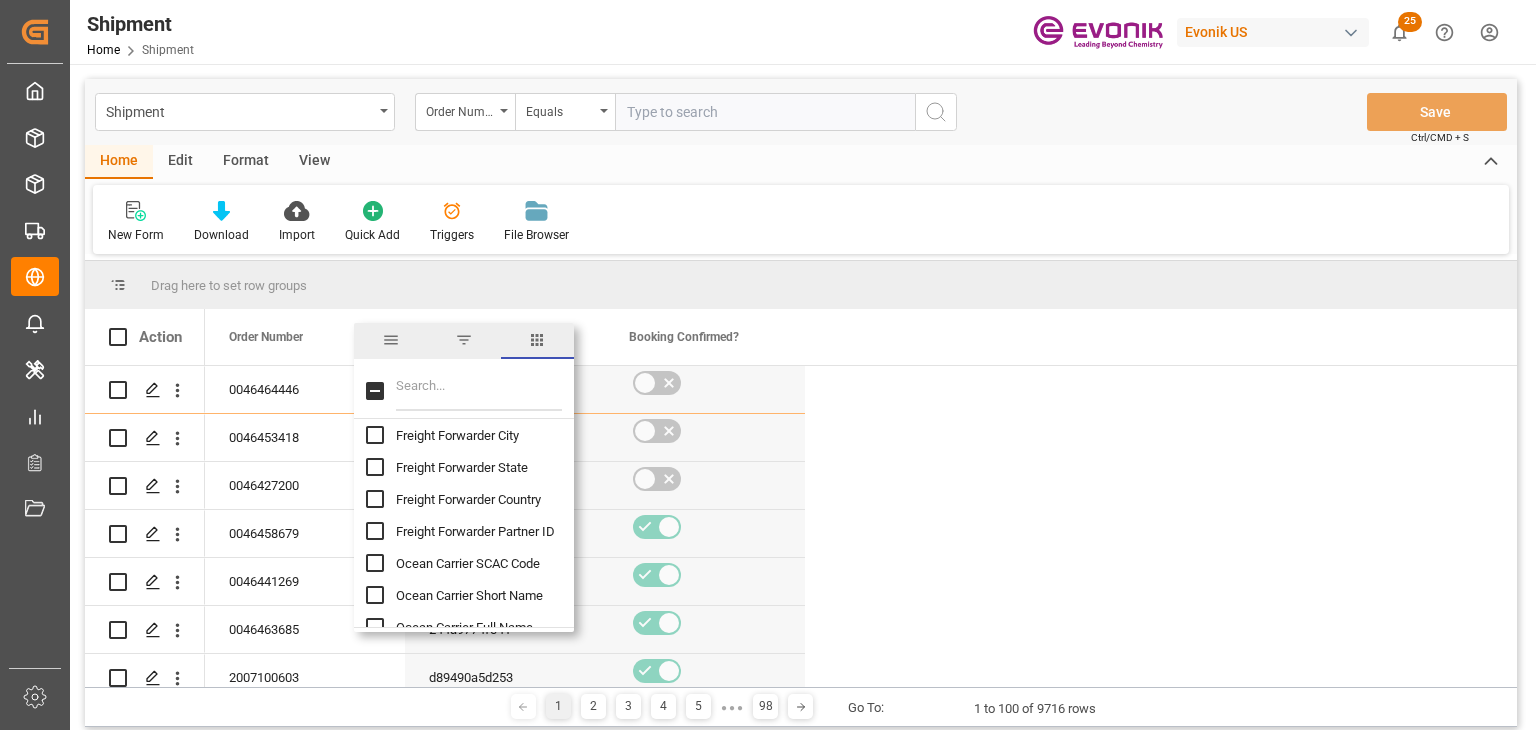 click at bounding box center (479, 391) 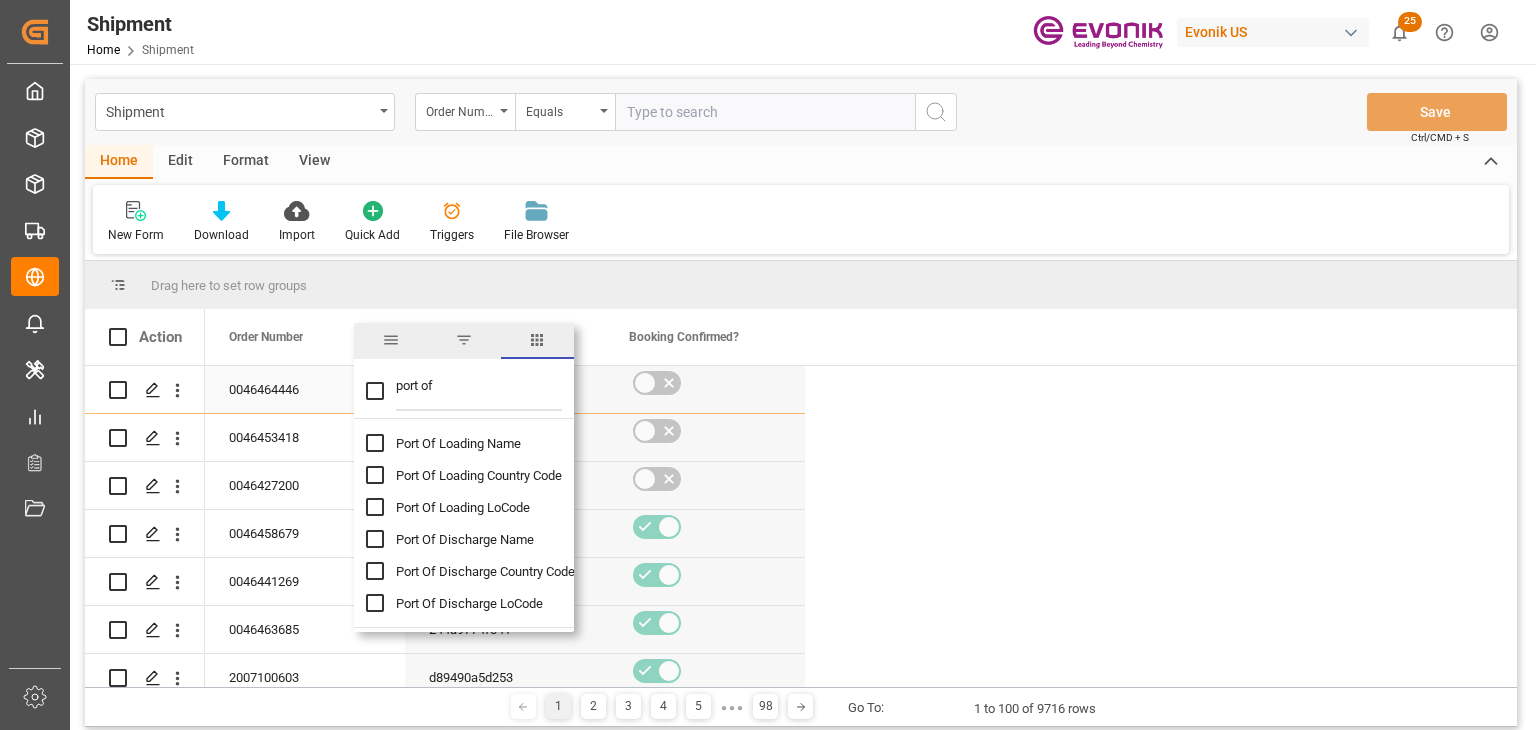 scroll, scrollTop: 0, scrollLeft: 0, axis: both 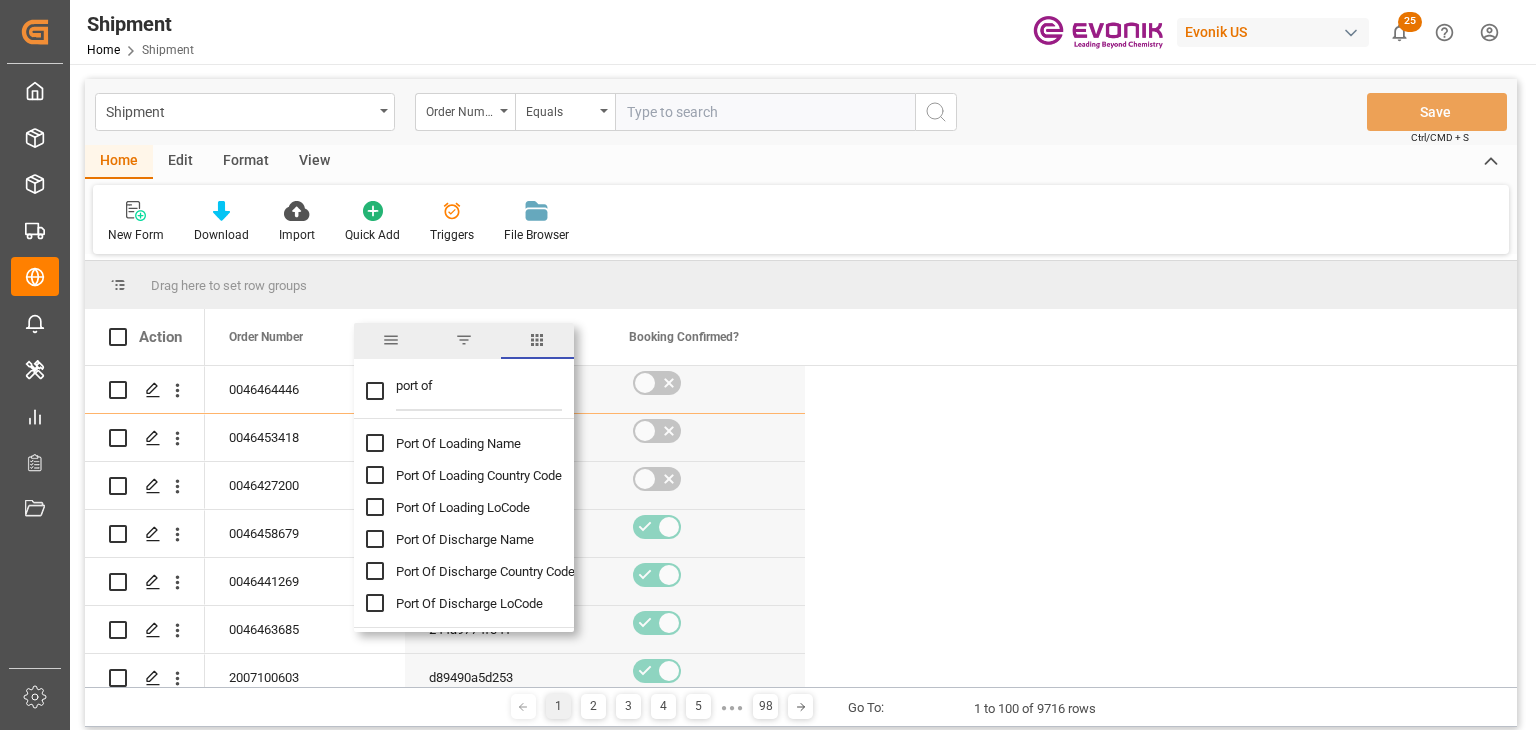 type on "port of" 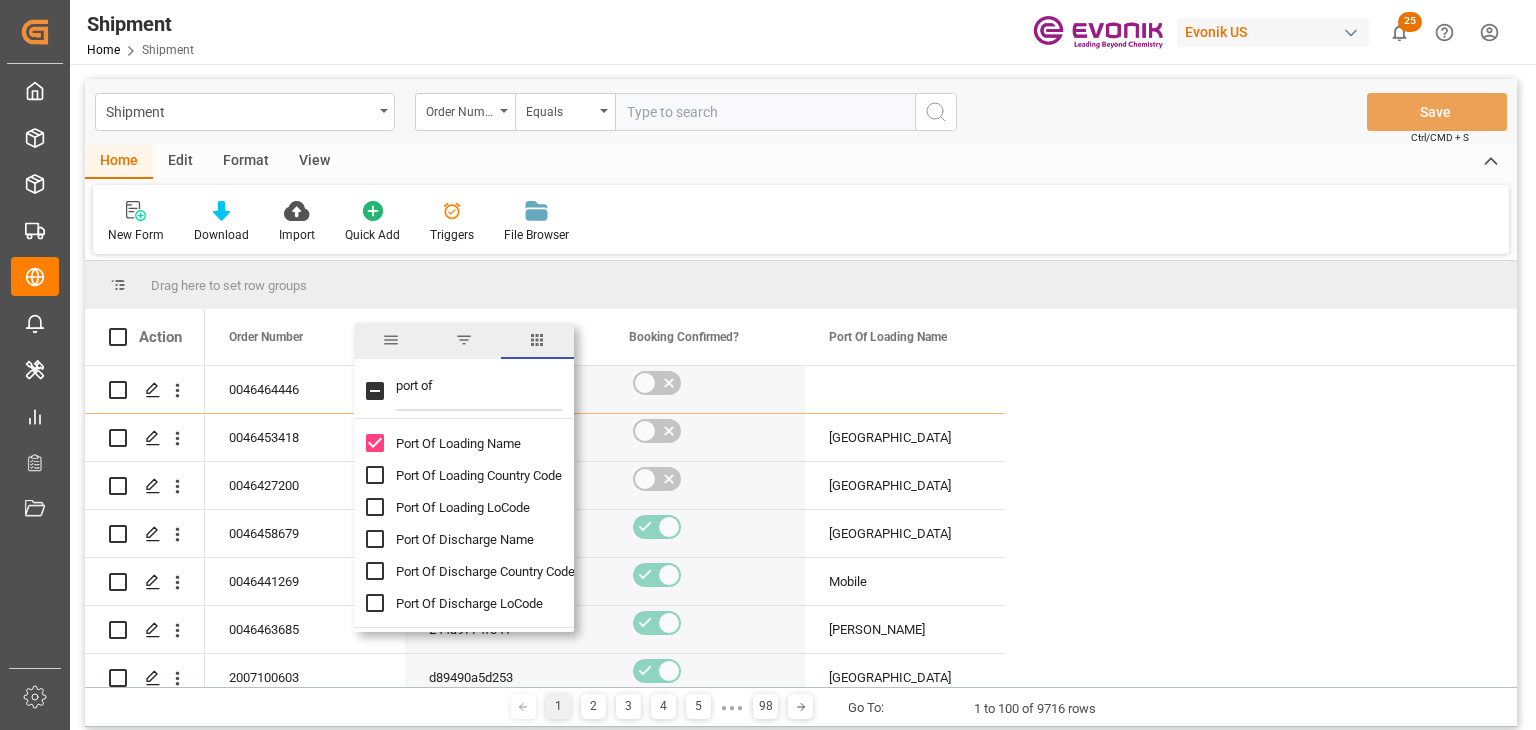 checkbox on "false" 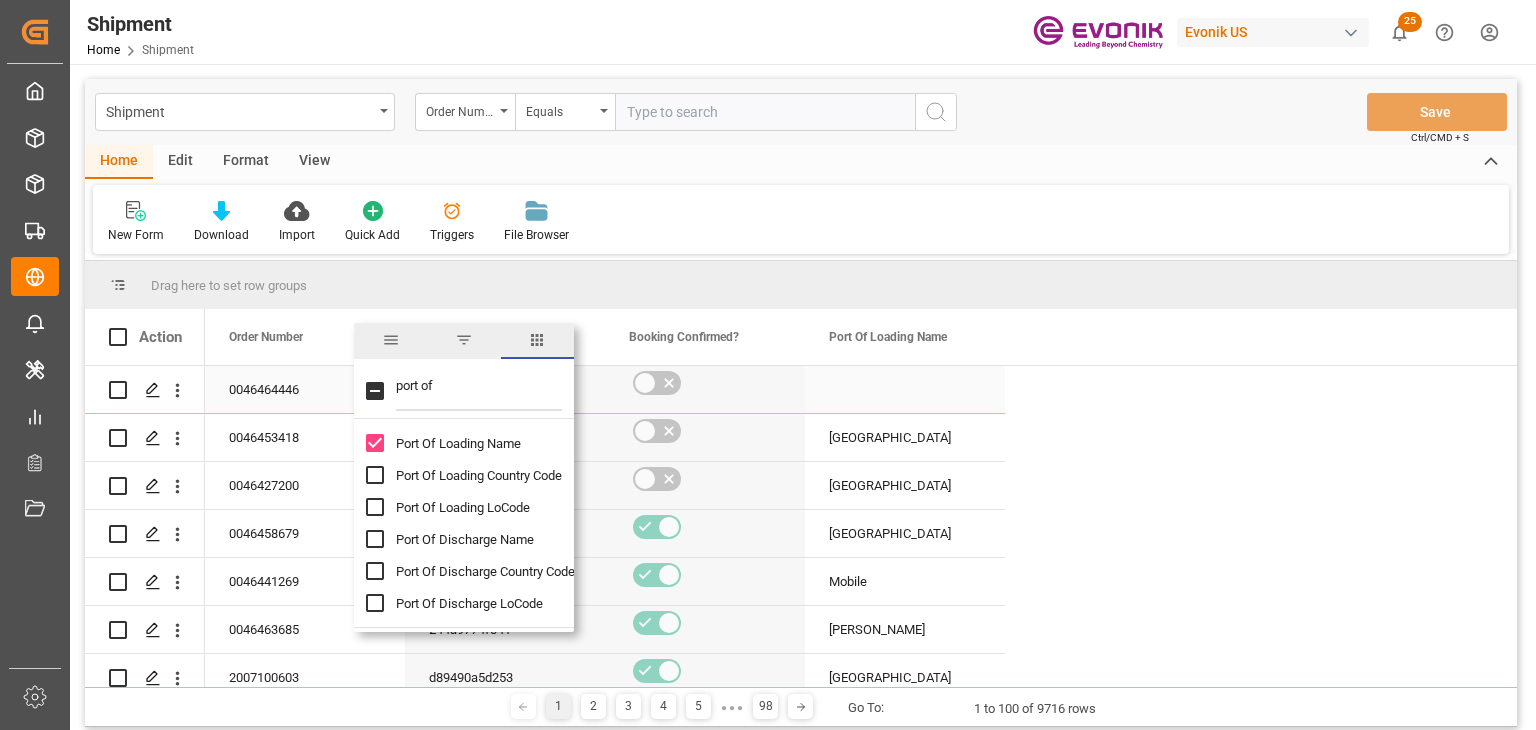 drag, startPoint x: 457, startPoint y: 393, endPoint x: 286, endPoint y: 394, distance: 171.00293 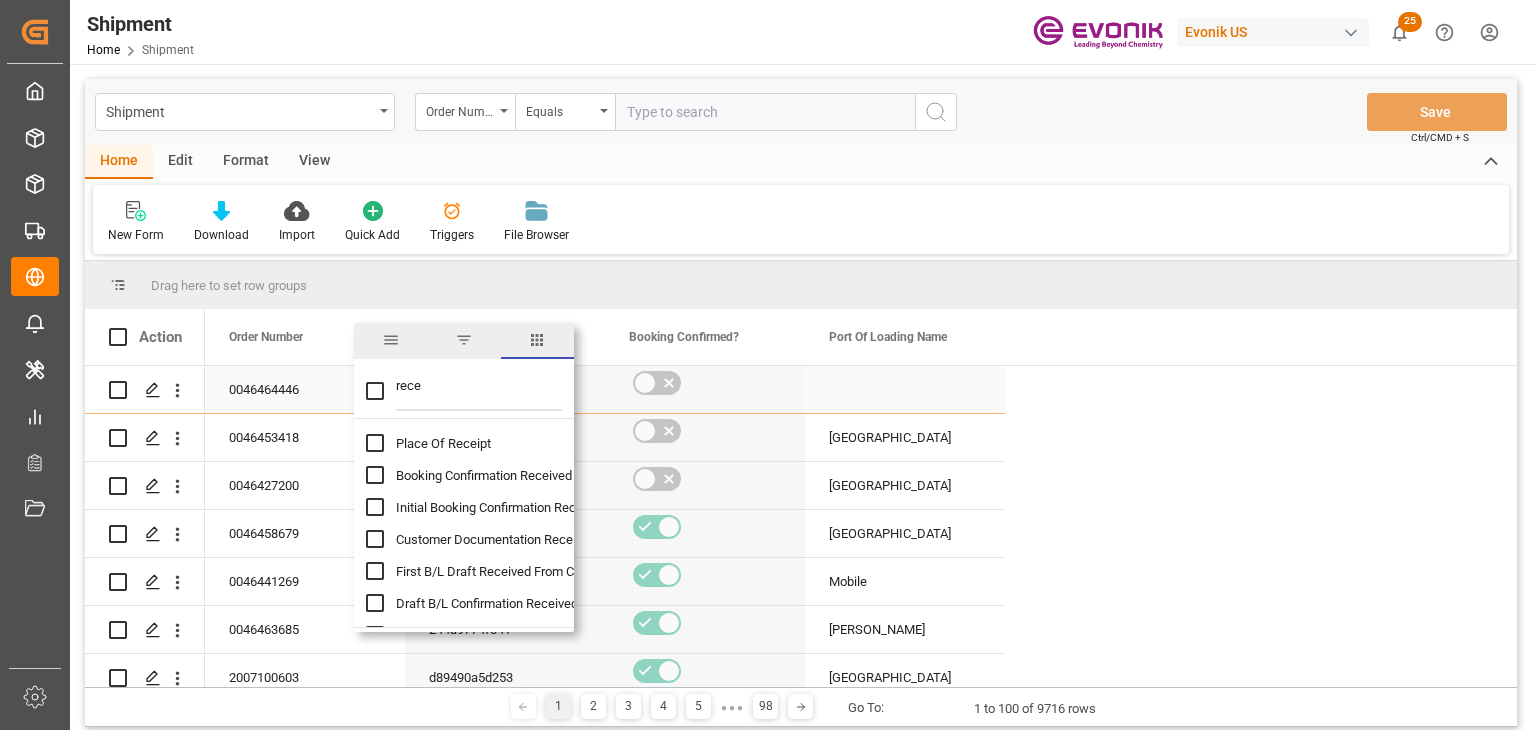 drag, startPoint x: 454, startPoint y: 393, endPoint x: 314, endPoint y: 395, distance: 140.01428 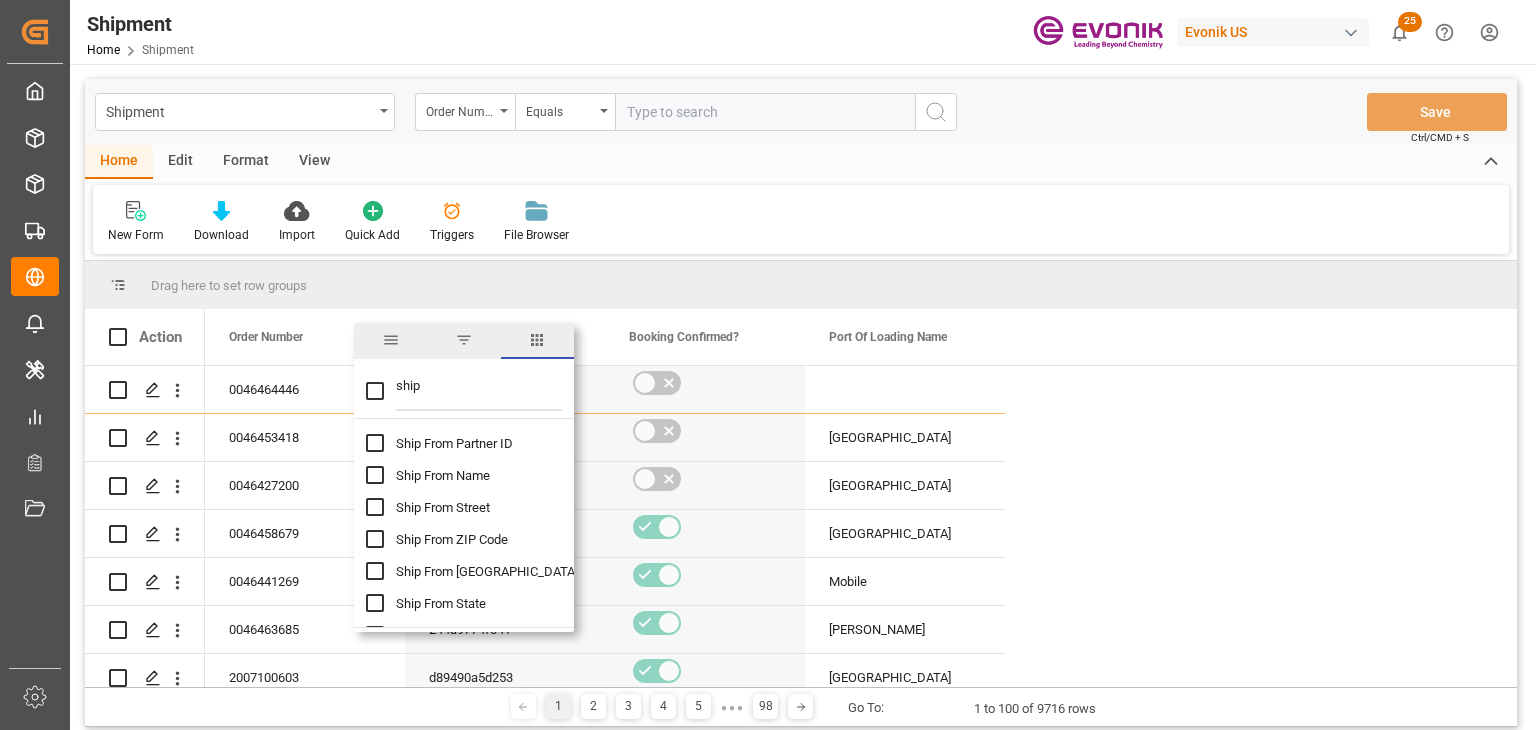 type on "ship" 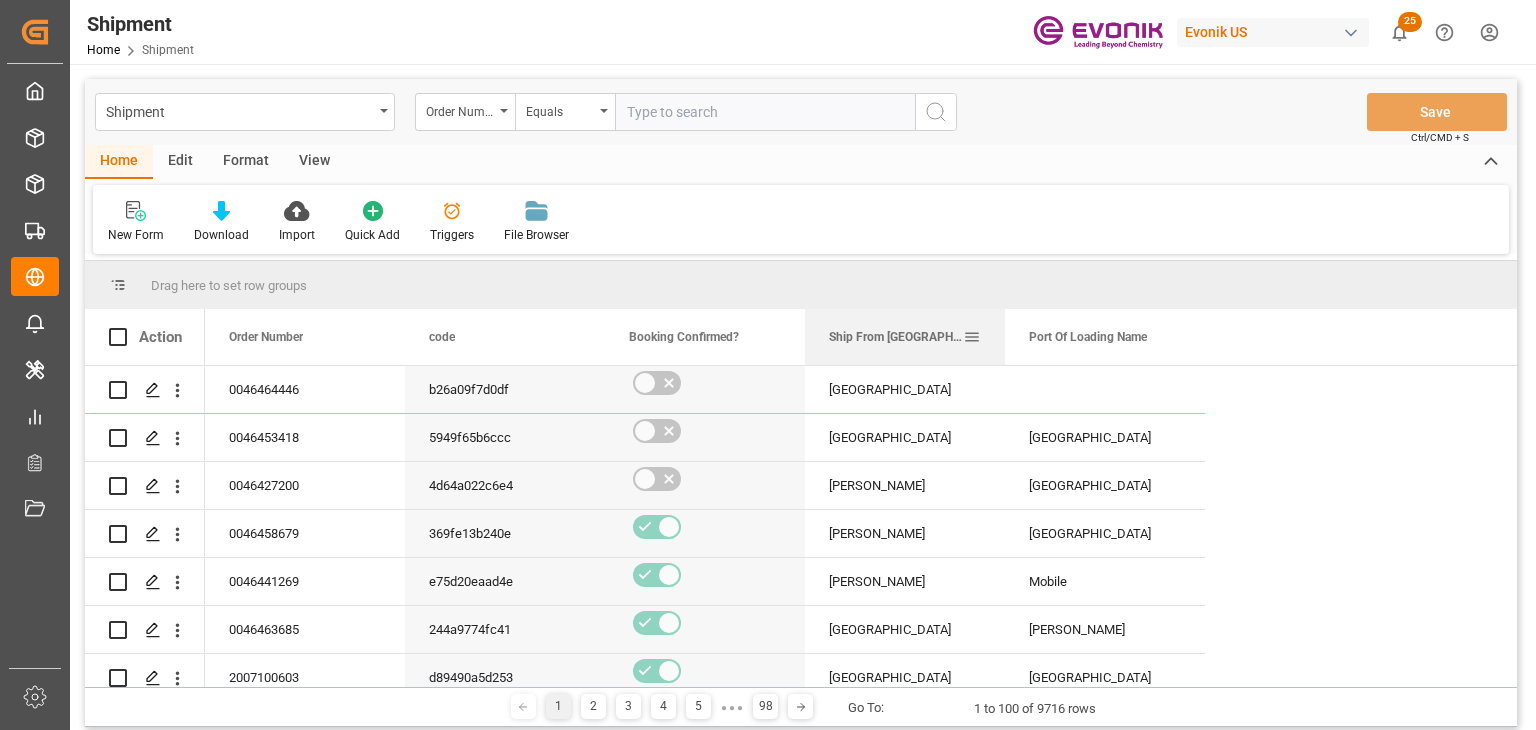 drag, startPoint x: 908, startPoint y: 330, endPoint x: 960, endPoint y: 336, distance: 52.34501 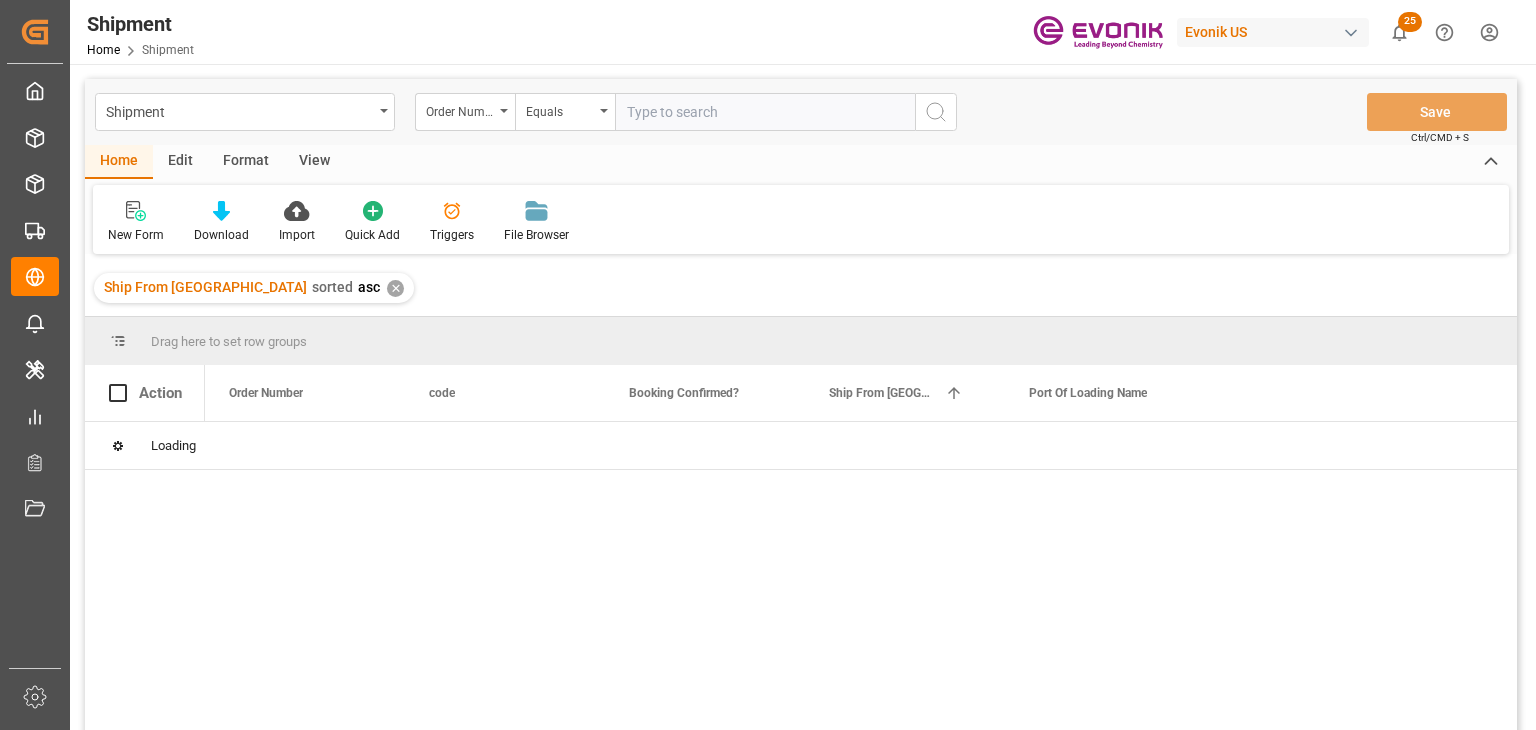 click on "✕" at bounding box center (395, 288) 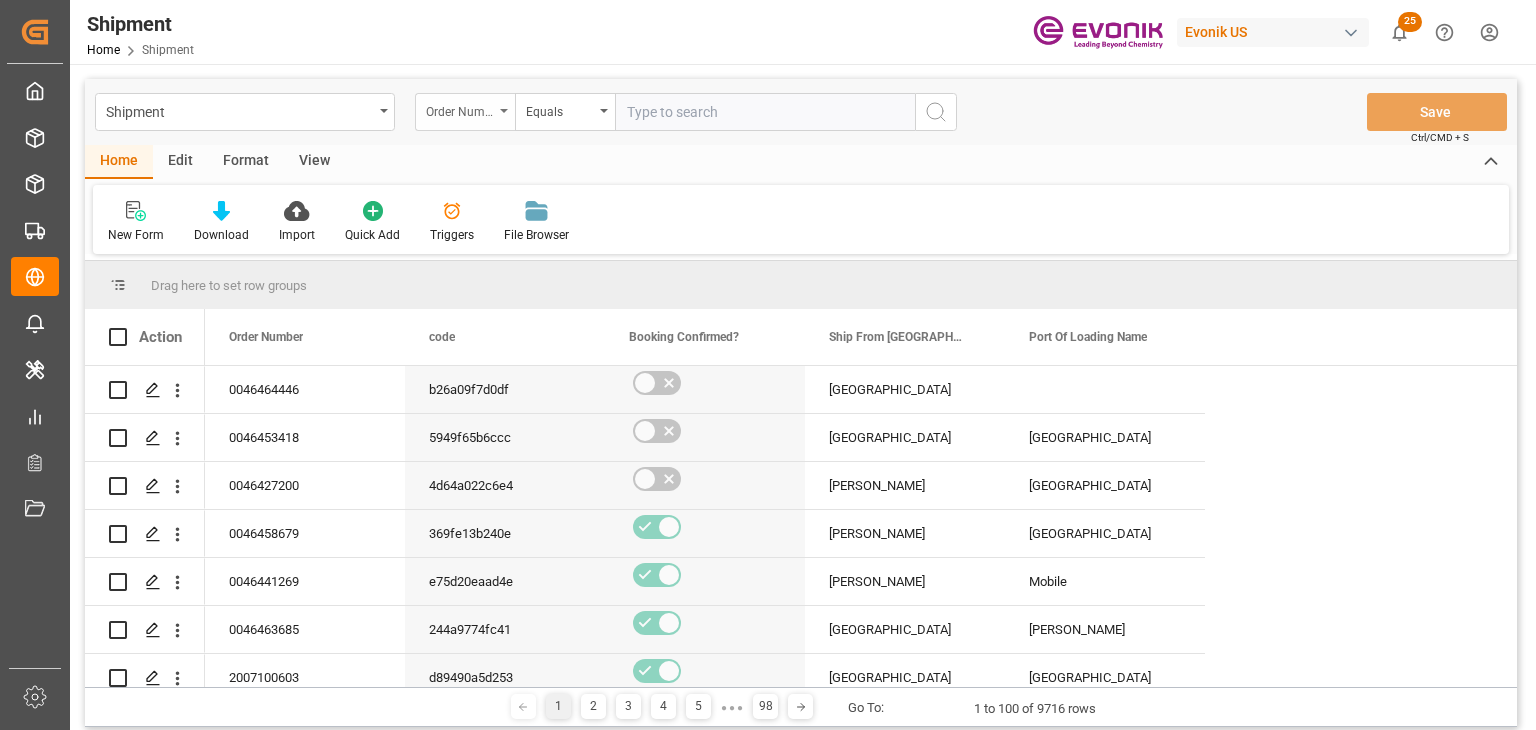 click on "Order Number" at bounding box center [465, 112] 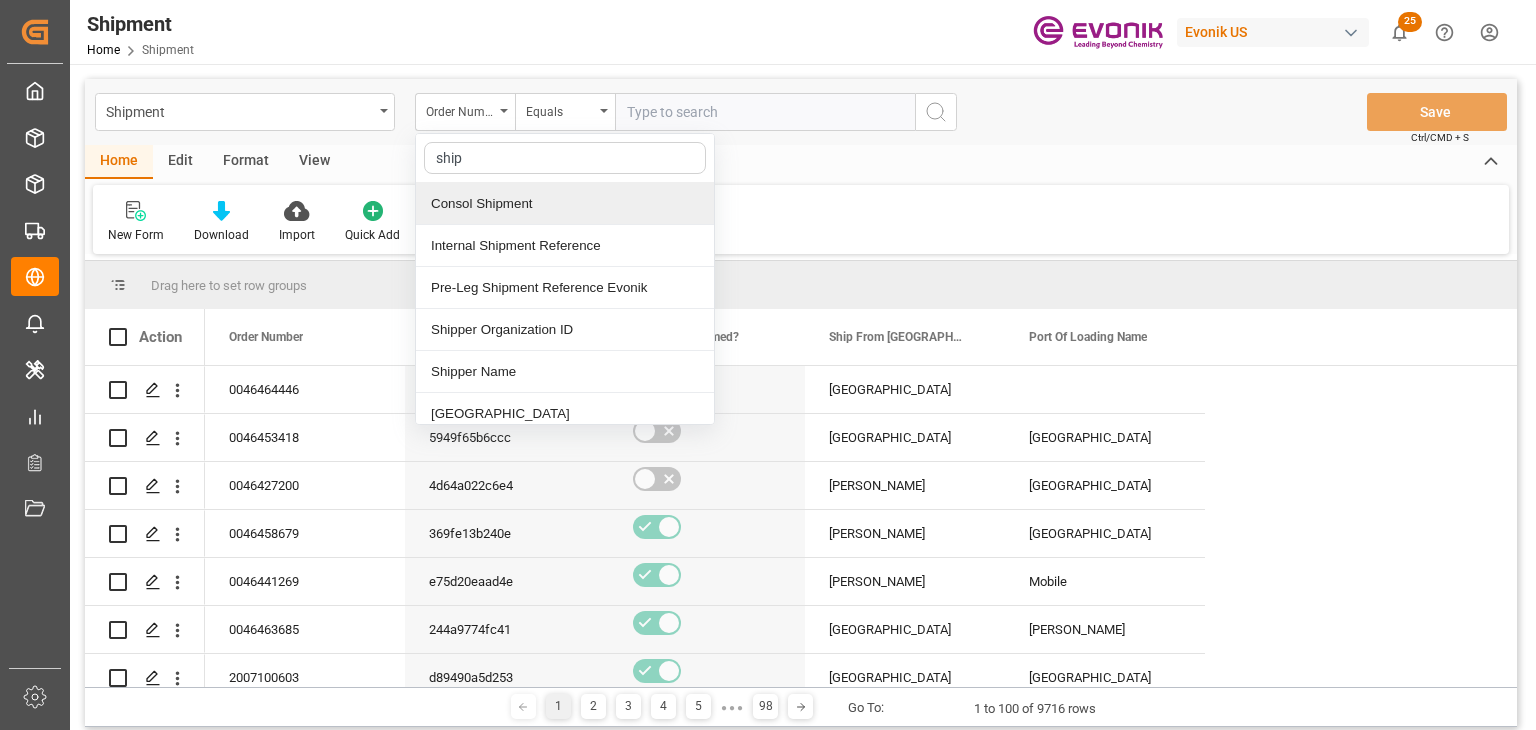 type on "shipf" 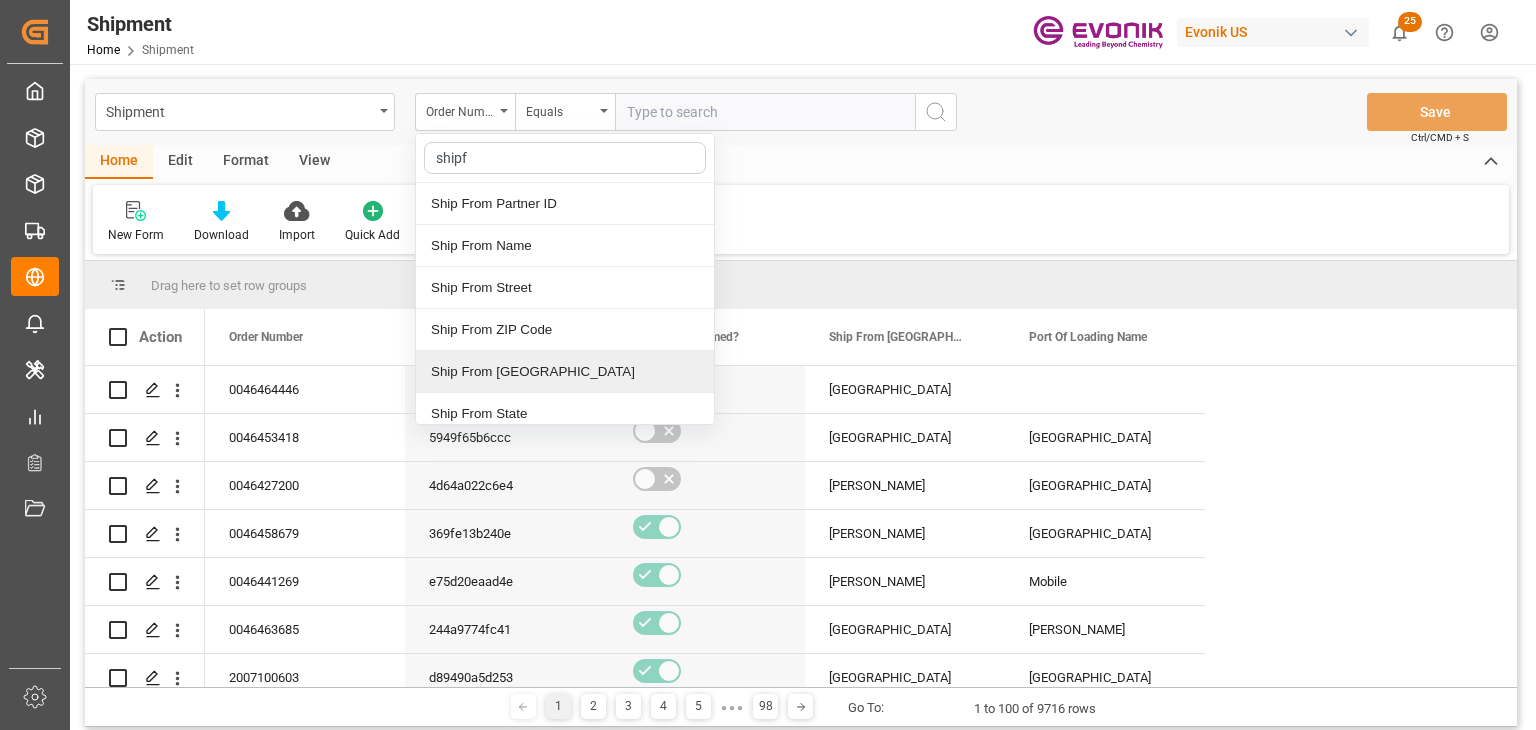 click on "Ship From City" at bounding box center [565, 372] 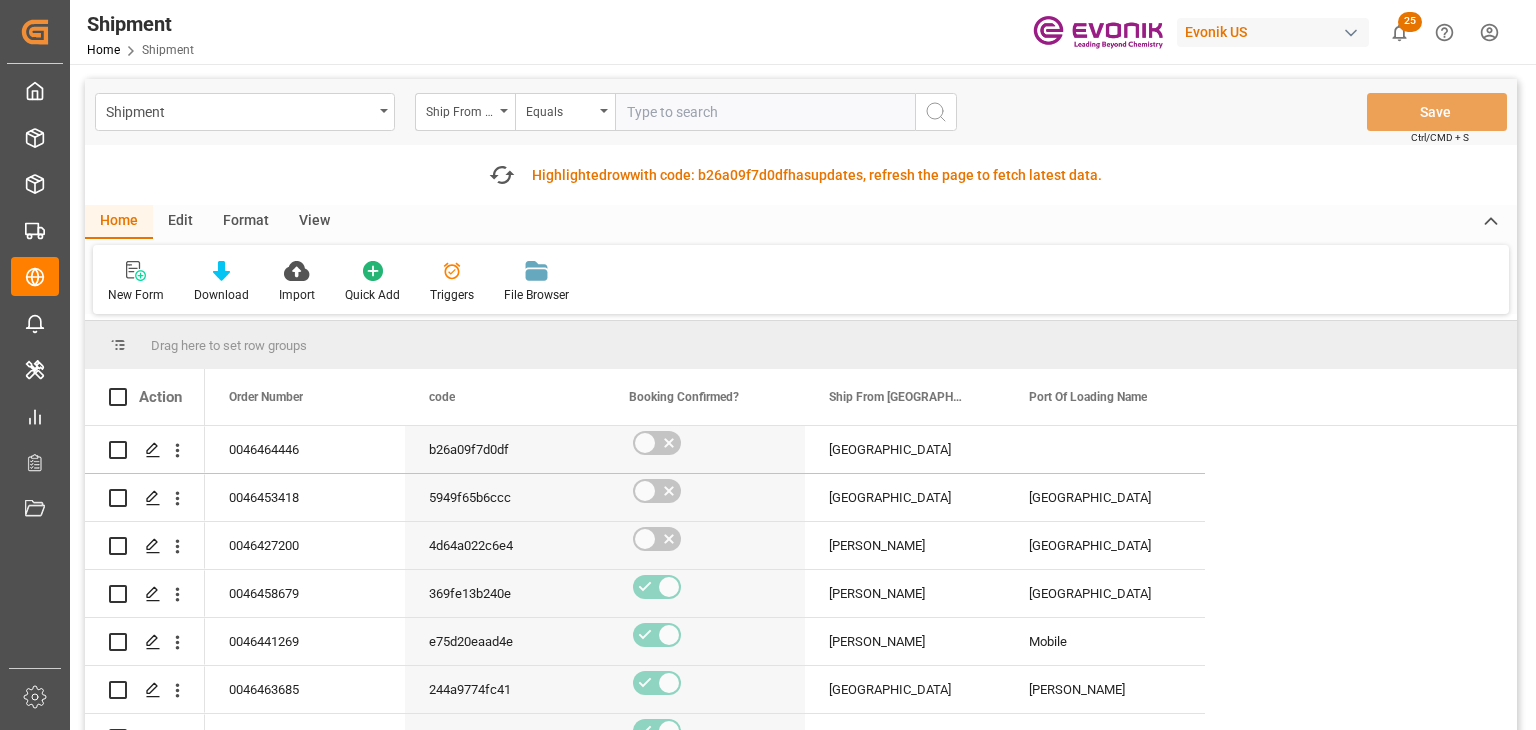 click at bounding box center (765, 112) 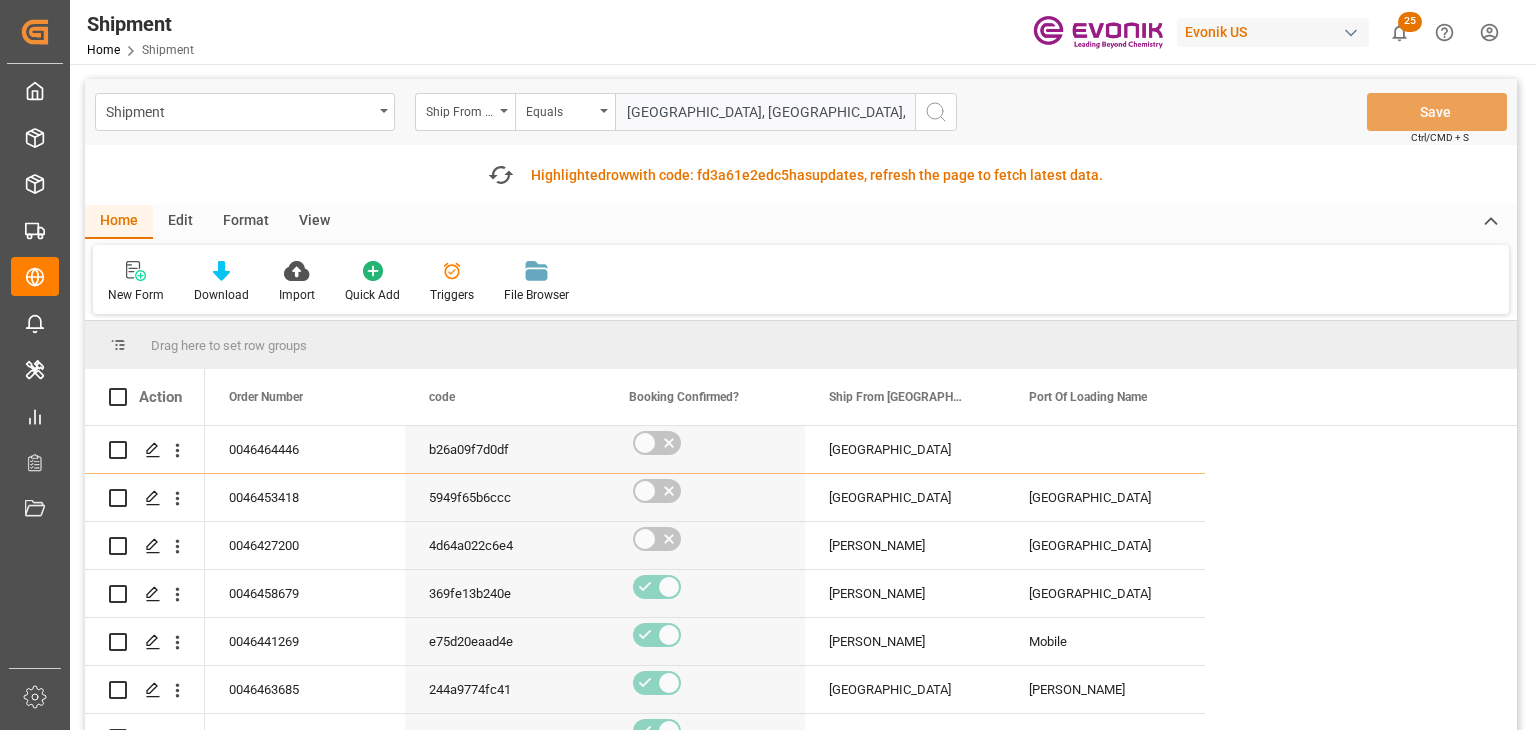 type on "Houston, Calumet City, Calvert City, Hopewell" 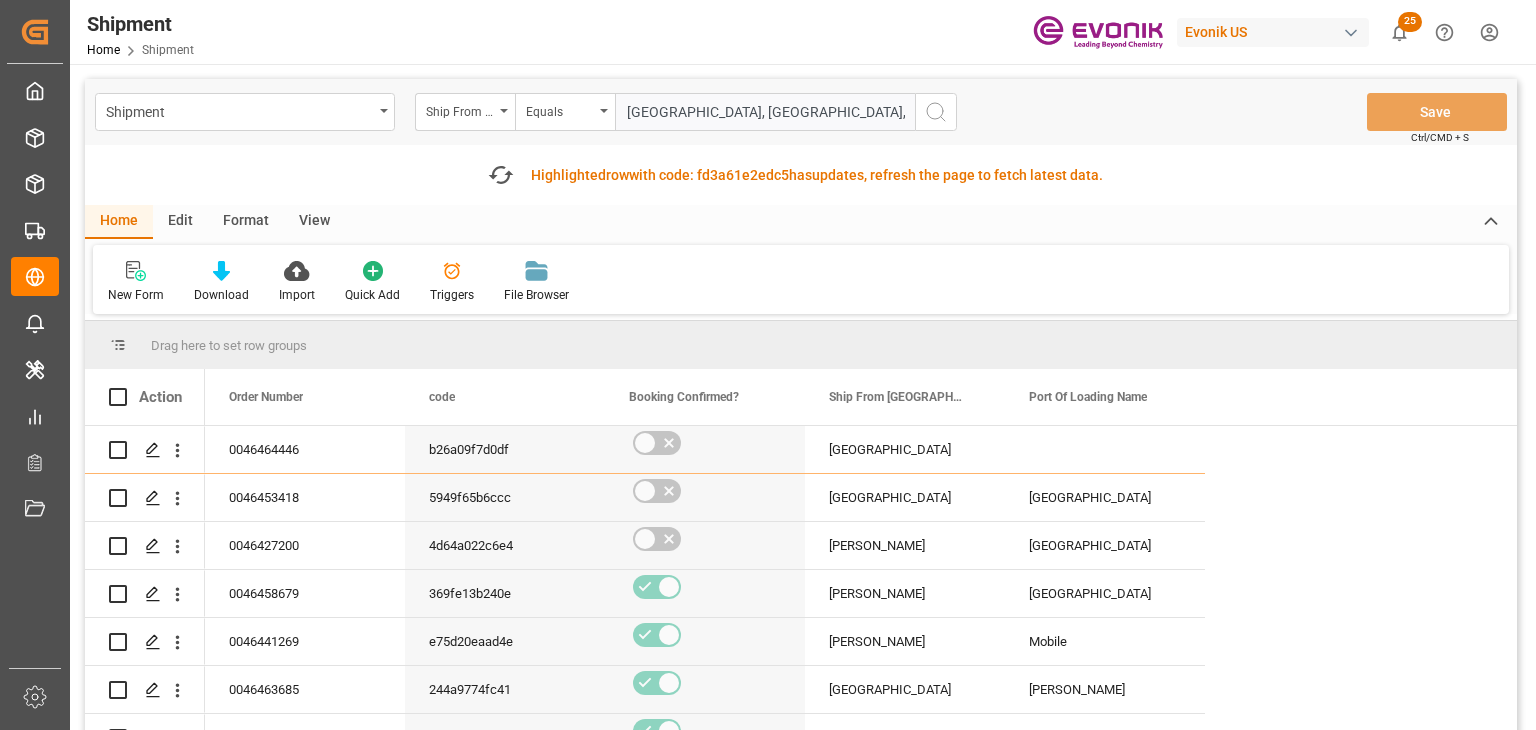 click 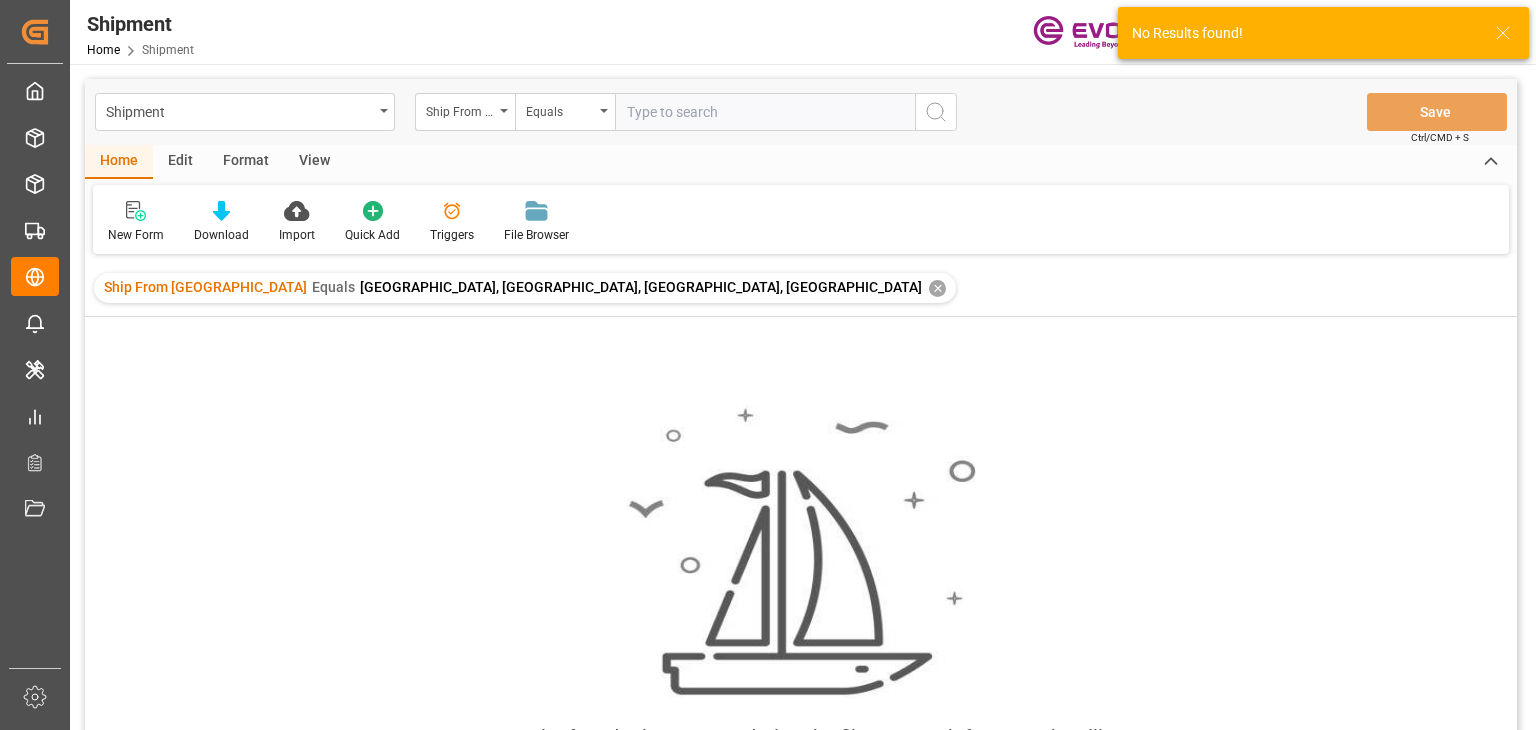 click on "✕" at bounding box center [937, 288] 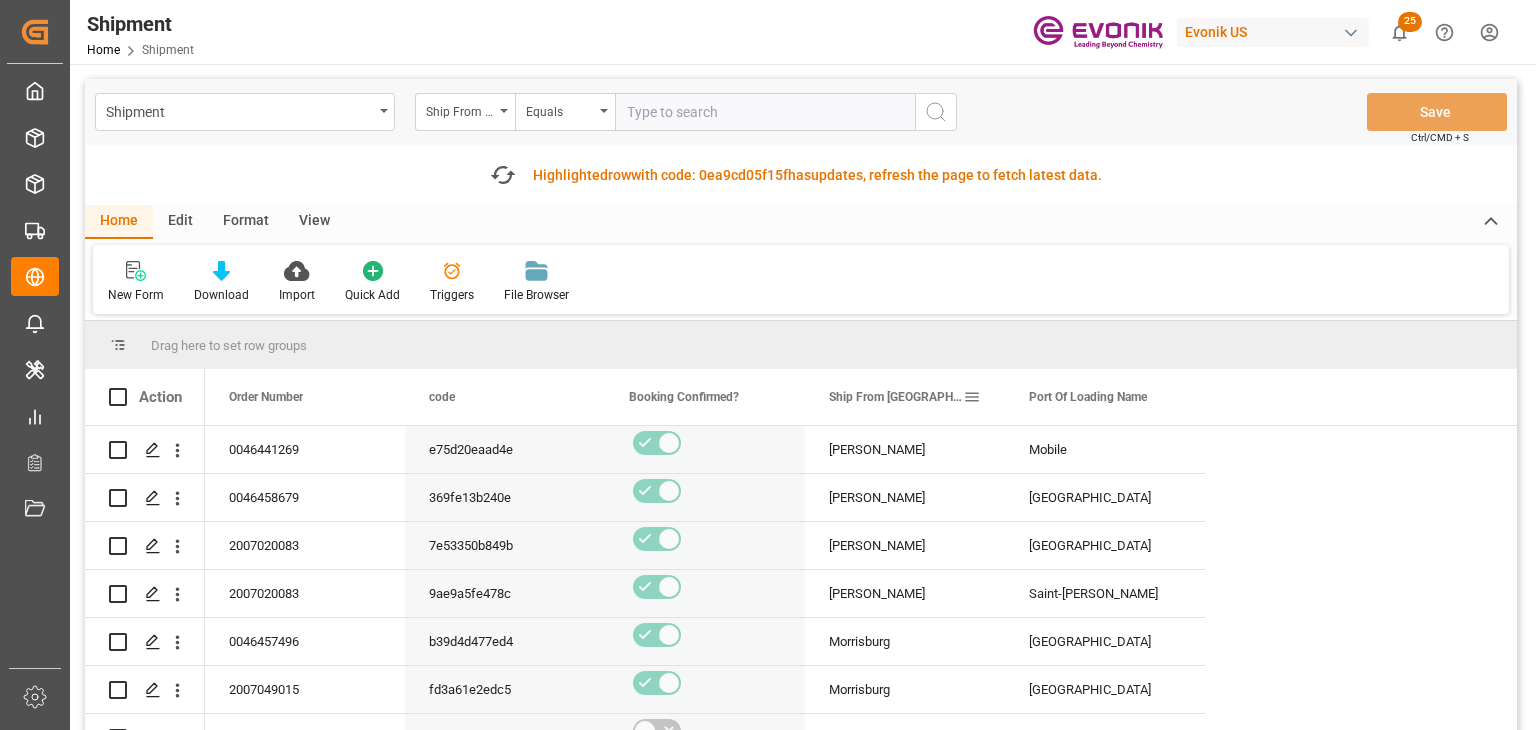 click at bounding box center (972, 397) 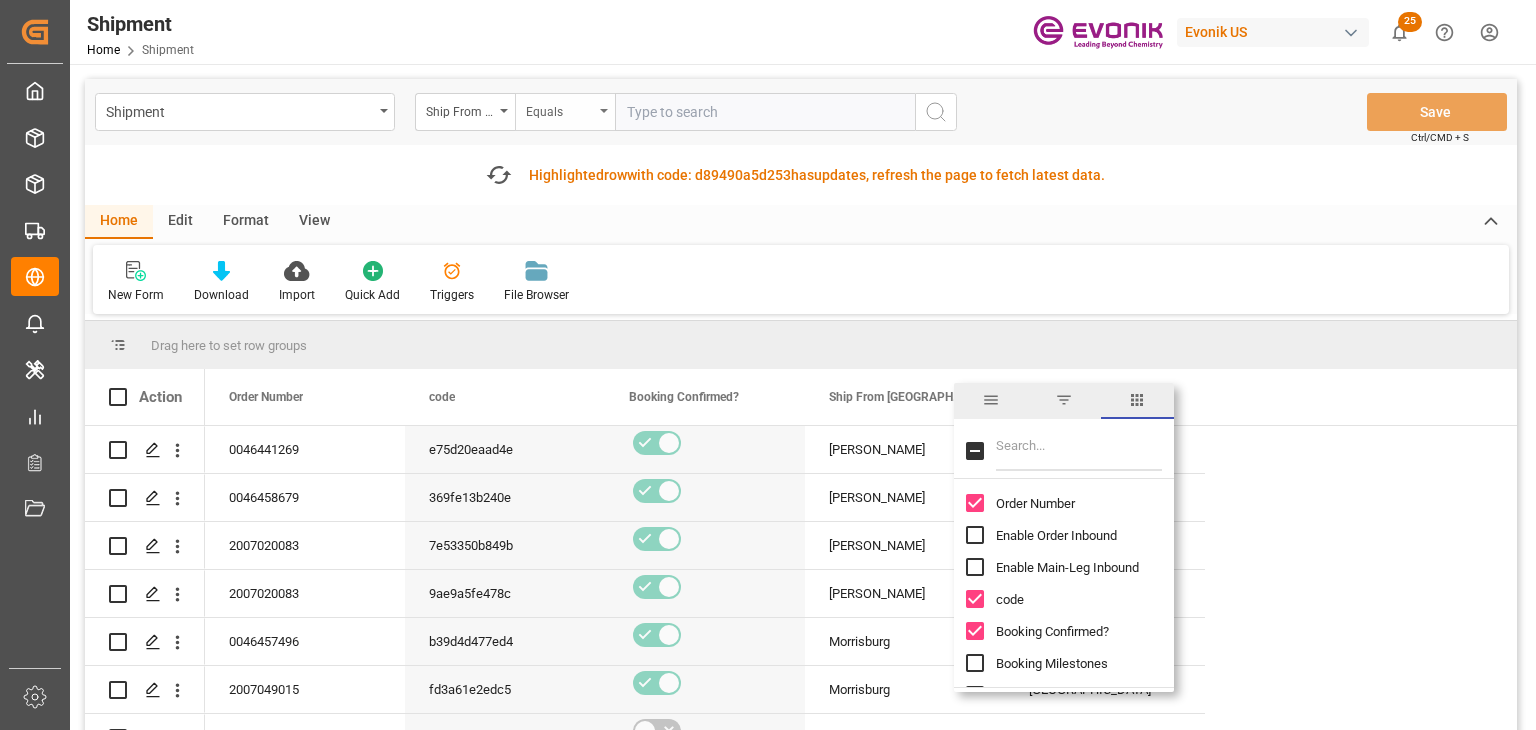 click on "Equals" at bounding box center (560, 109) 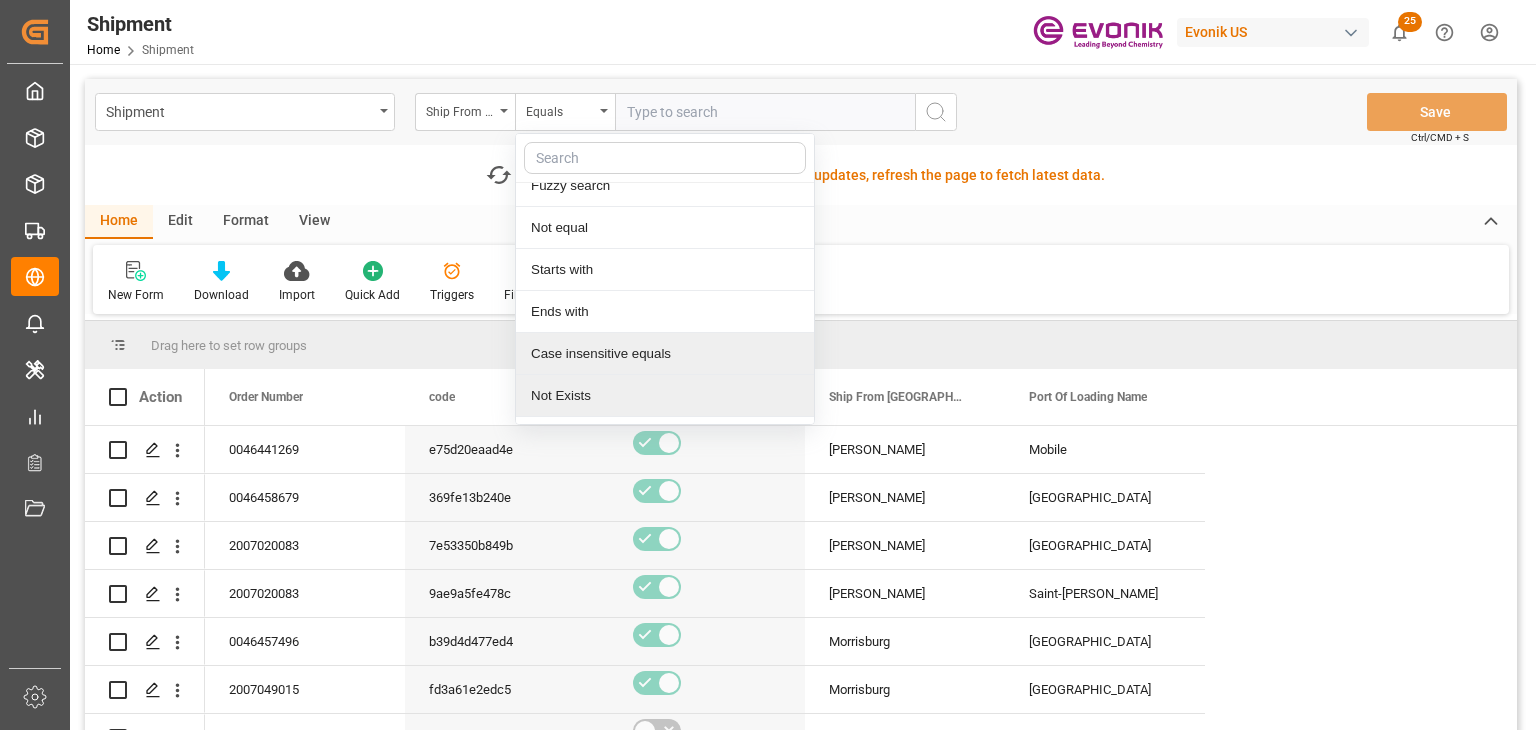 scroll, scrollTop: 92, scrollLeft: 0, axis: vertical 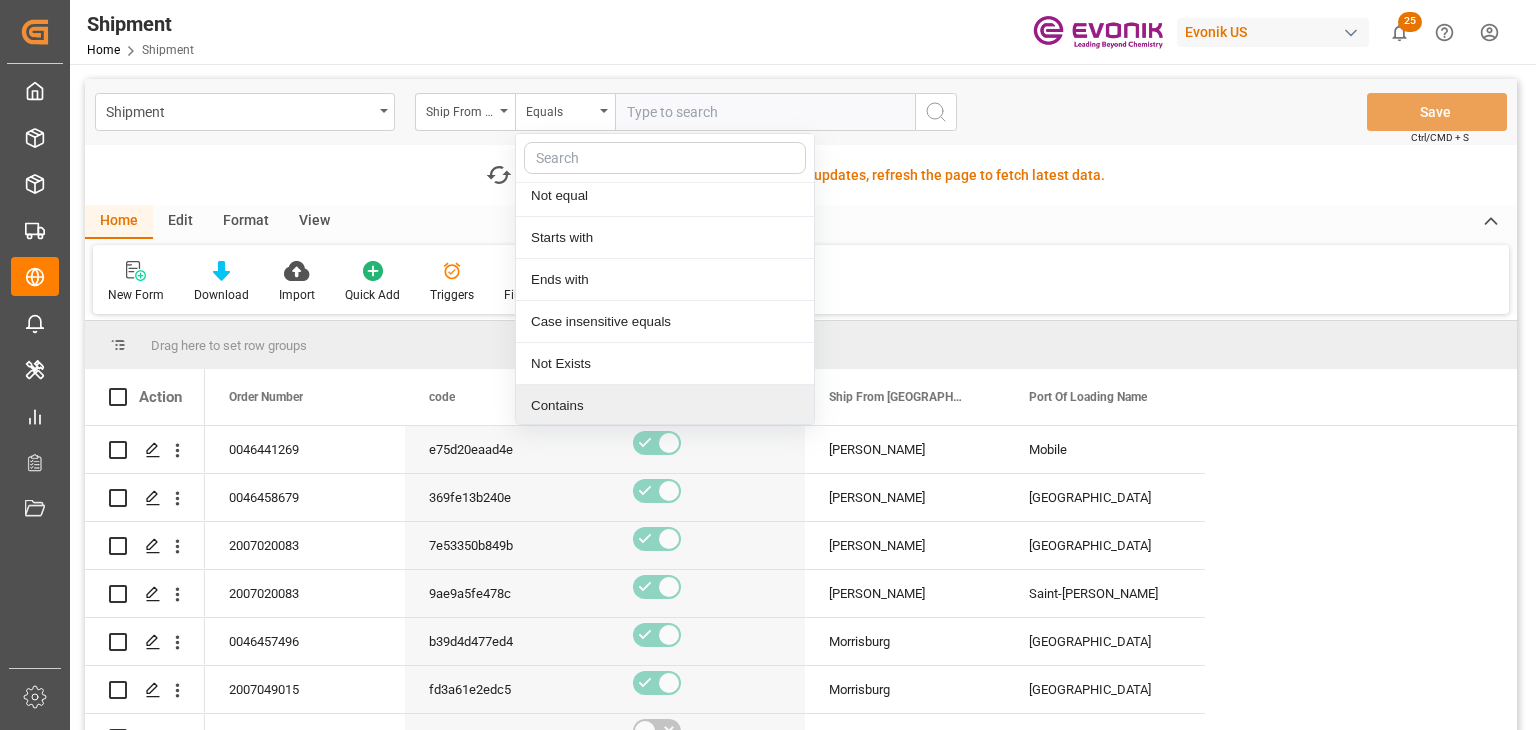 drag, startPoint x: 556, startPoint y: 403, endPoint x: 737, endPoint y: 122, distance: 334.2484 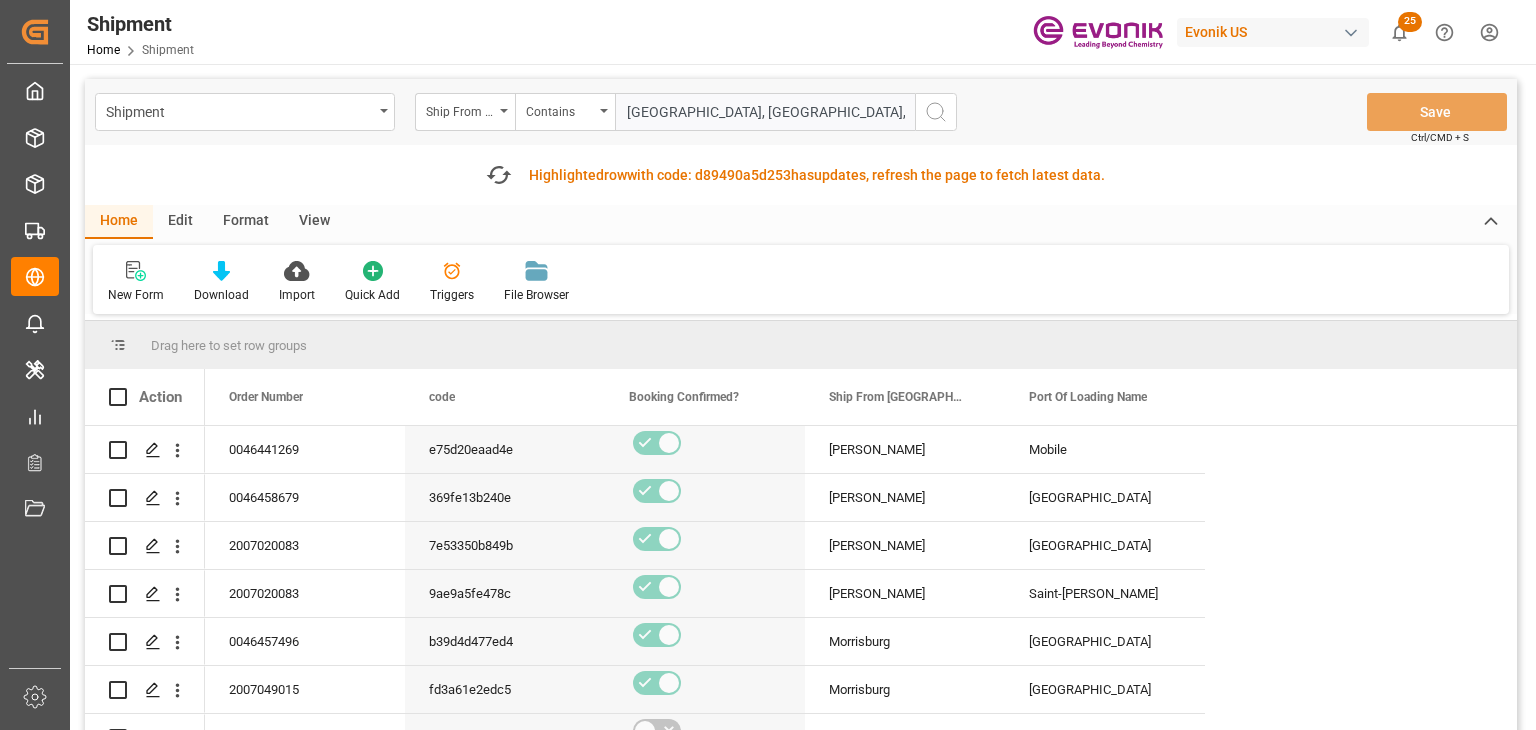 type on "Houston, Calumet City, Calvert City, Hopewell" 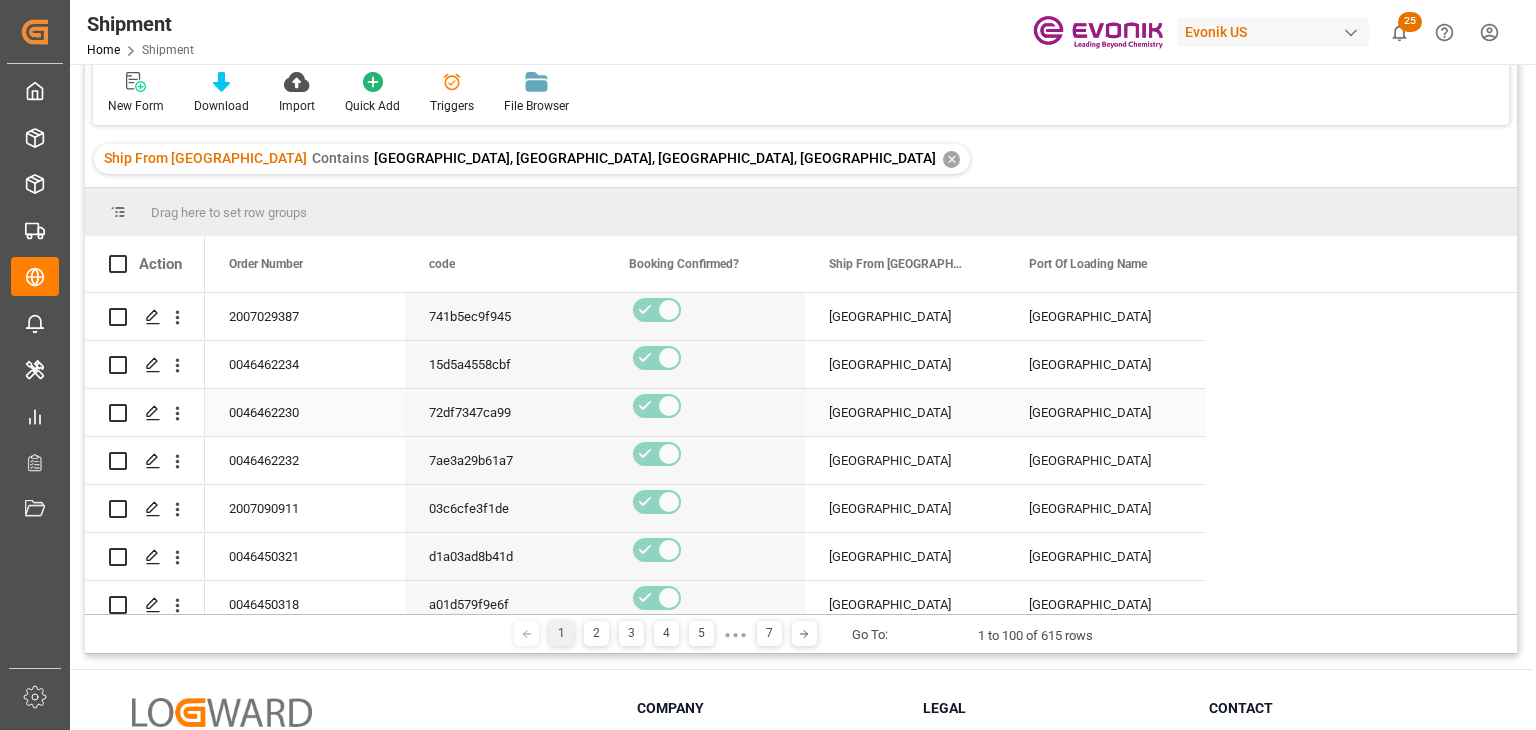 scroll, scrollTop: 296, scrollLeft: 0, axis: vertical 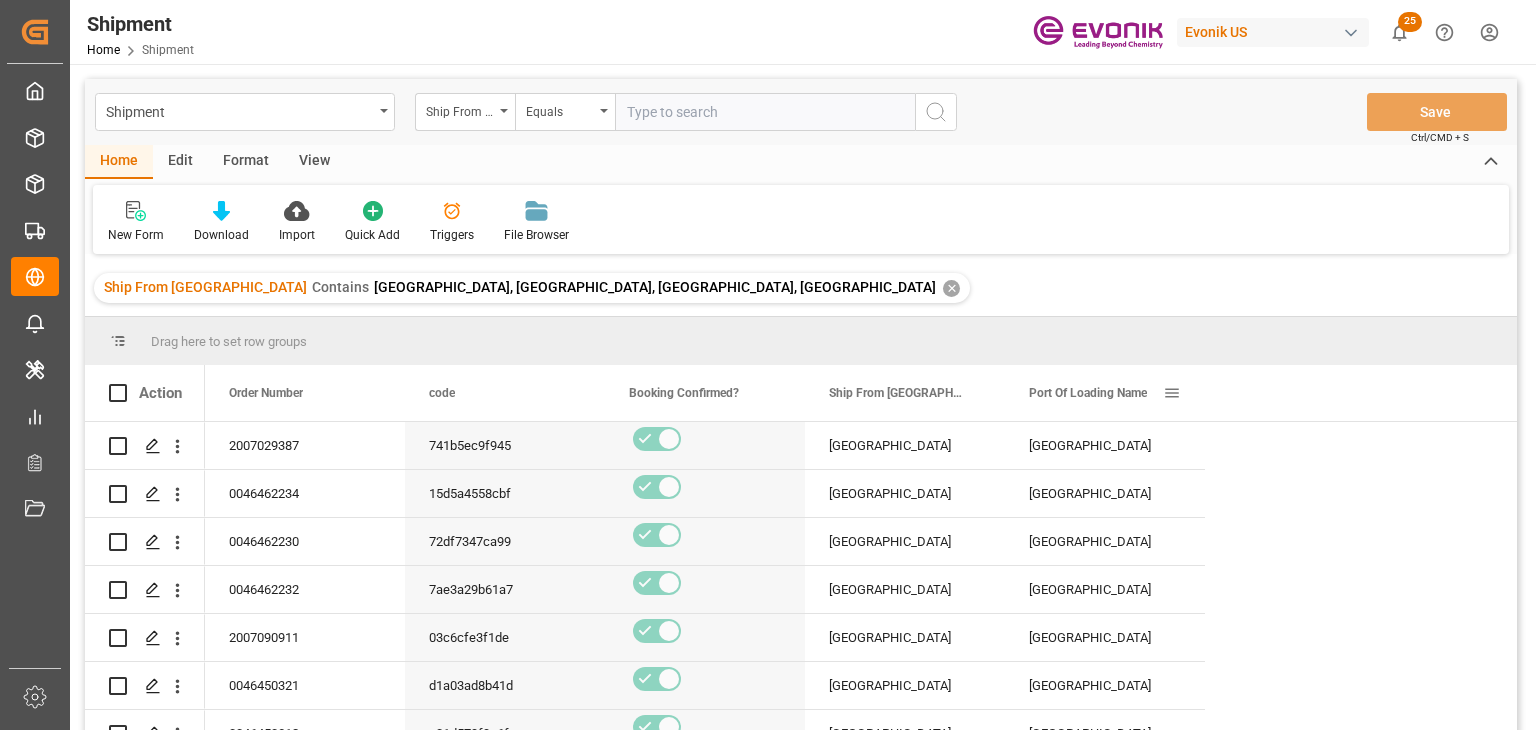 click at bounding box center (1172, 393) 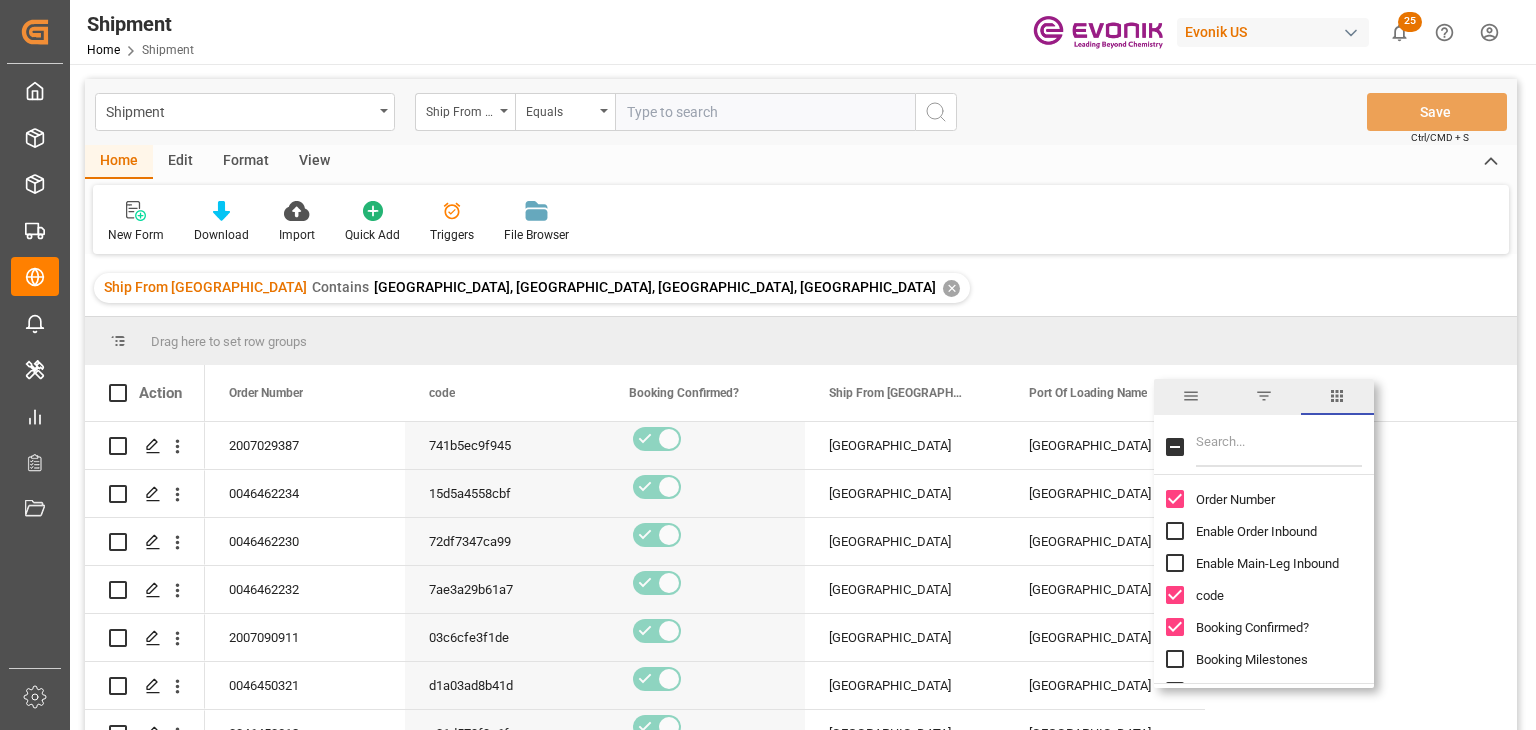 click at bounding box center [1264, 396] 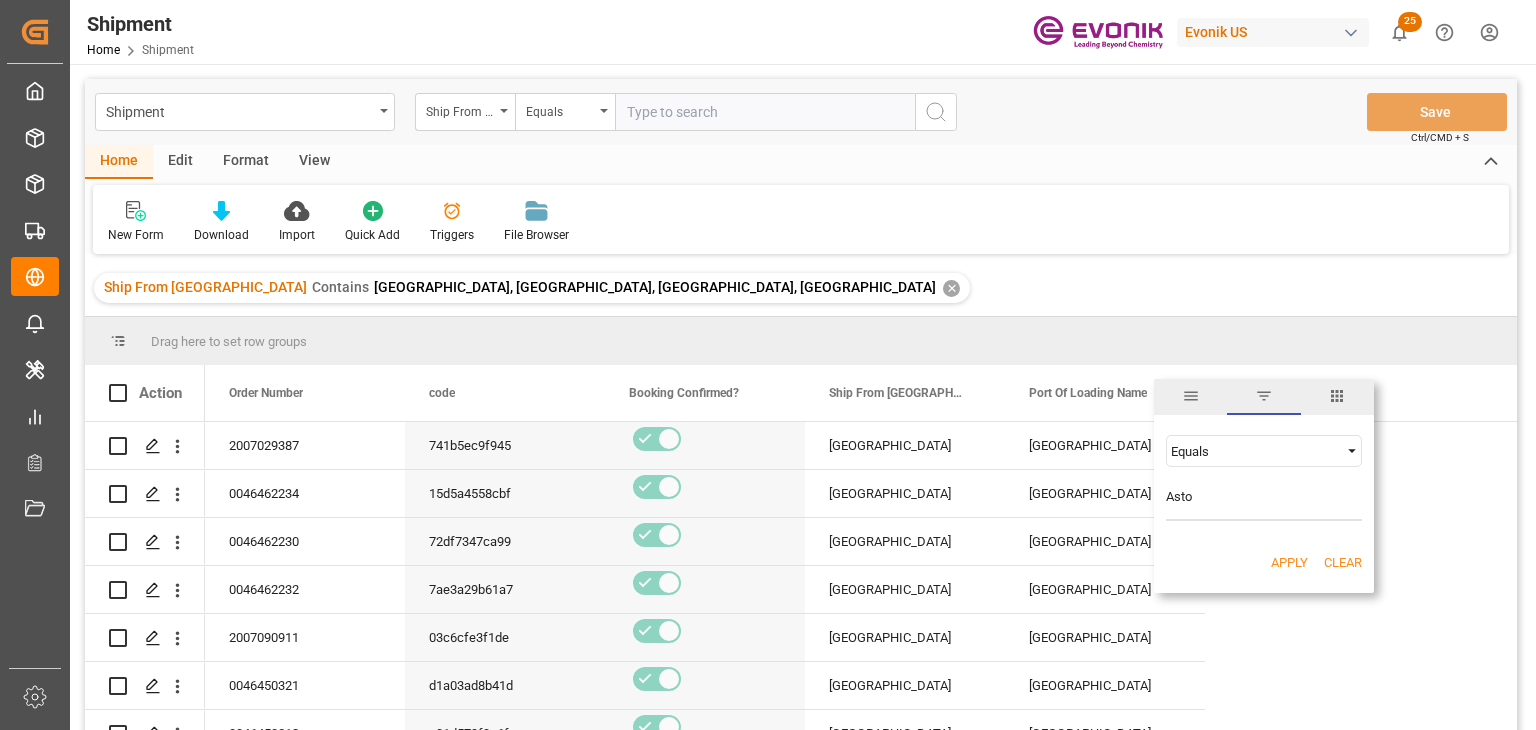 type on "Aston" 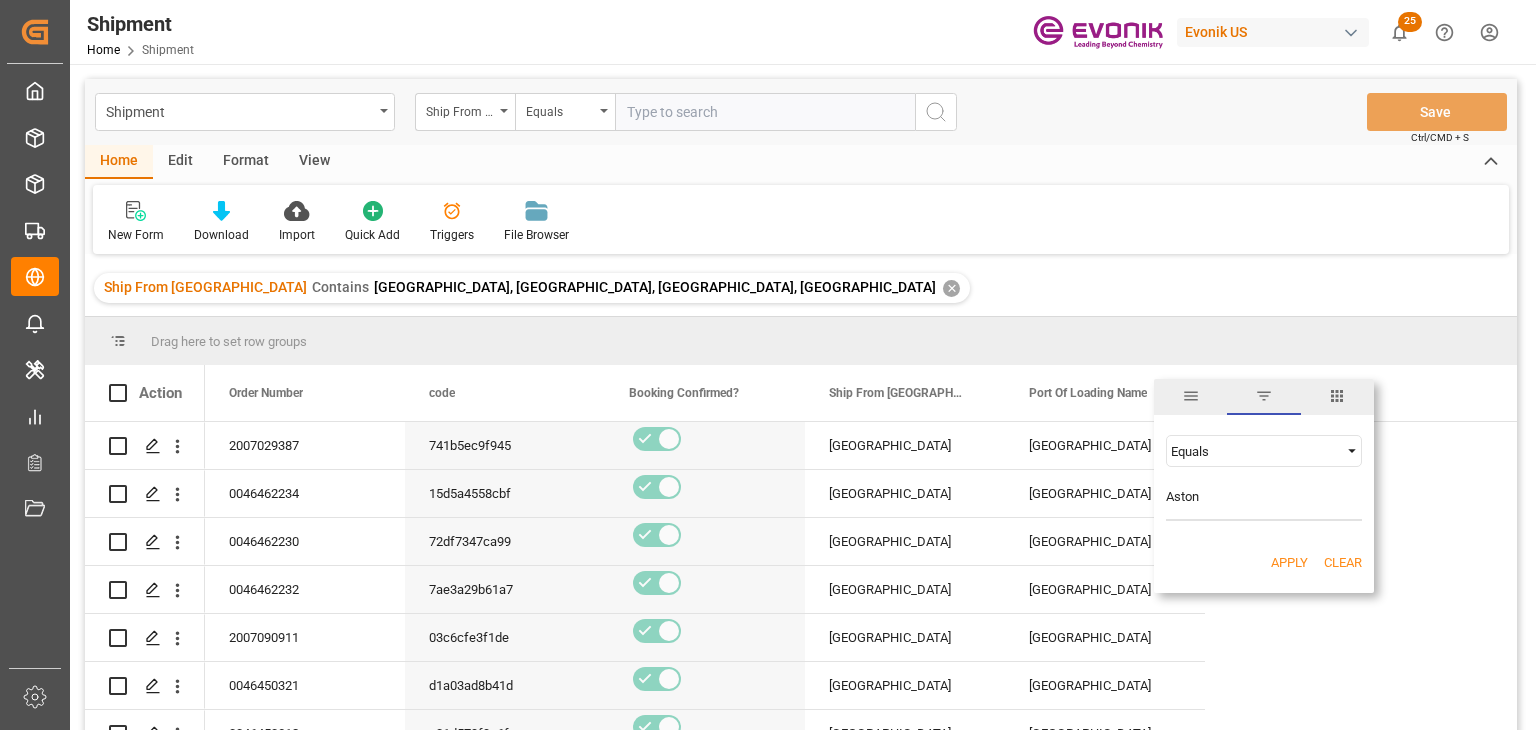 click on "Apply" at bounding box center [1289, 563] 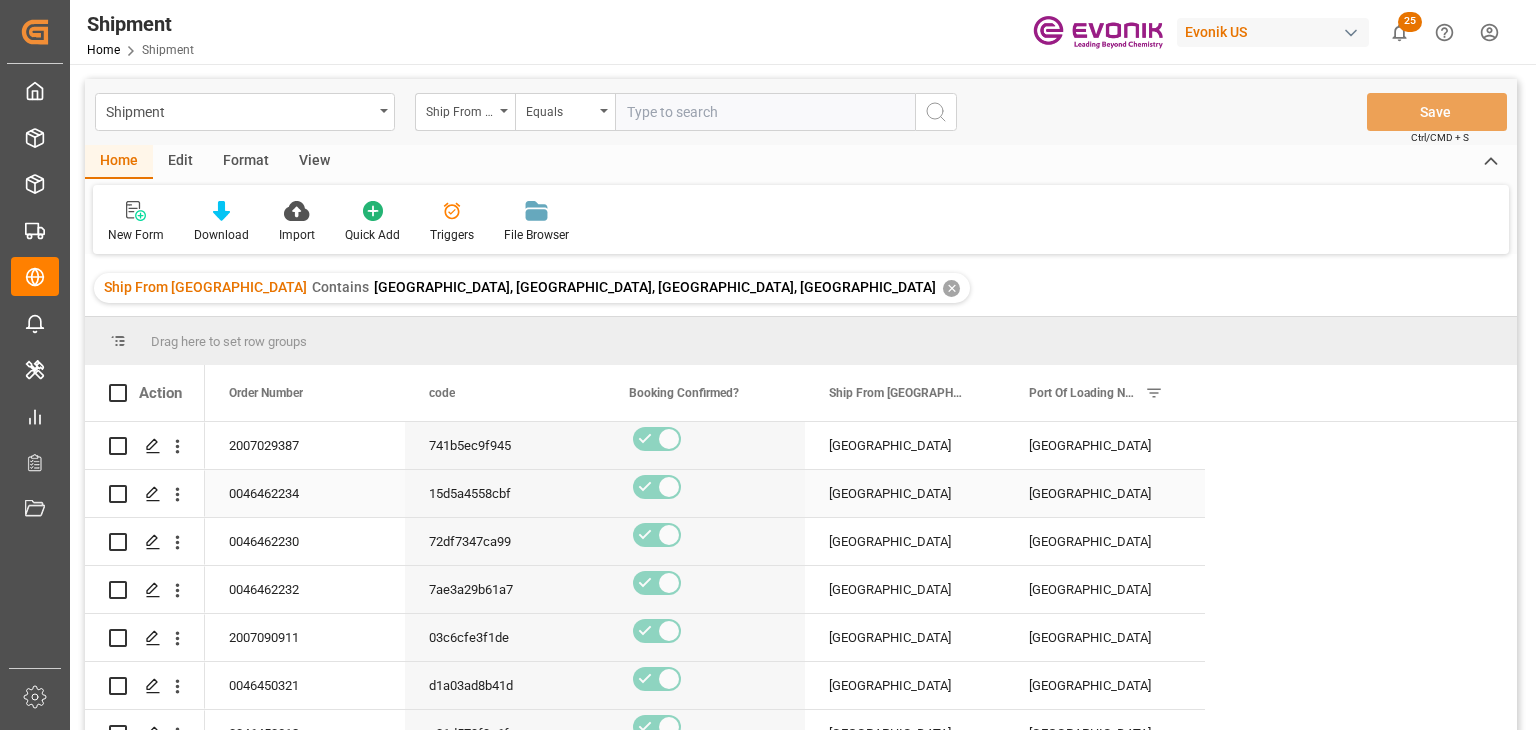 scroll, scrollTop: 0, scrollLeft: 0, axis: both 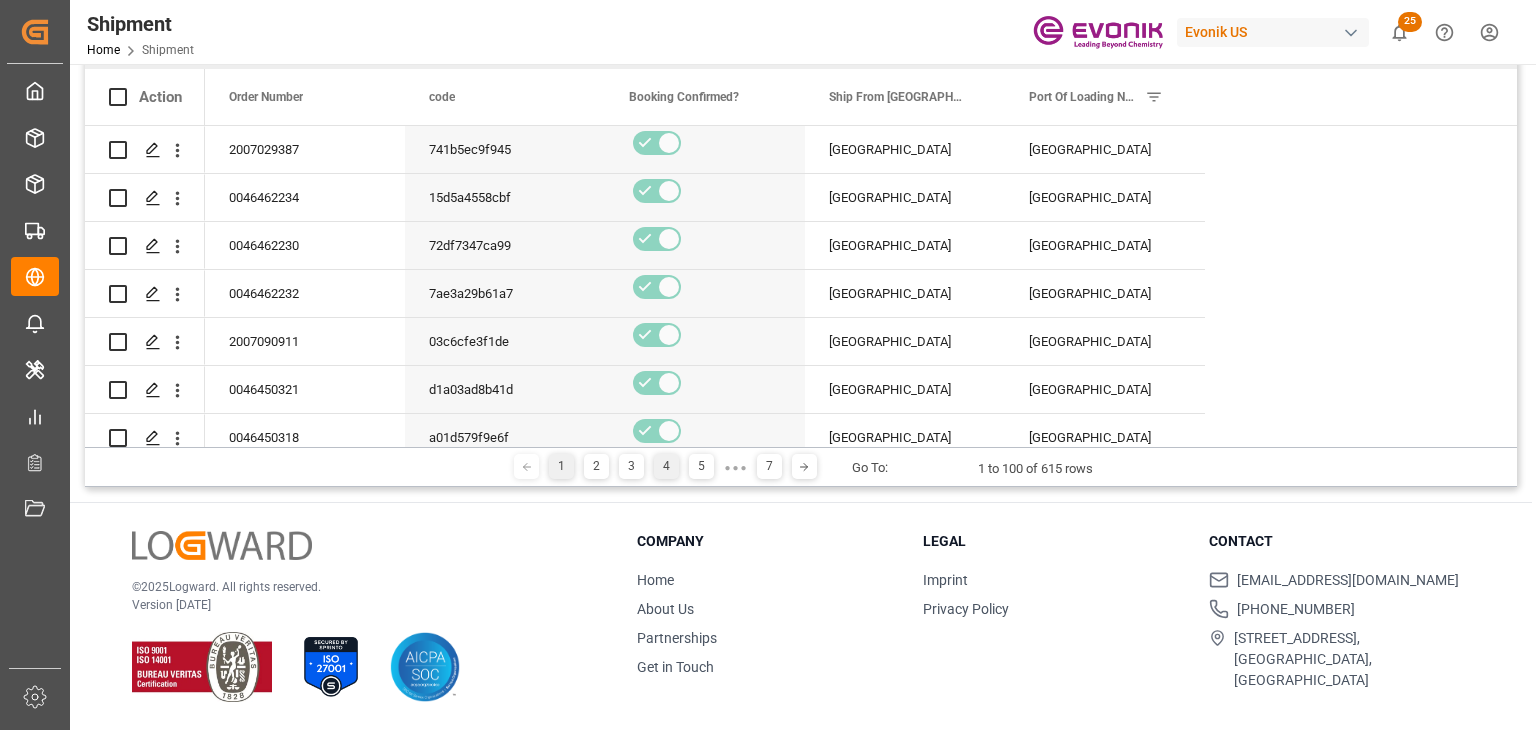 click on "4" at bounding box center (666, 466) 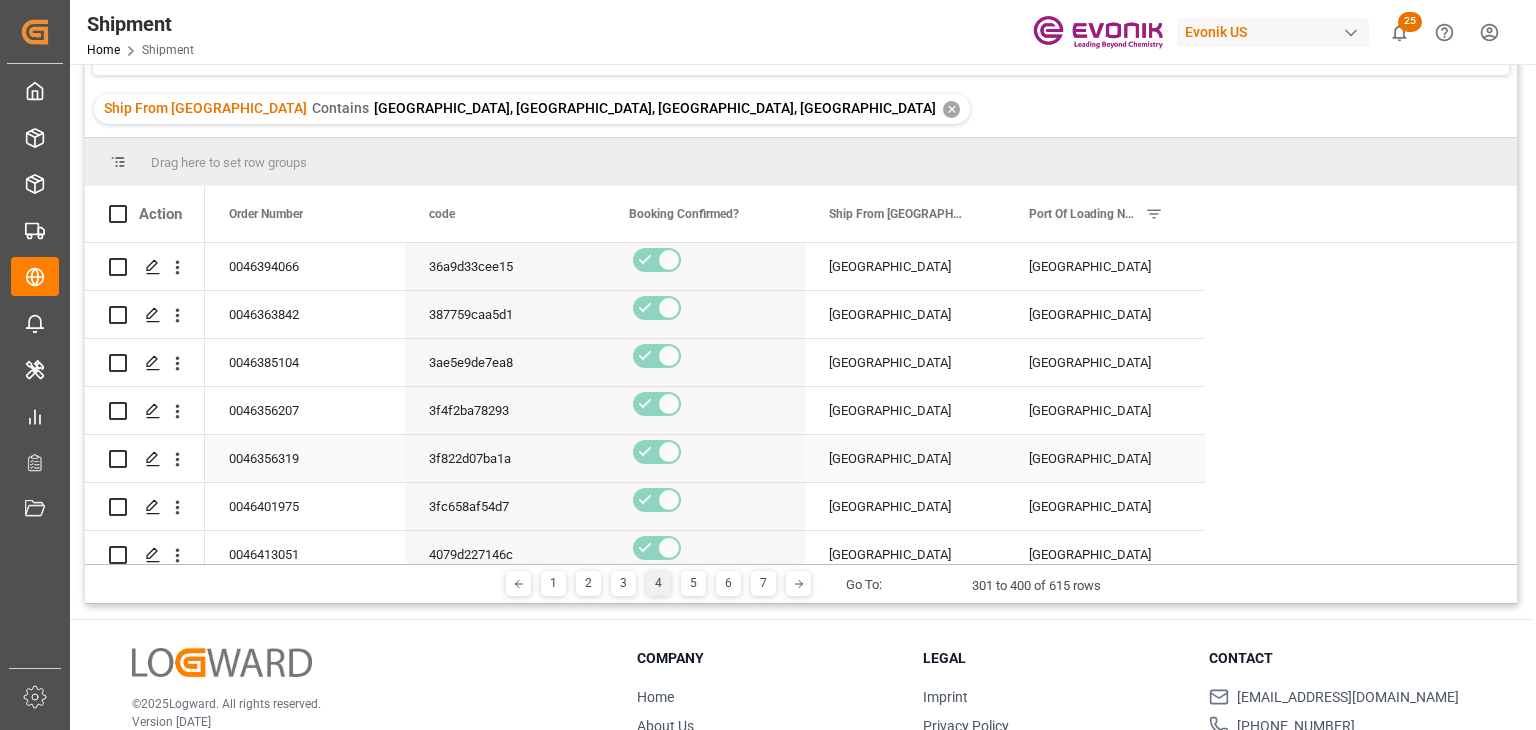 scroll, scrollTop: 0, scrollLeft: 0, axis: both 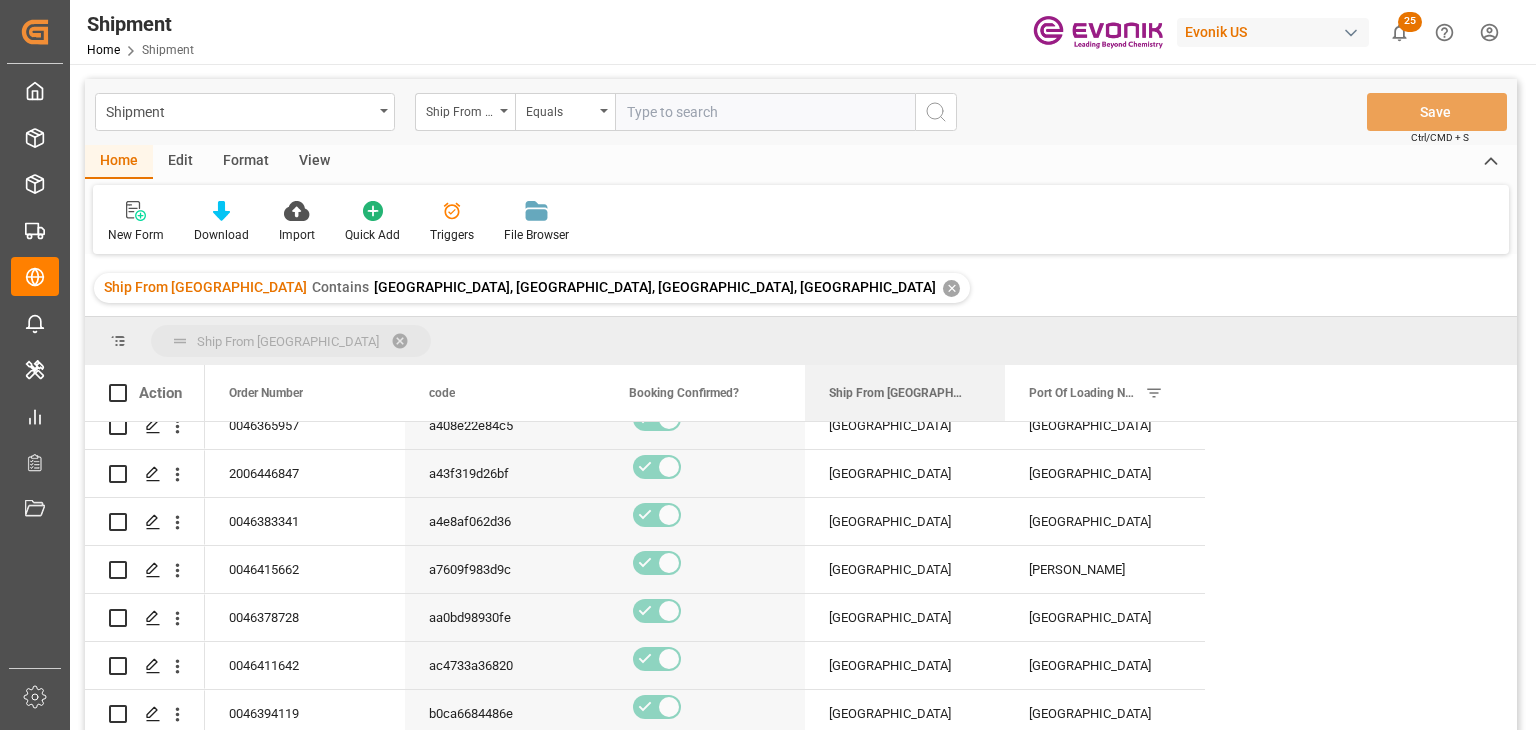 drag, startPoint x: 840, startPoint y: 391, endPoint x: 840, endPoint y: 341, distance: 50 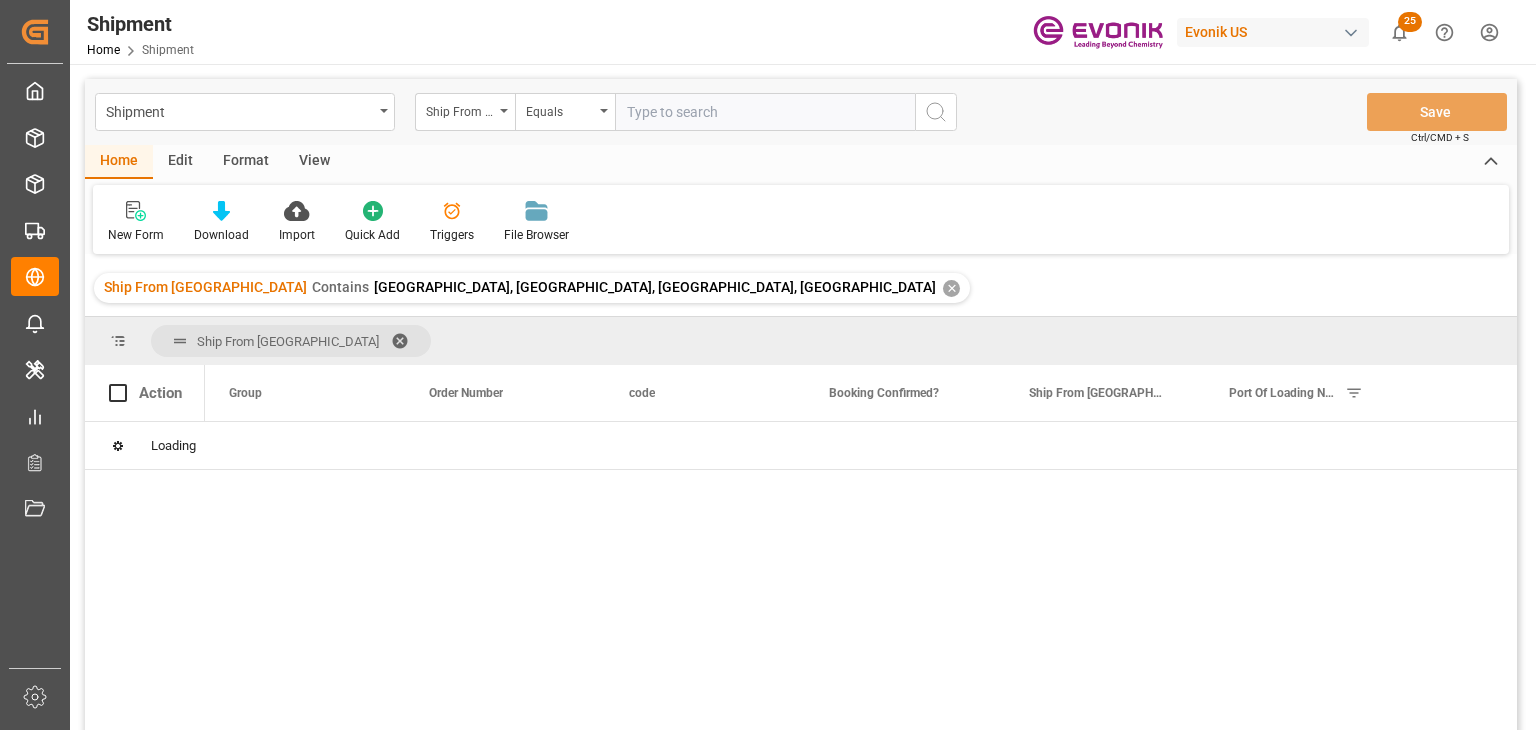 scroll, scrollTop: 0, scrollLeft: 0, axis: both 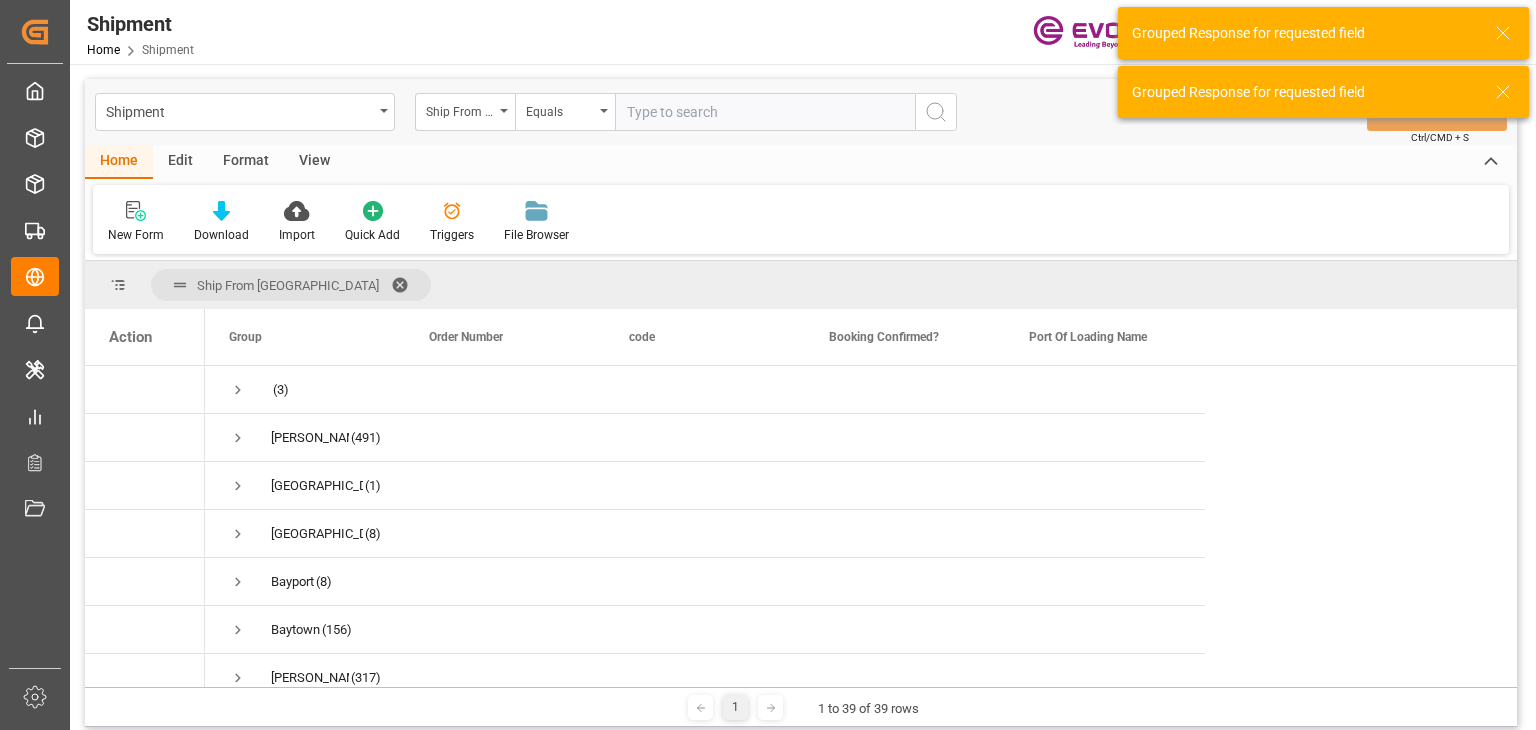 click at bounding box center [407, 285] 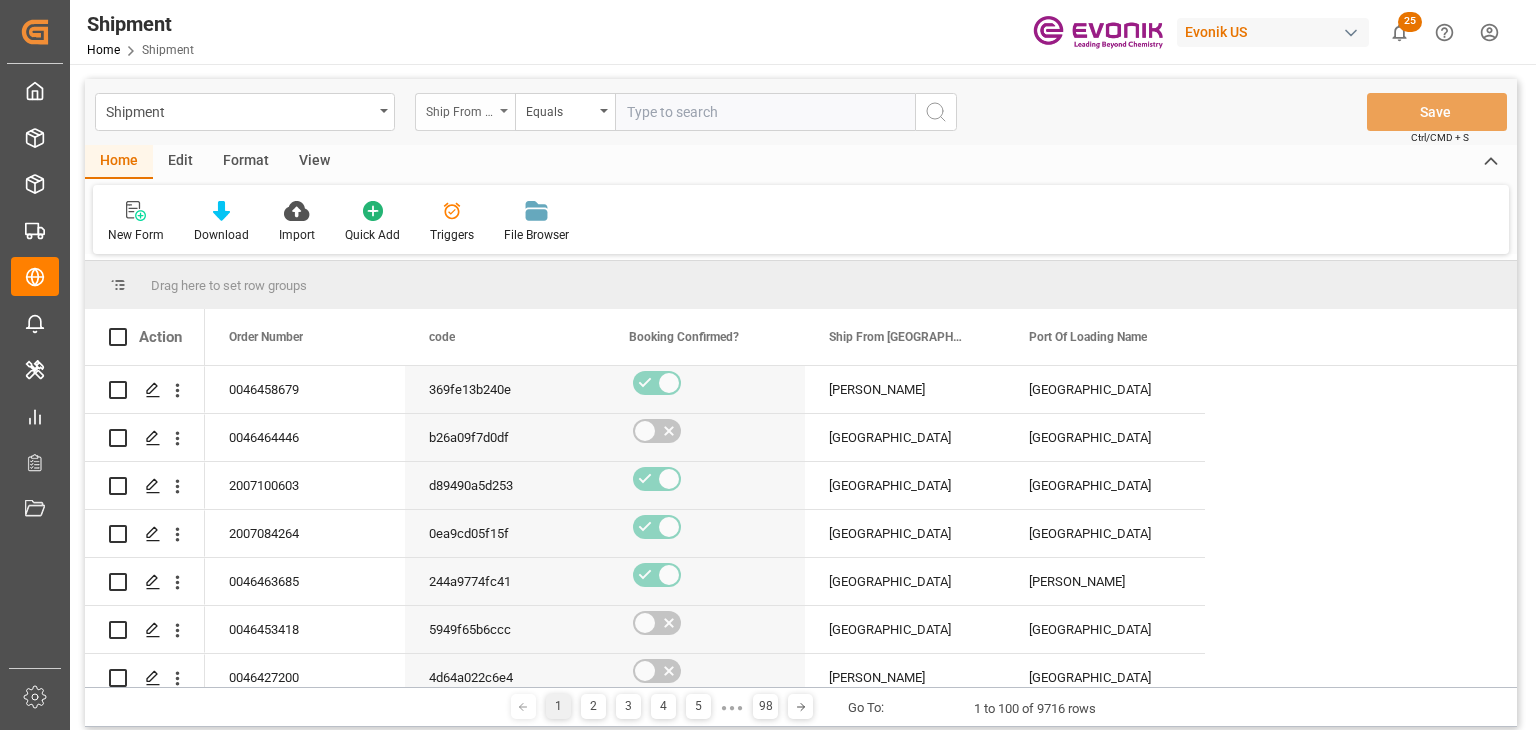 click on "Ship From City" at bounding box center (460, 109) 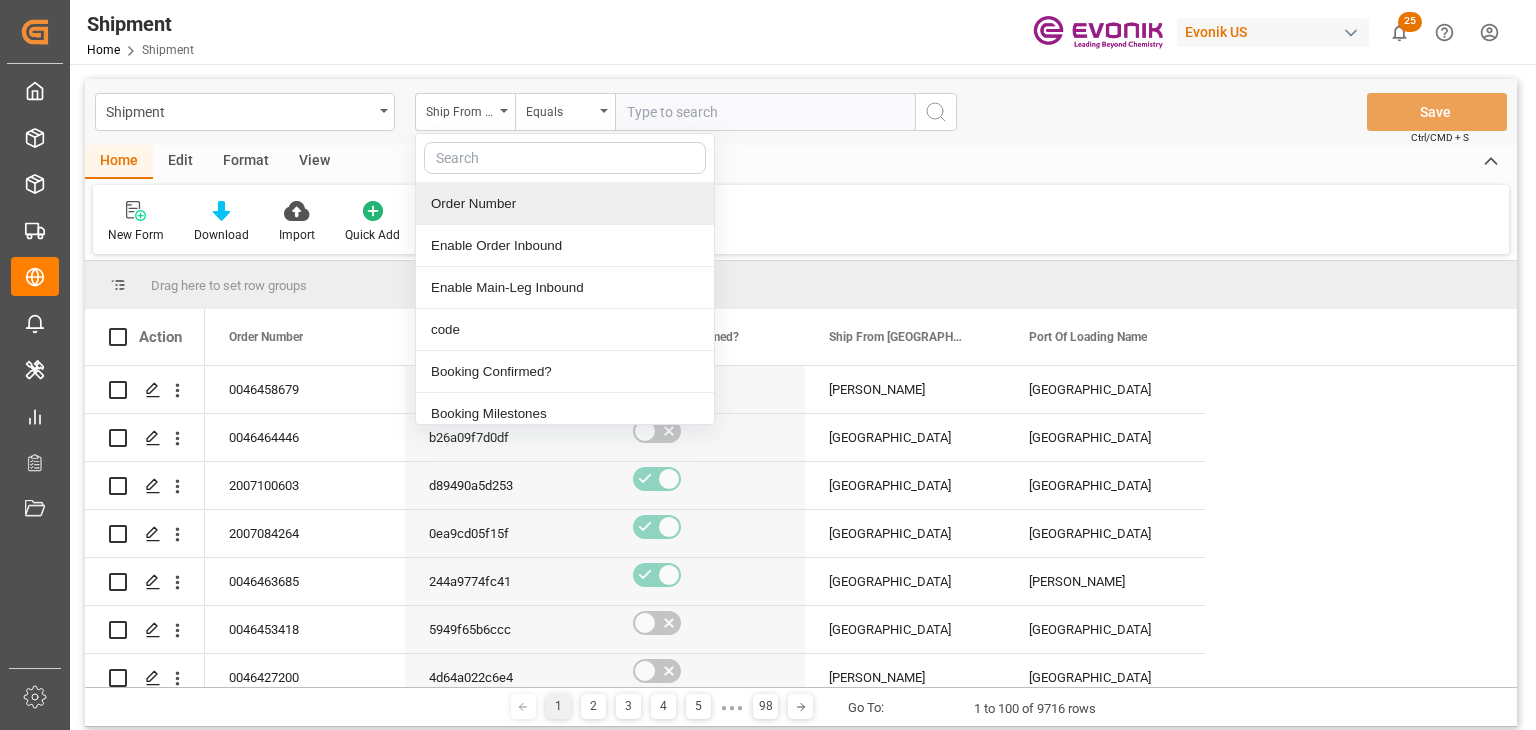 click at bounding box center [565, 158] 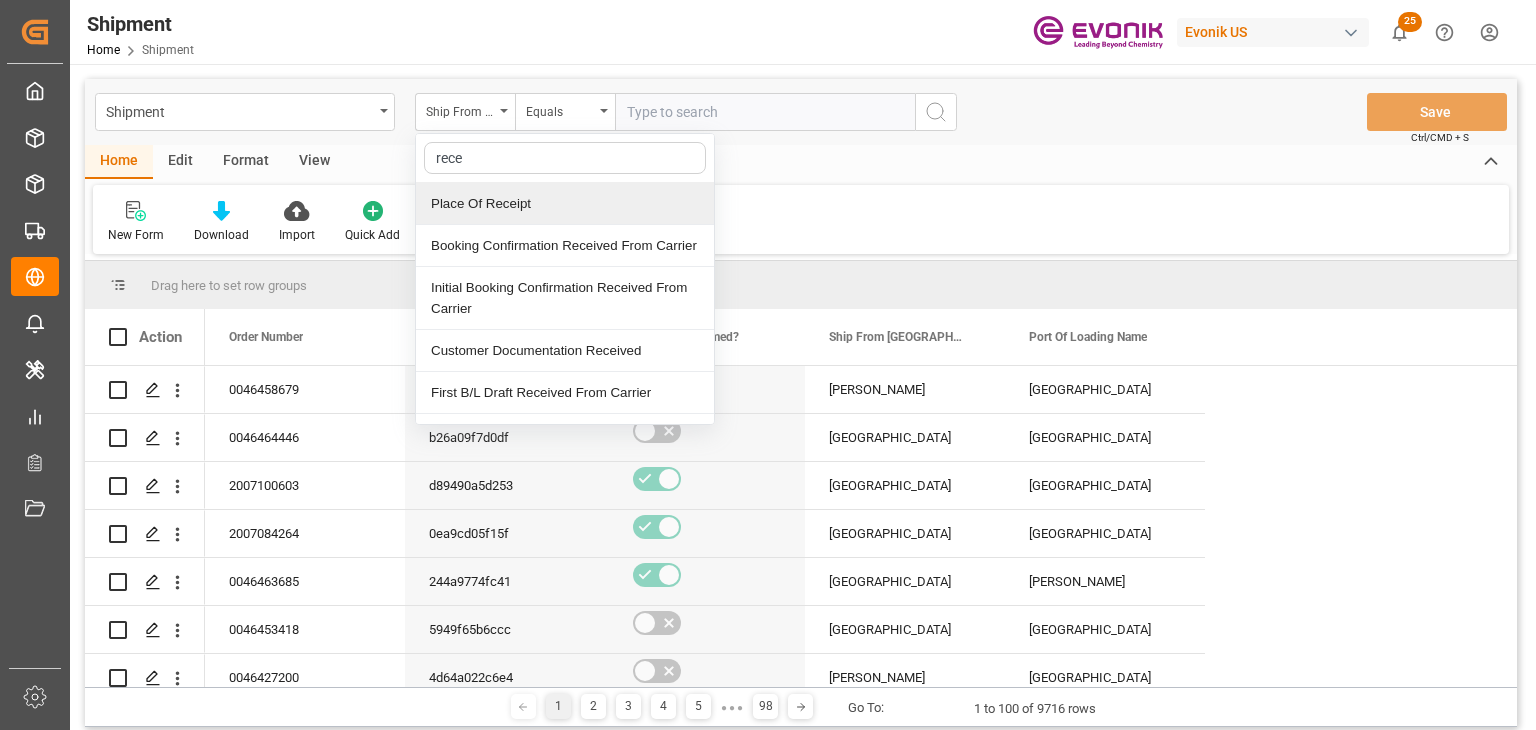 drag, startPoint x: 463, startPoint y: 161, endPoint x: 298, endPoint y: 161, distance: 165 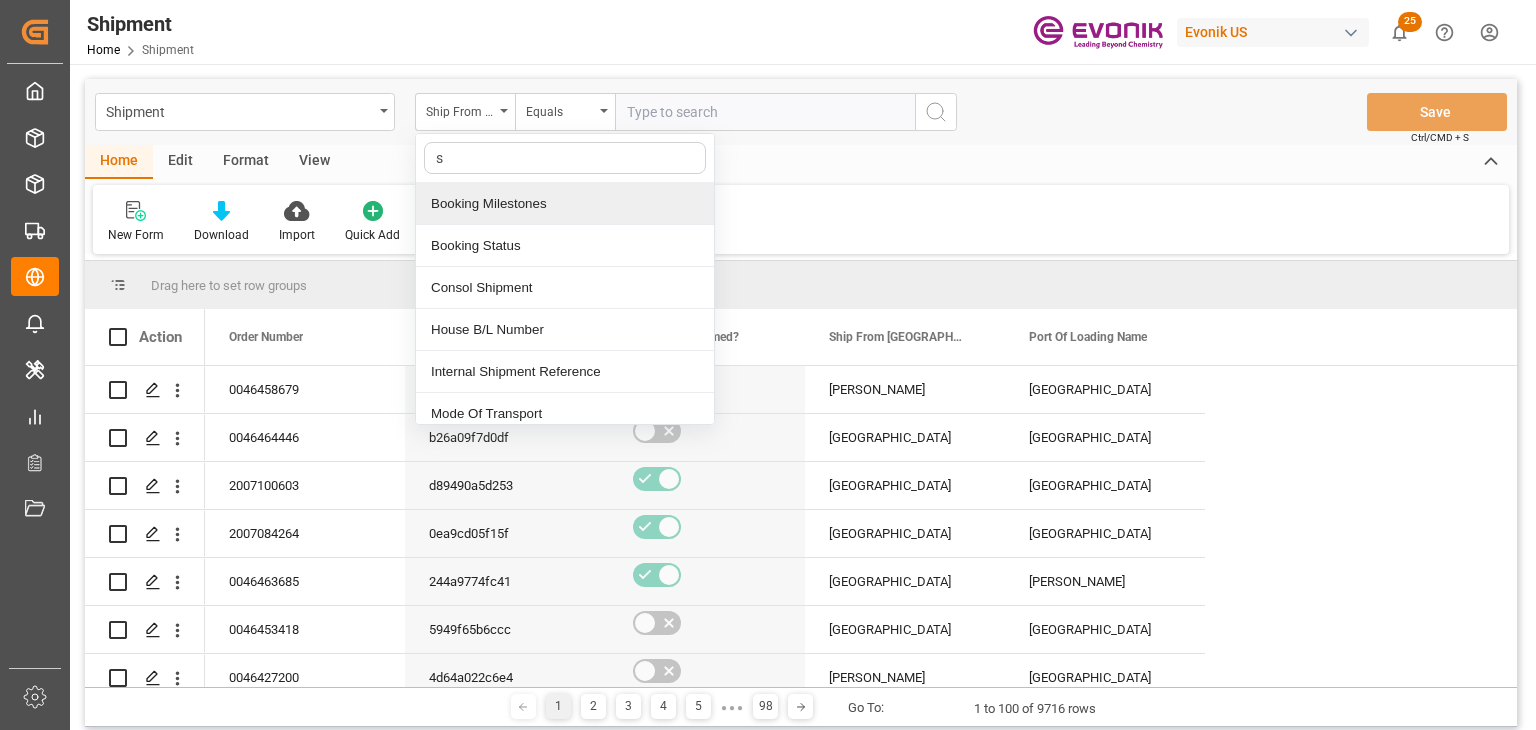type on "s" 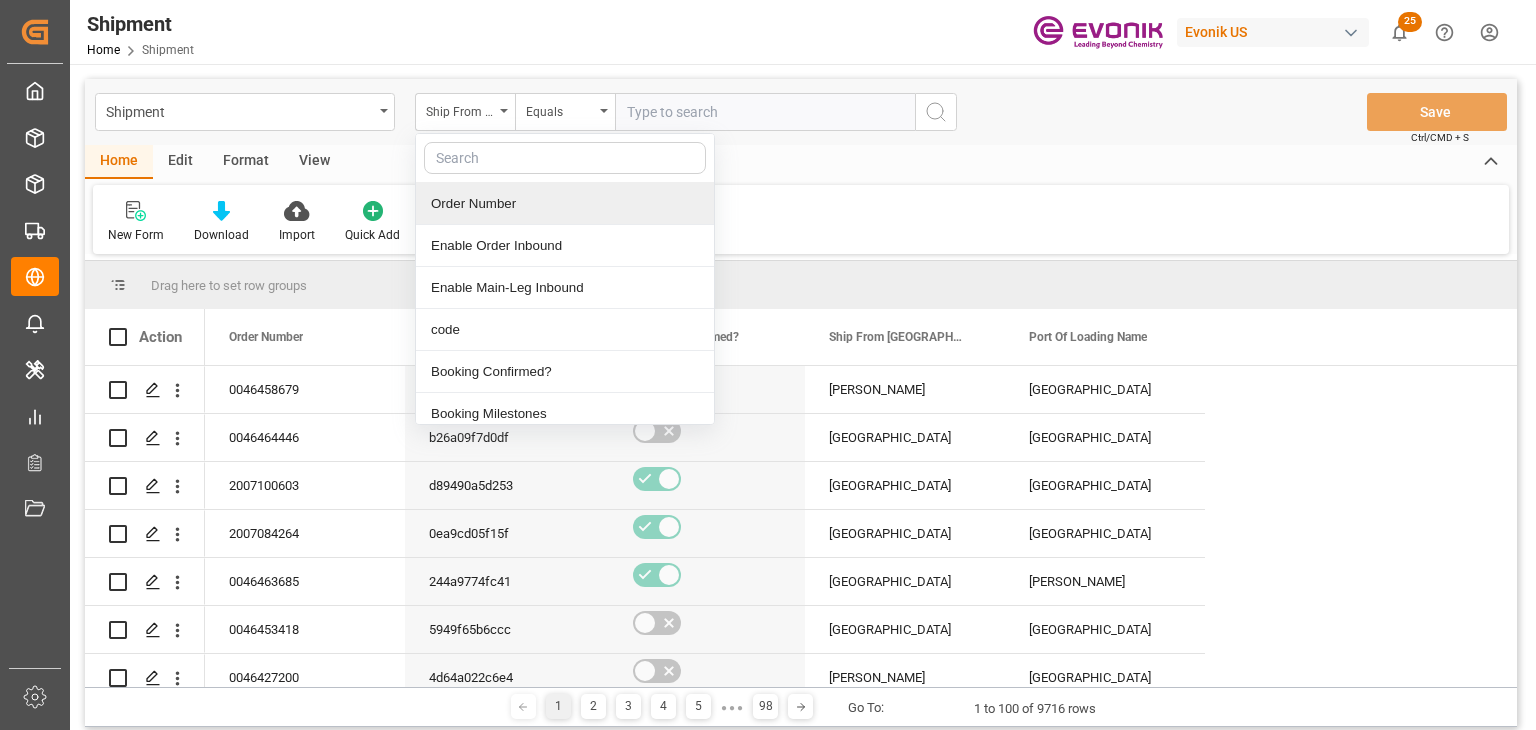 click on "Home Edit Format View" at bounding box center [801, 162] 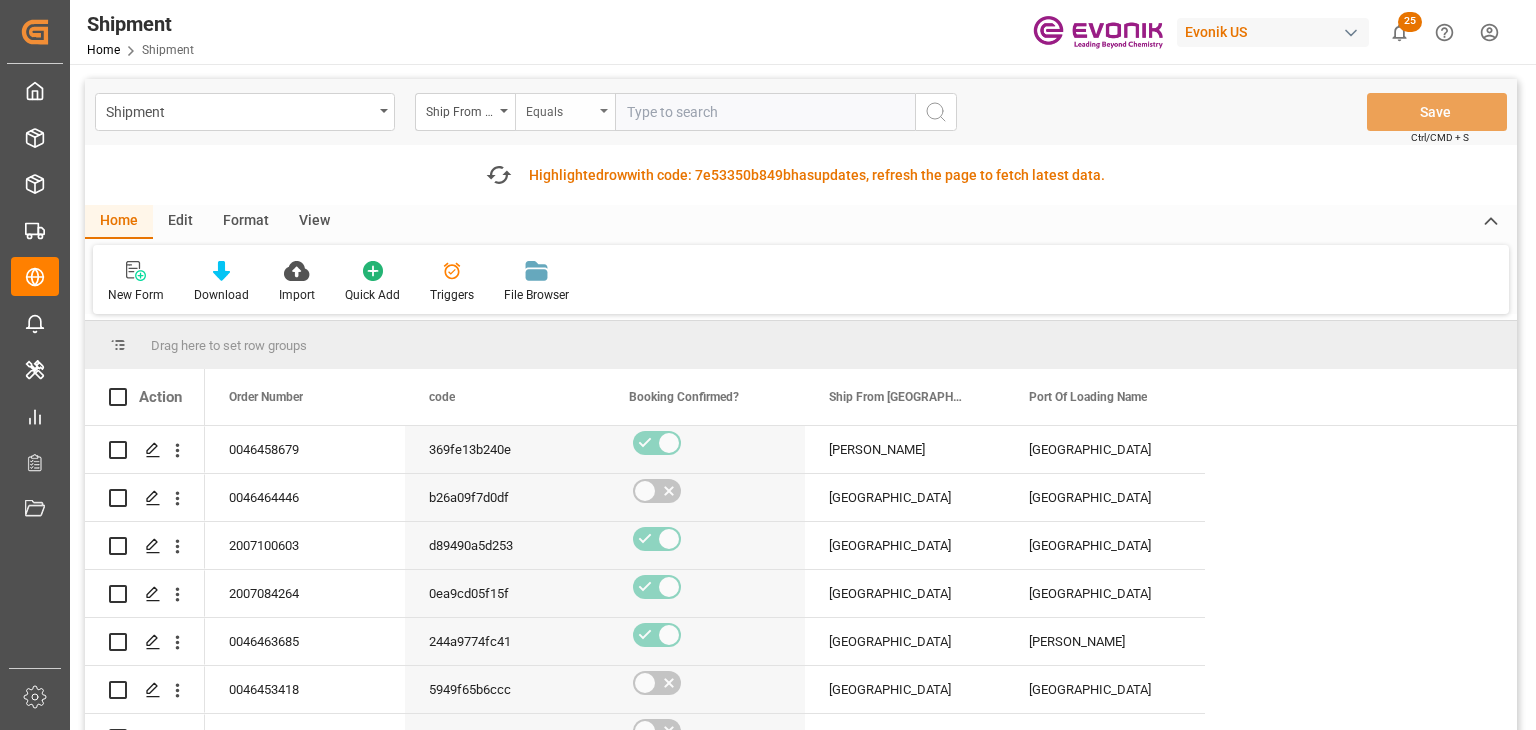 click on "Equals" at bounding box center (560, 109) 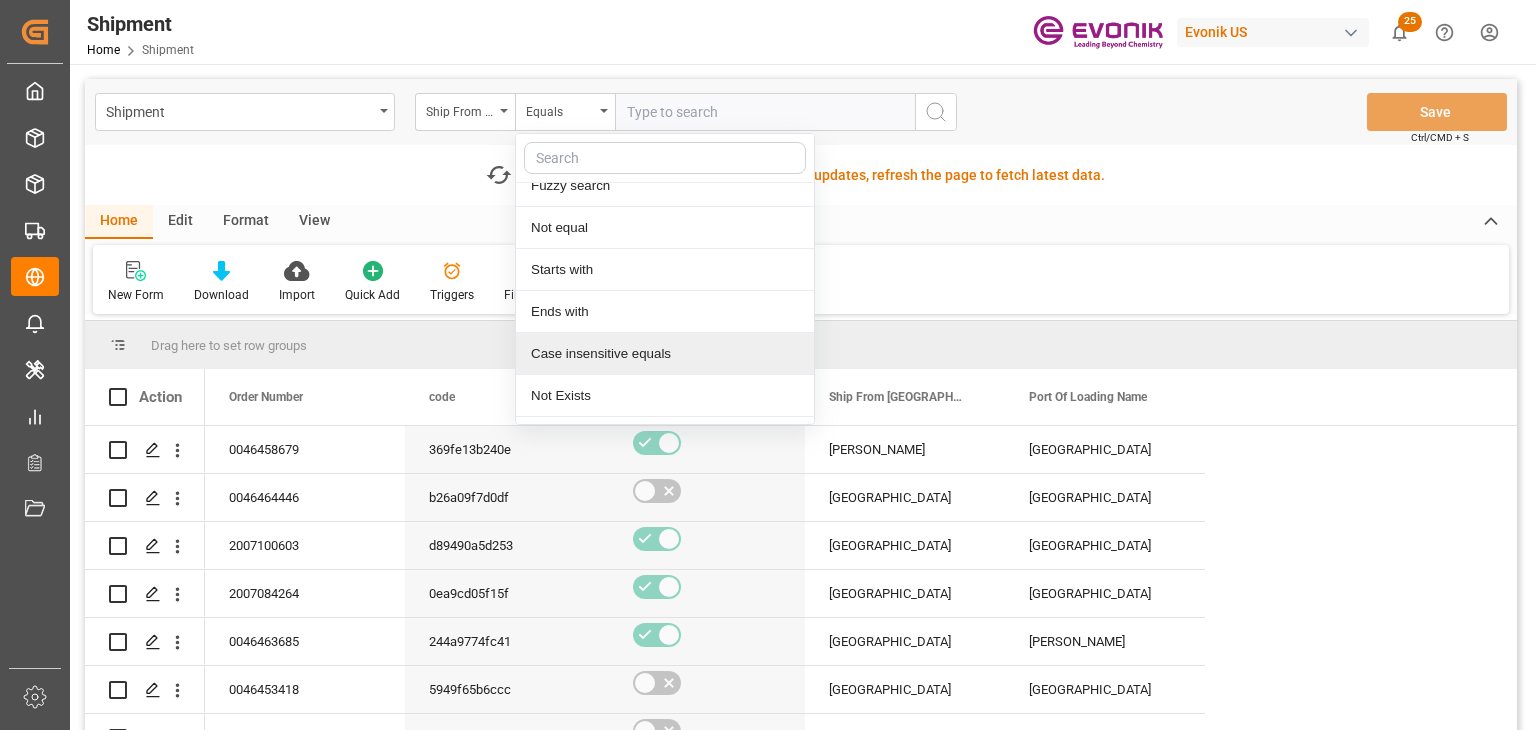 scroll, scrollTop: 92, scrollLeft: 0, axis: vertical 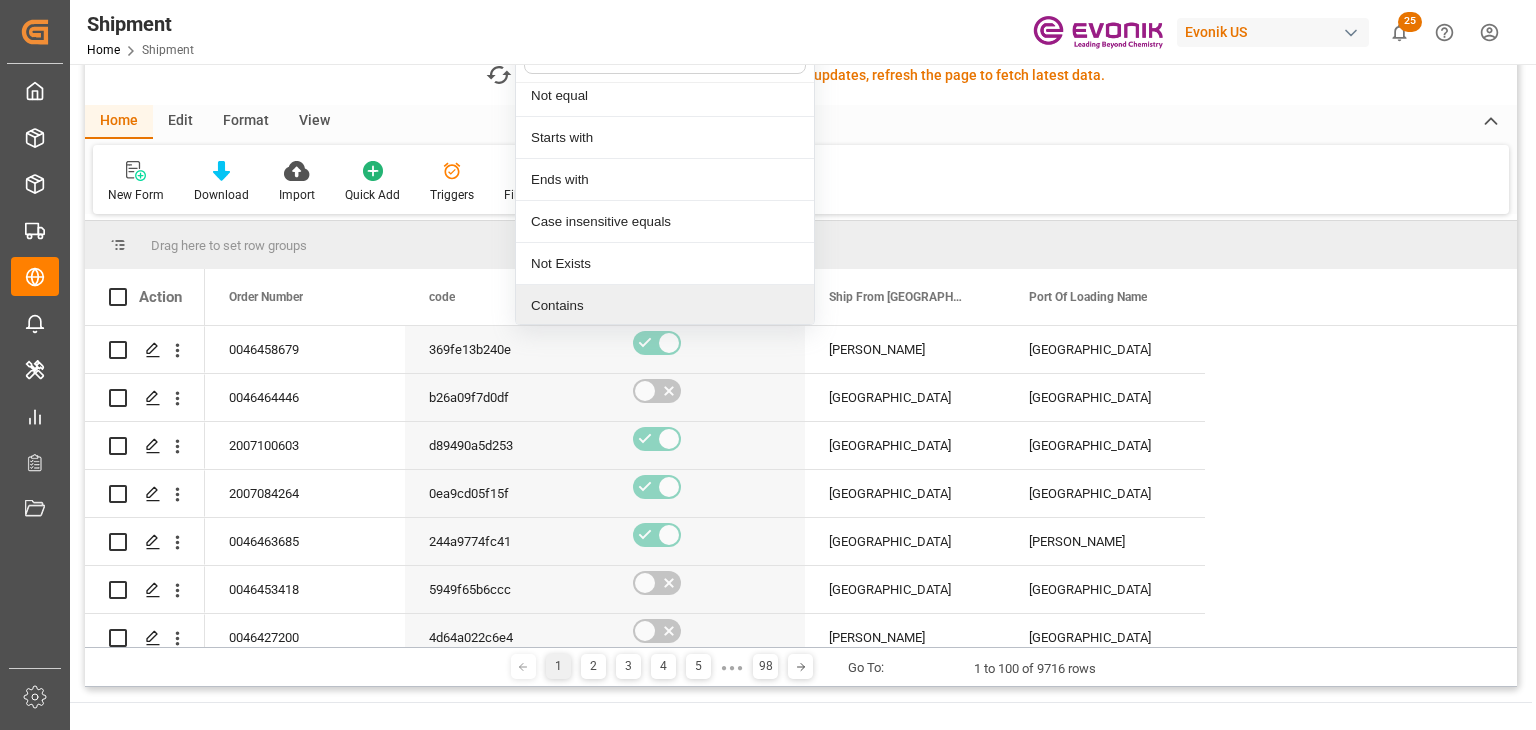 drag, startPoint x: 576, startPoint y: 302, endPoint x: 803, endPoint y: 157, distance: 269.3585 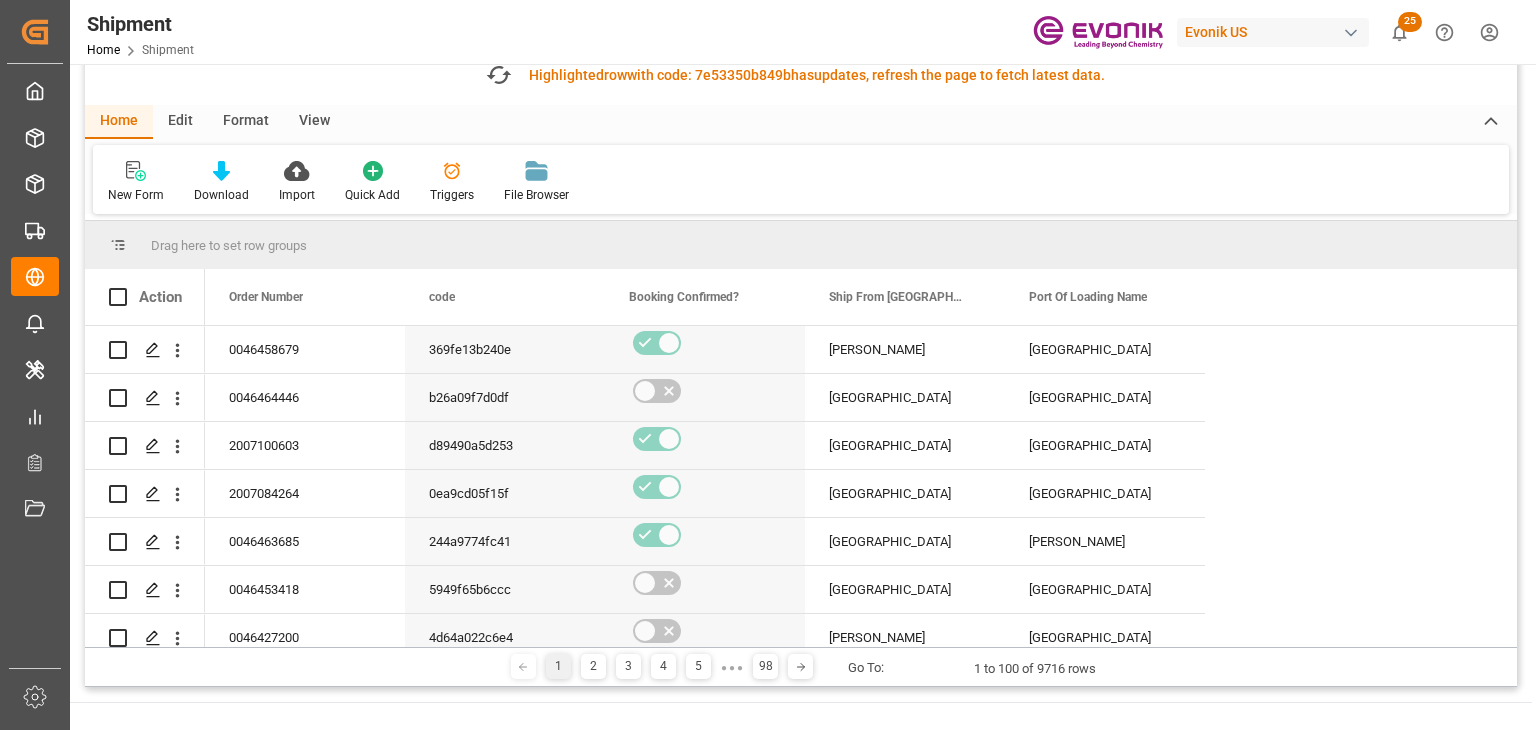 scroll, scrollTop: 0, scrollLeft: 0, axis: both 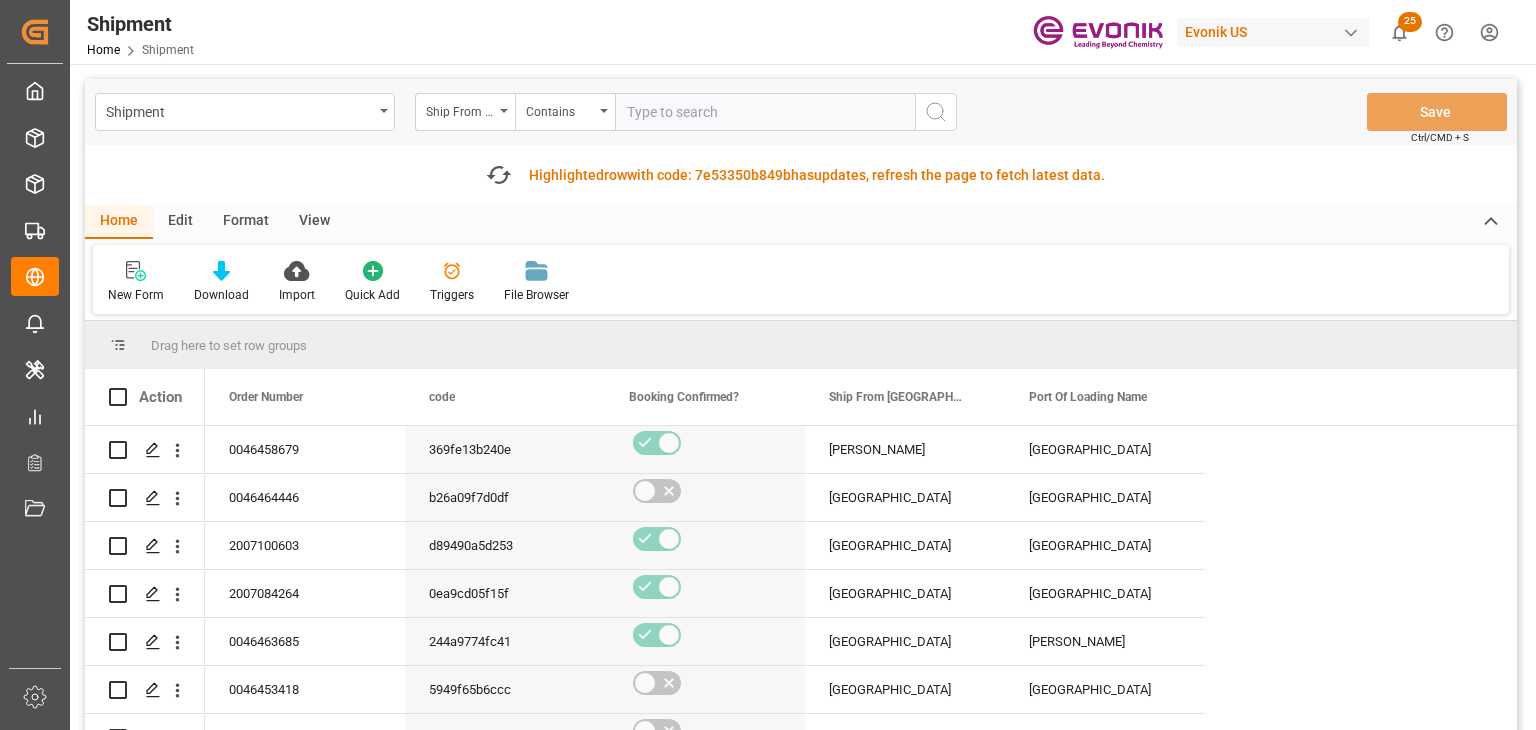 click at bounding box center (765, 112) 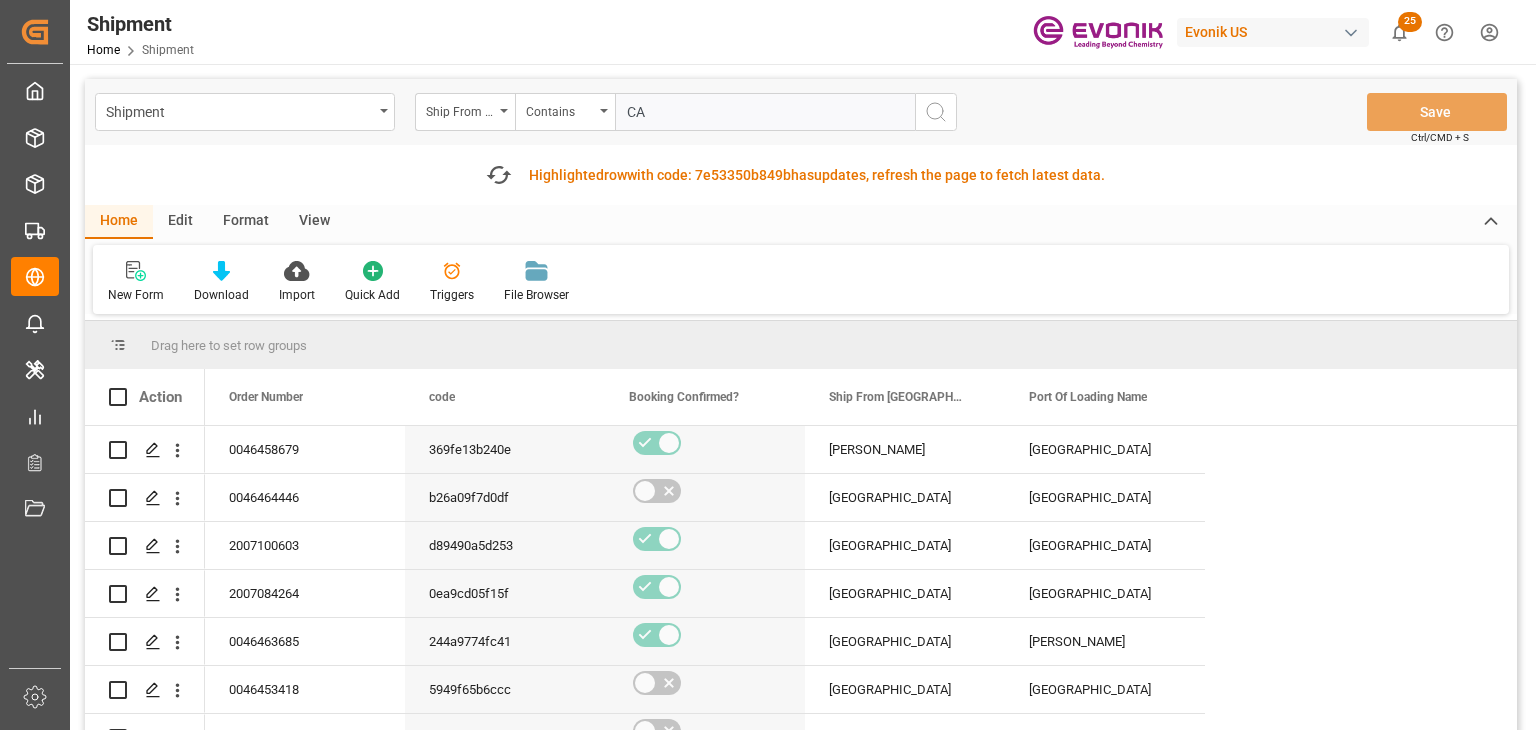 type on "C" 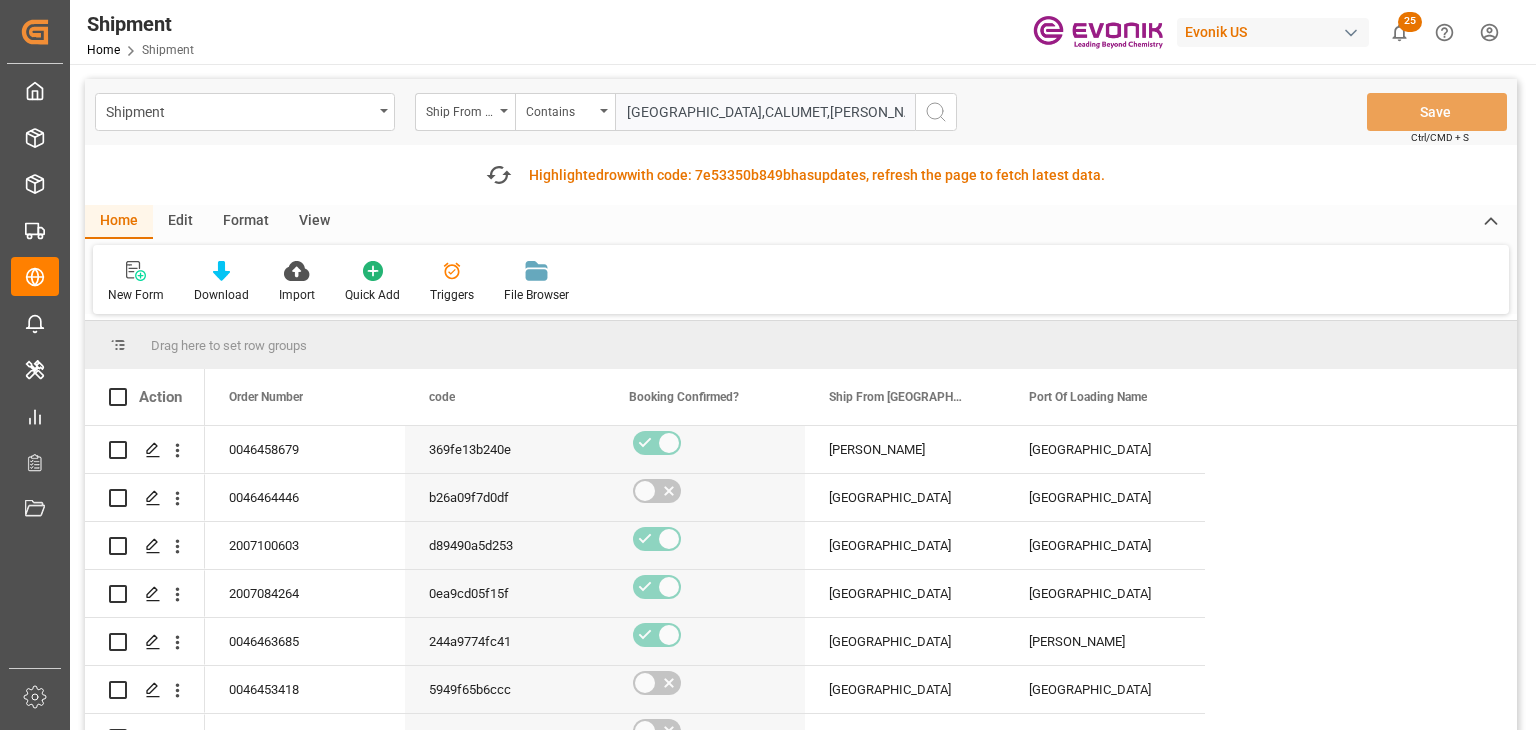 type on "HOUSTON,CALUMET,CALVERT,HOPEWELL" 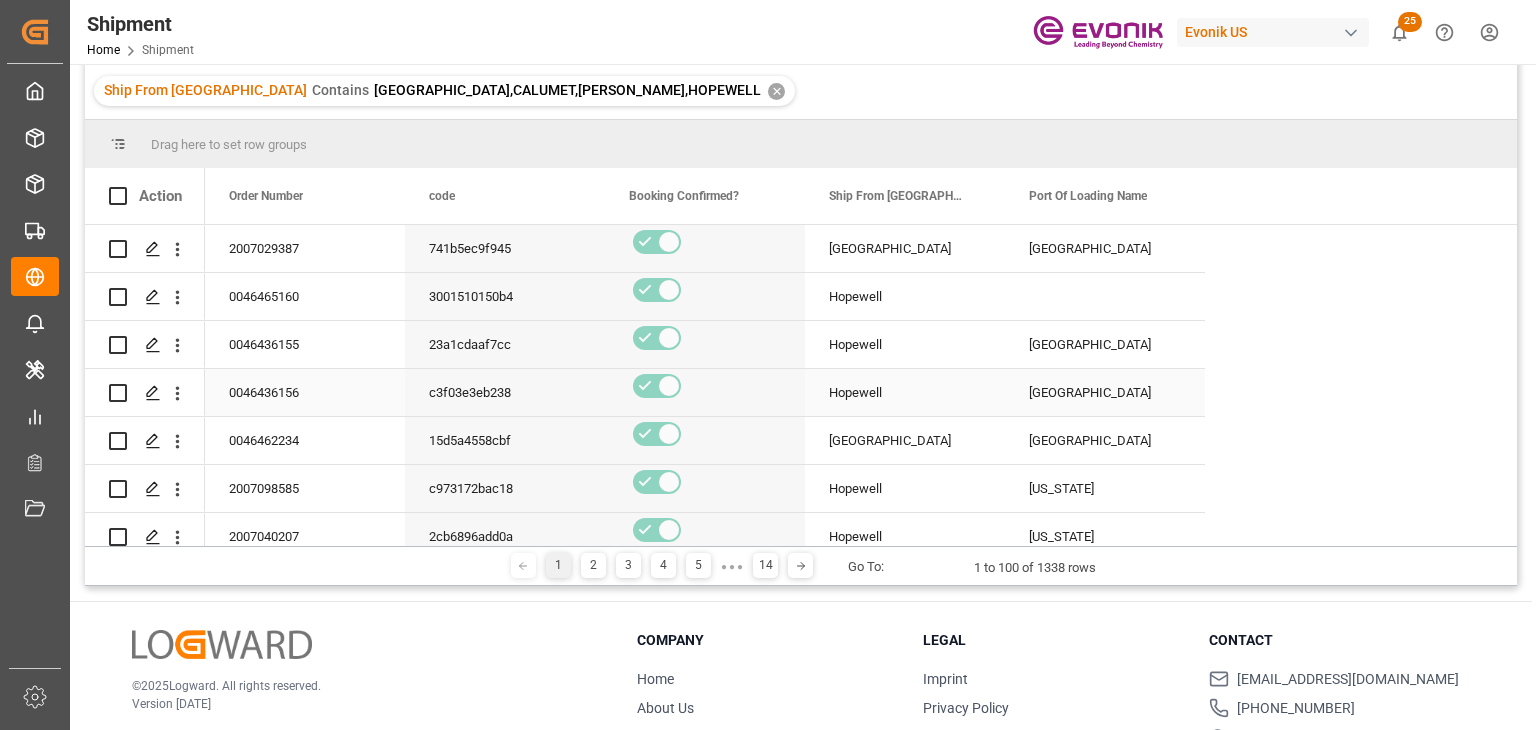 scroll, scrollTop: 200, scrollLeft: 0, axis: vertical 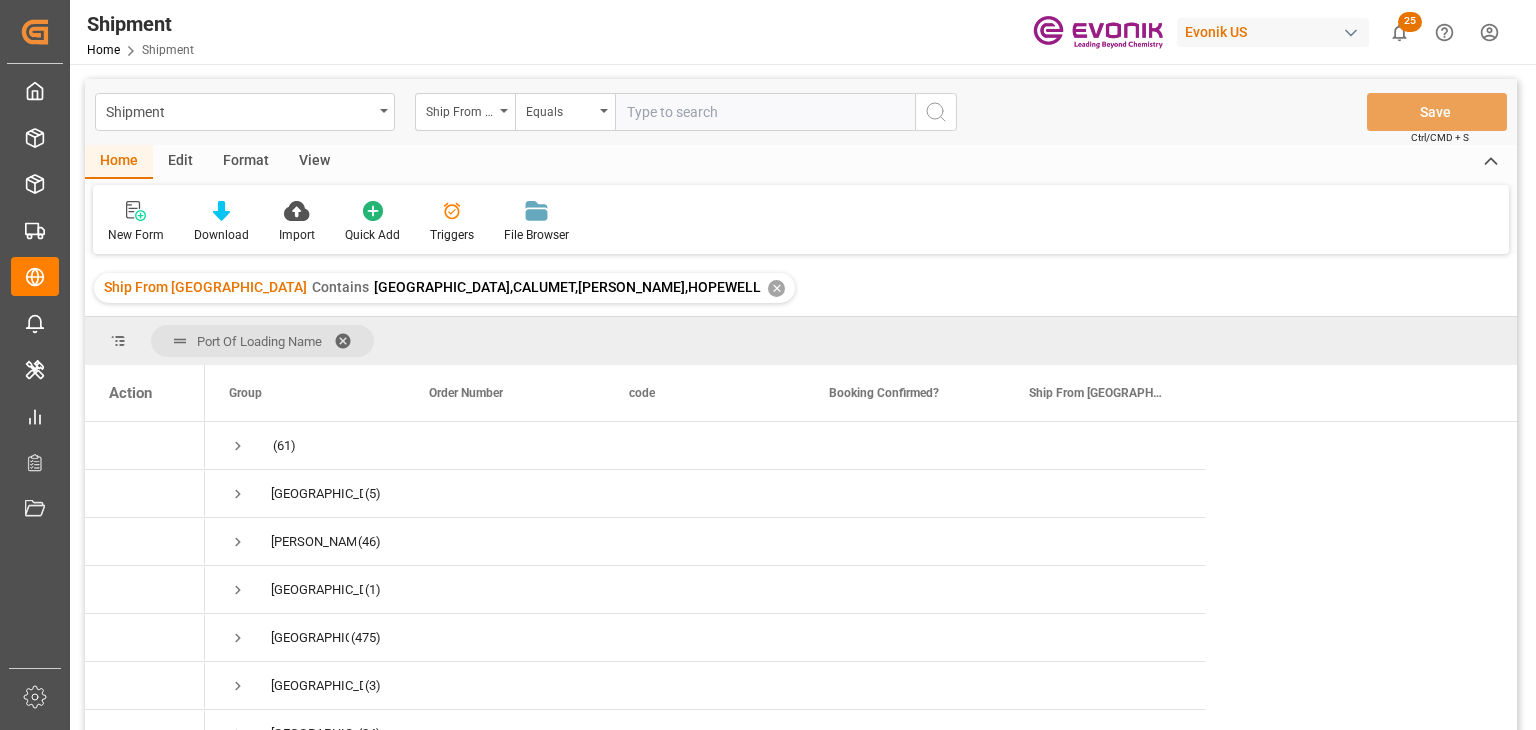 click at bounding box center [350, 341] 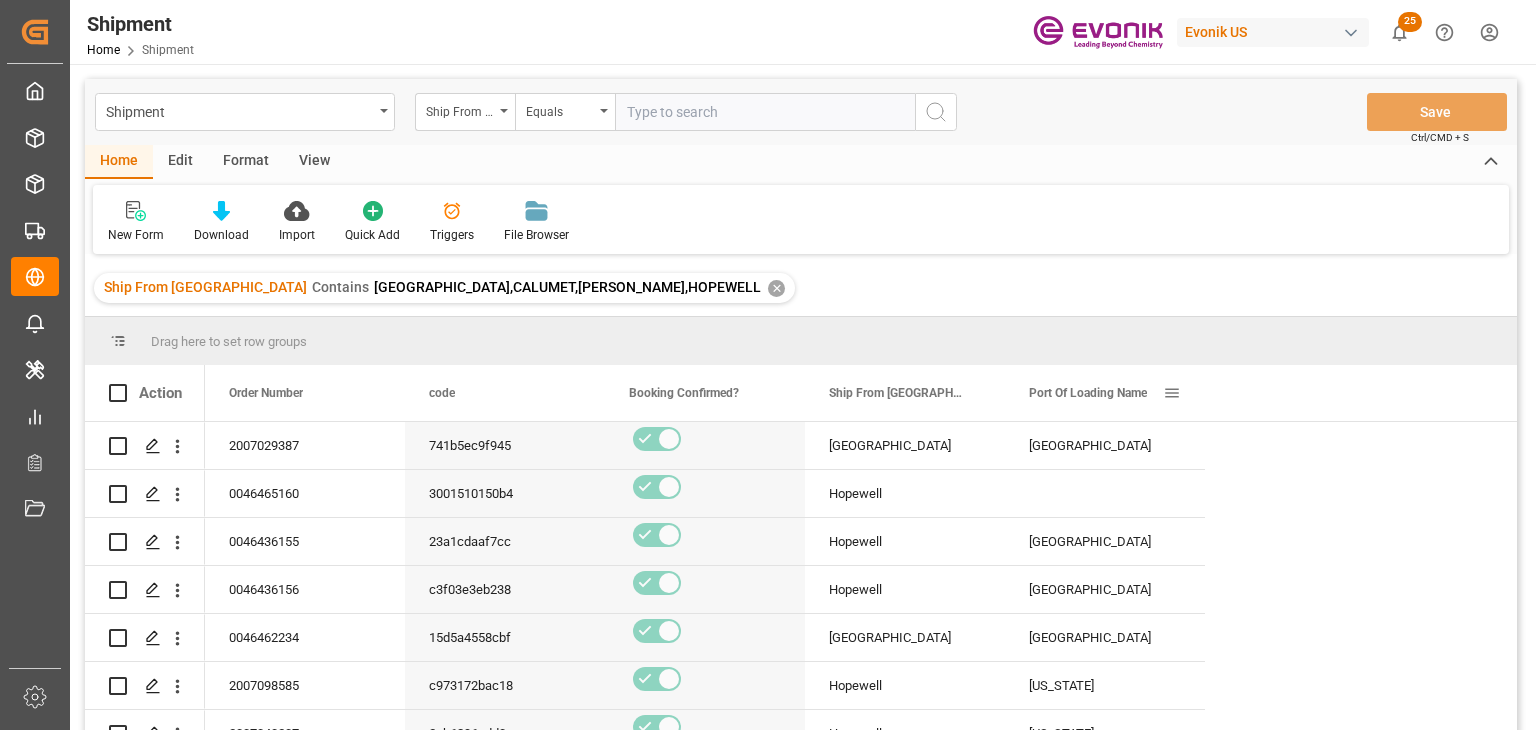 click on "Port Of Loading Name" at bounding box center (1105, 393) 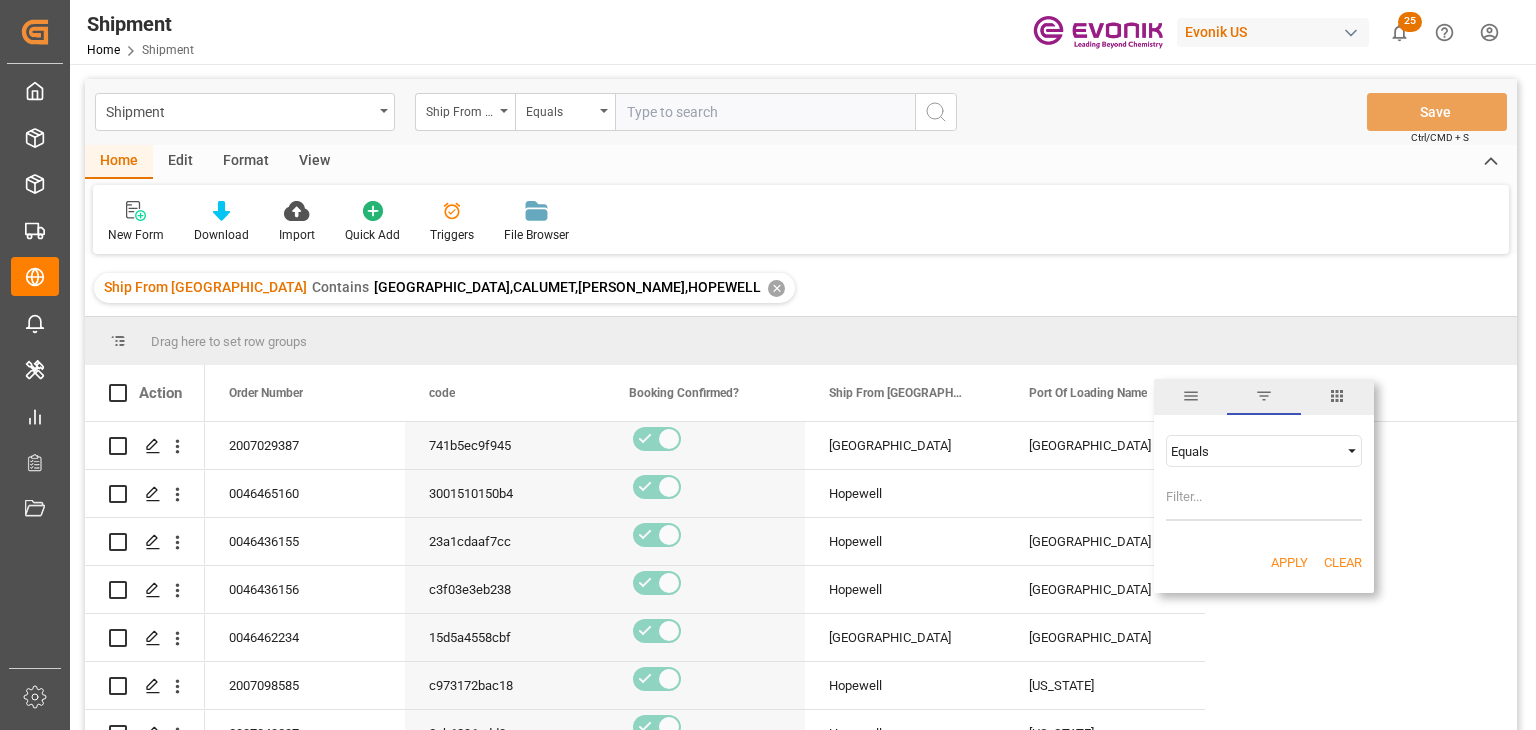 click on "Equals" at bounding box center [1255, 451] 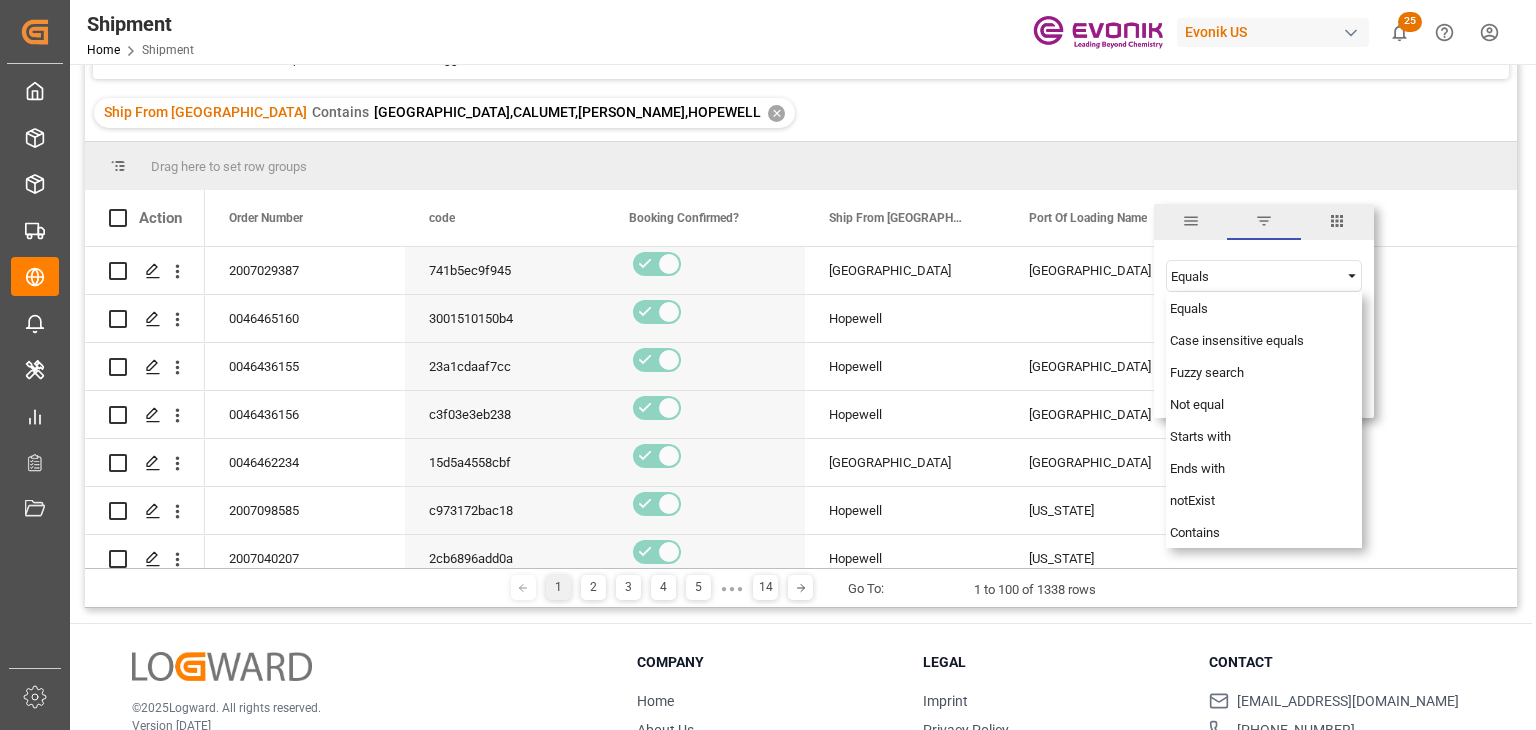 scroll, scrollTop: 296, scrollLeft: 0, axis: vertical 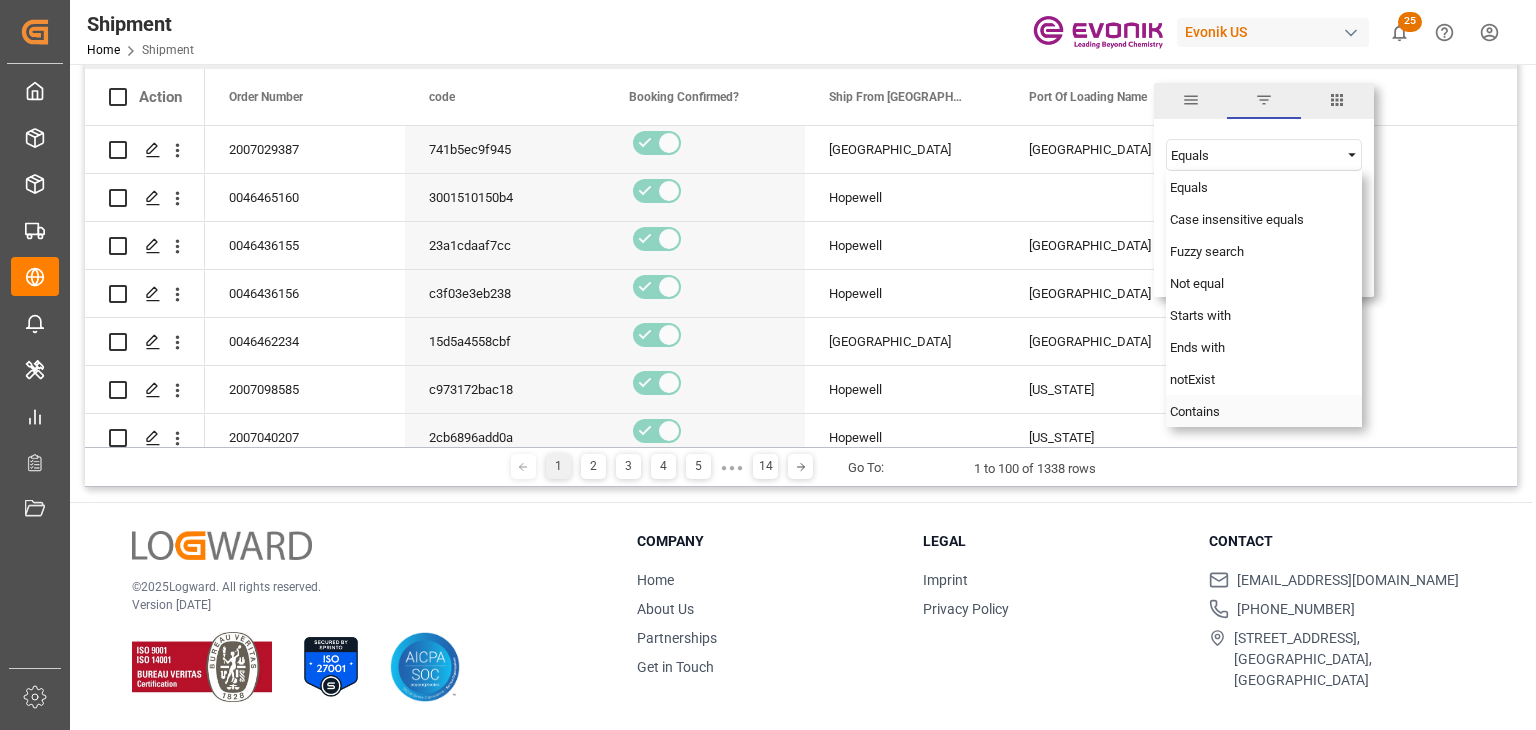 click on "Contains" at bounding box center [1195, 411] 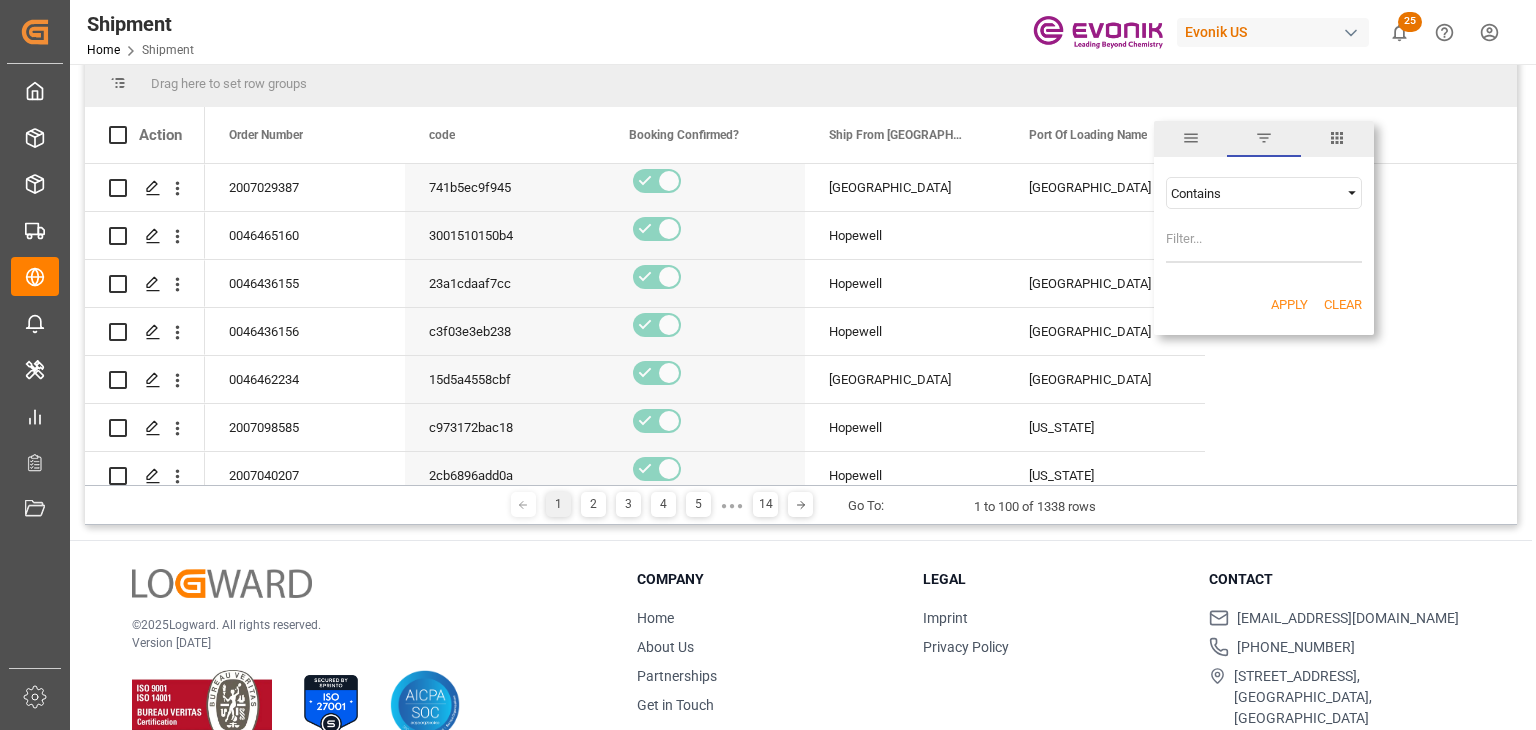 scroll, scrollTop: 196, scrollLeft: 0, axis: vertical 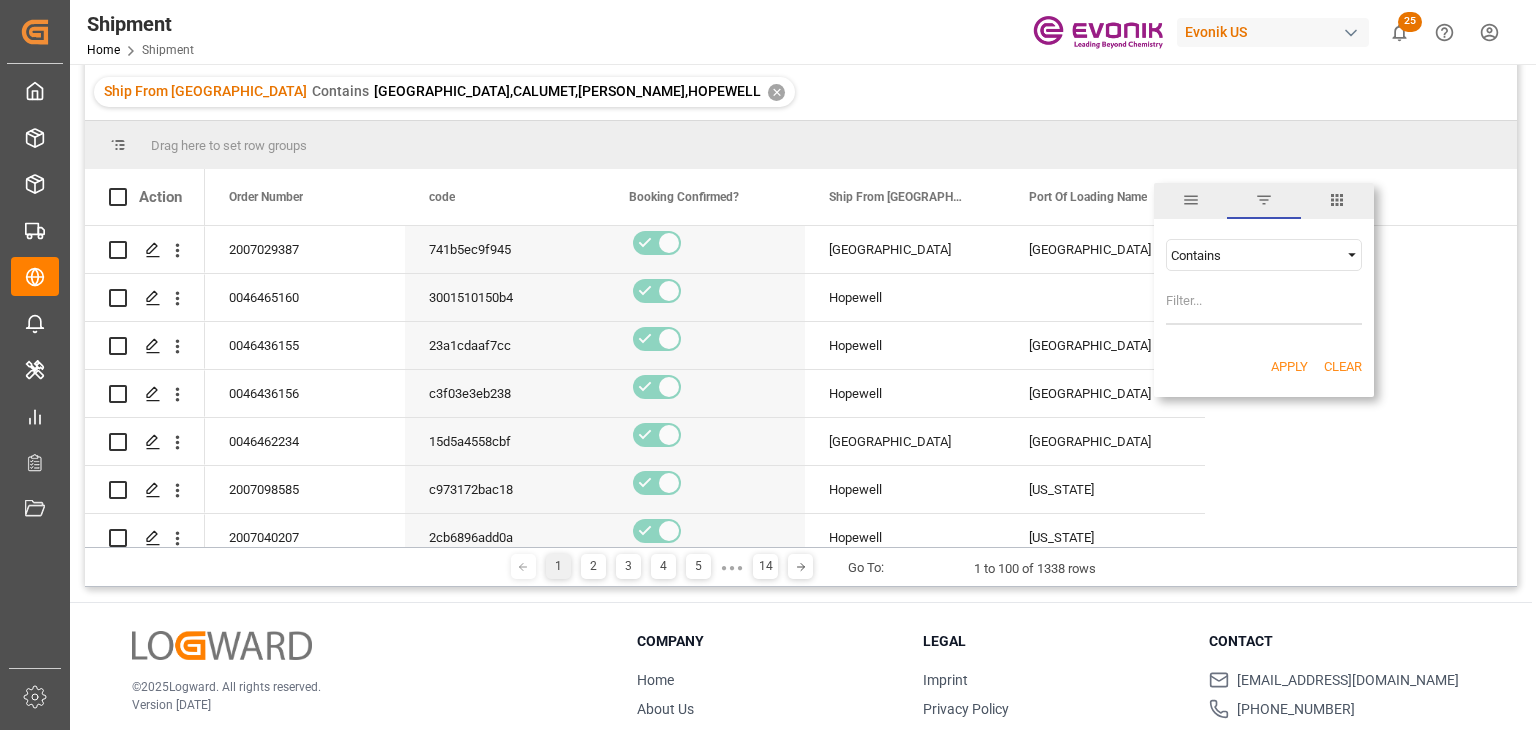 click at bounding box center (1264, 305) 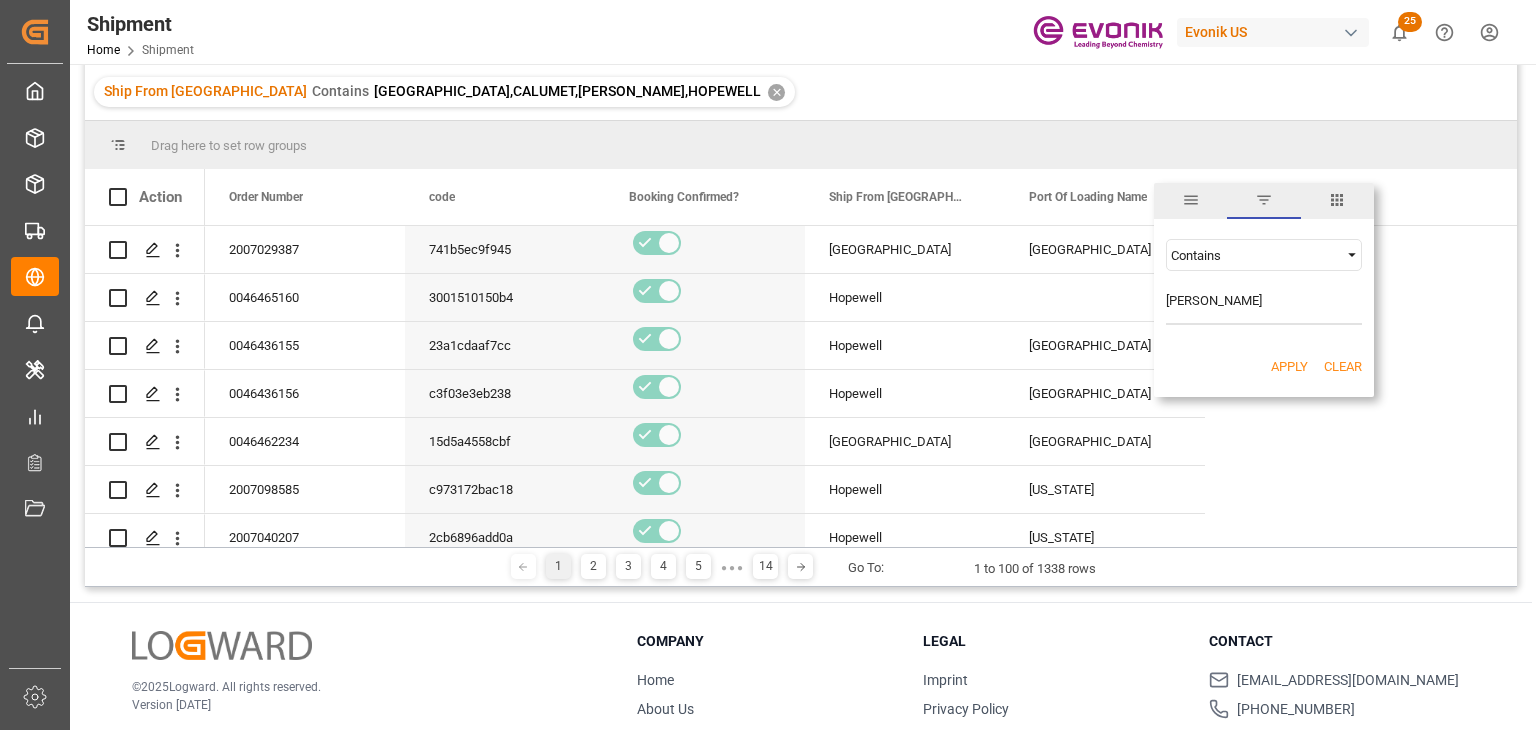 drag, startPoint x: 1196, startPoint y: 305, endPoint x: 1128, endPoint y: 308, distance: 68.06615 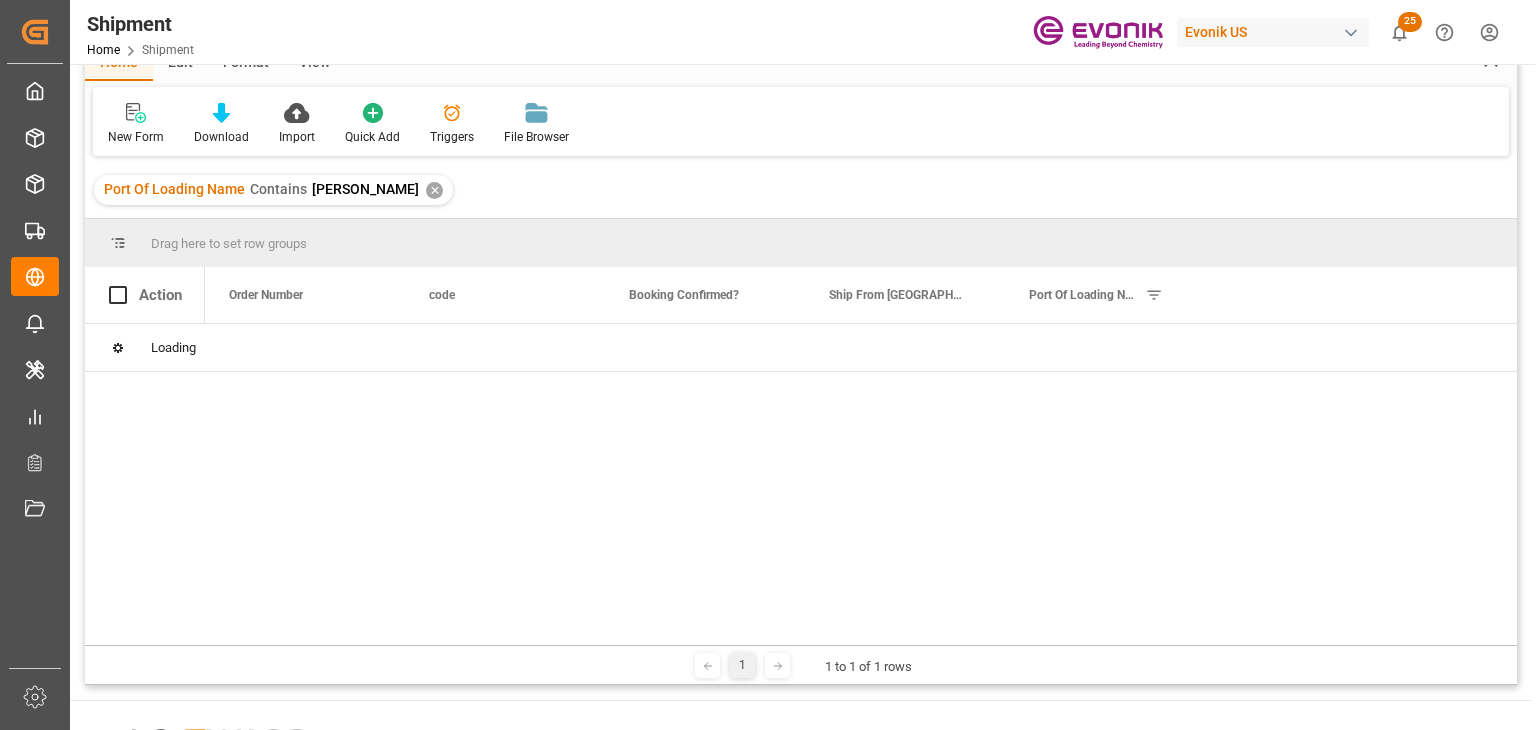 scroll, scrollTop: 0, scrollLeft: 0, axis: both 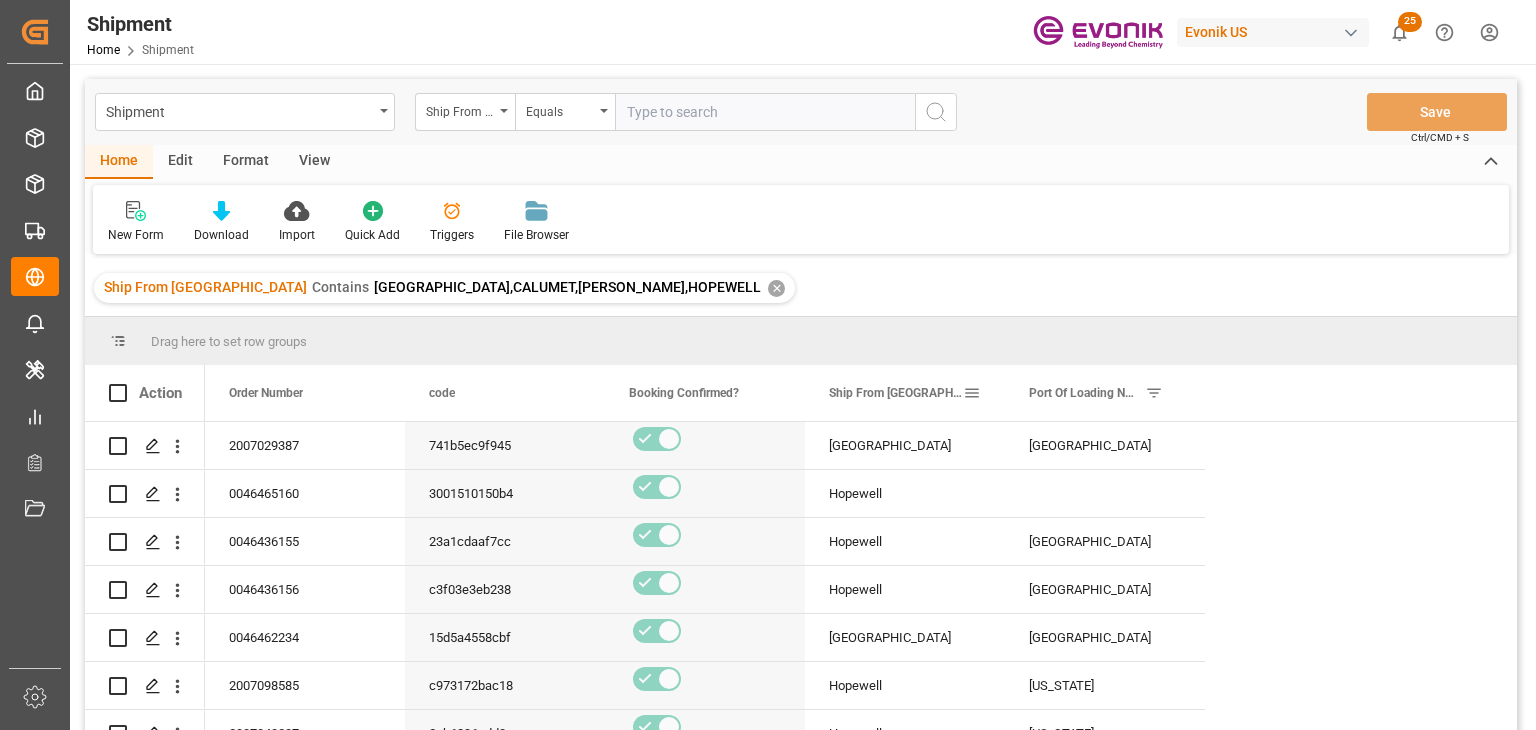 click at bounding box center [972, 393] 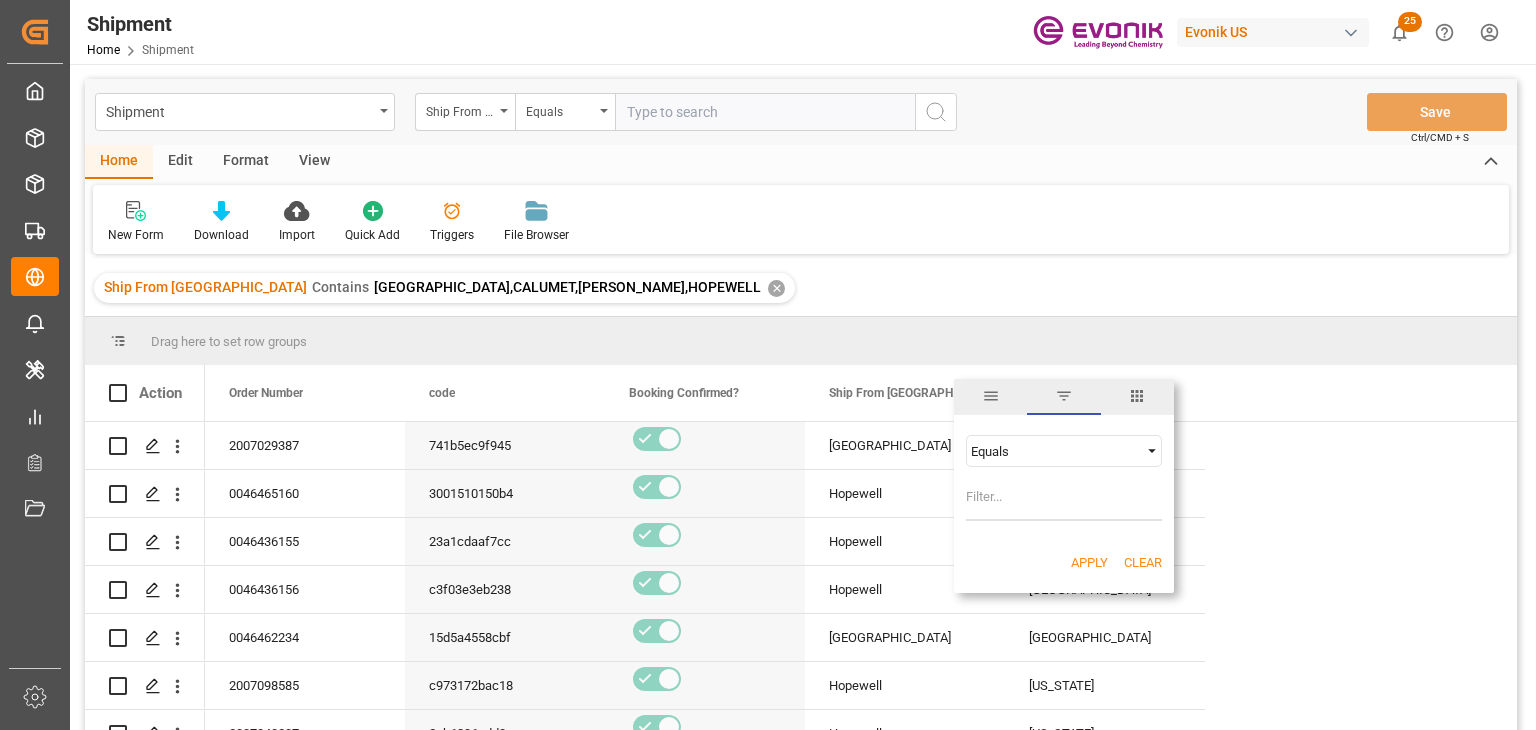 click on "Equals" at bounding box center [1055, 451] 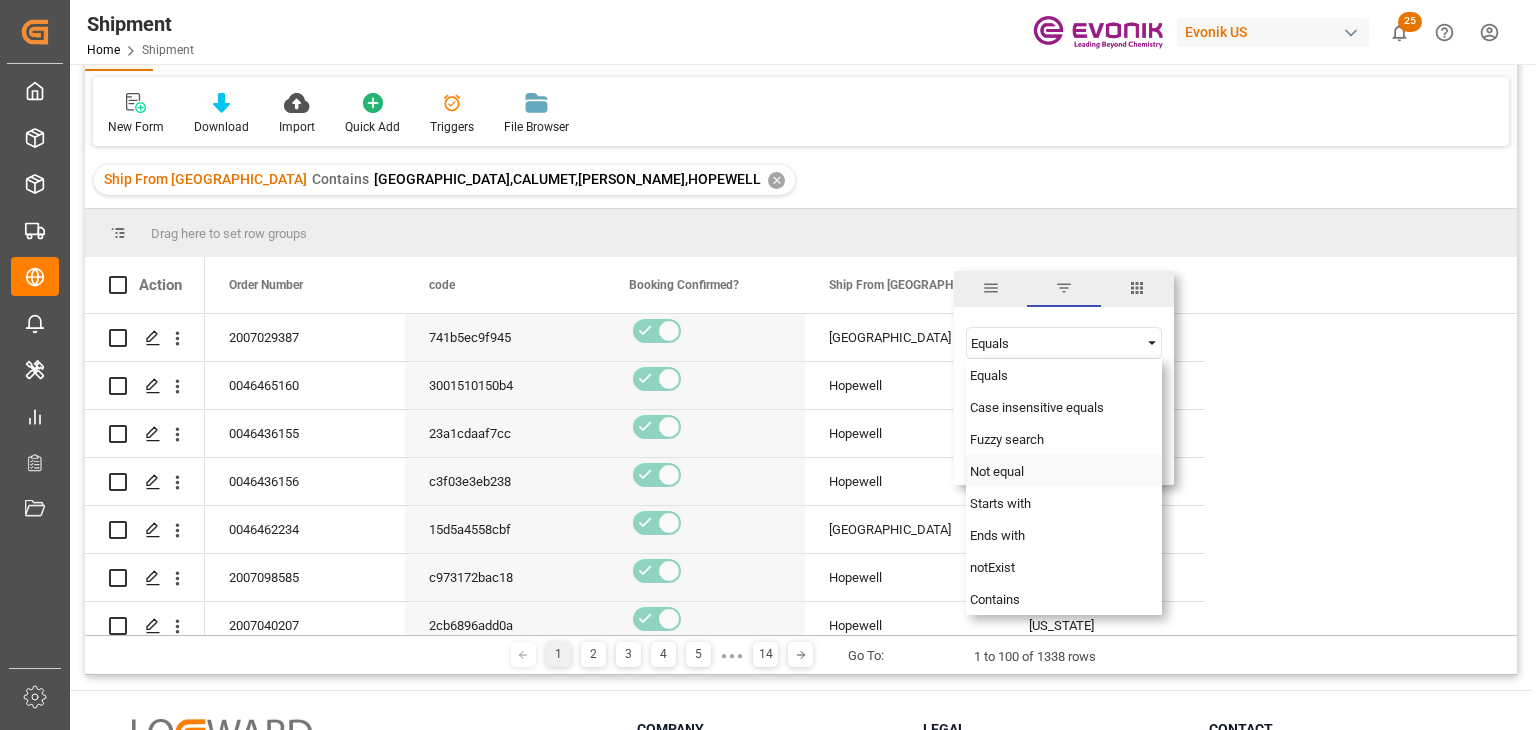 scroll, scrollTop: 200, scrollLeft: 0, axis: vertical 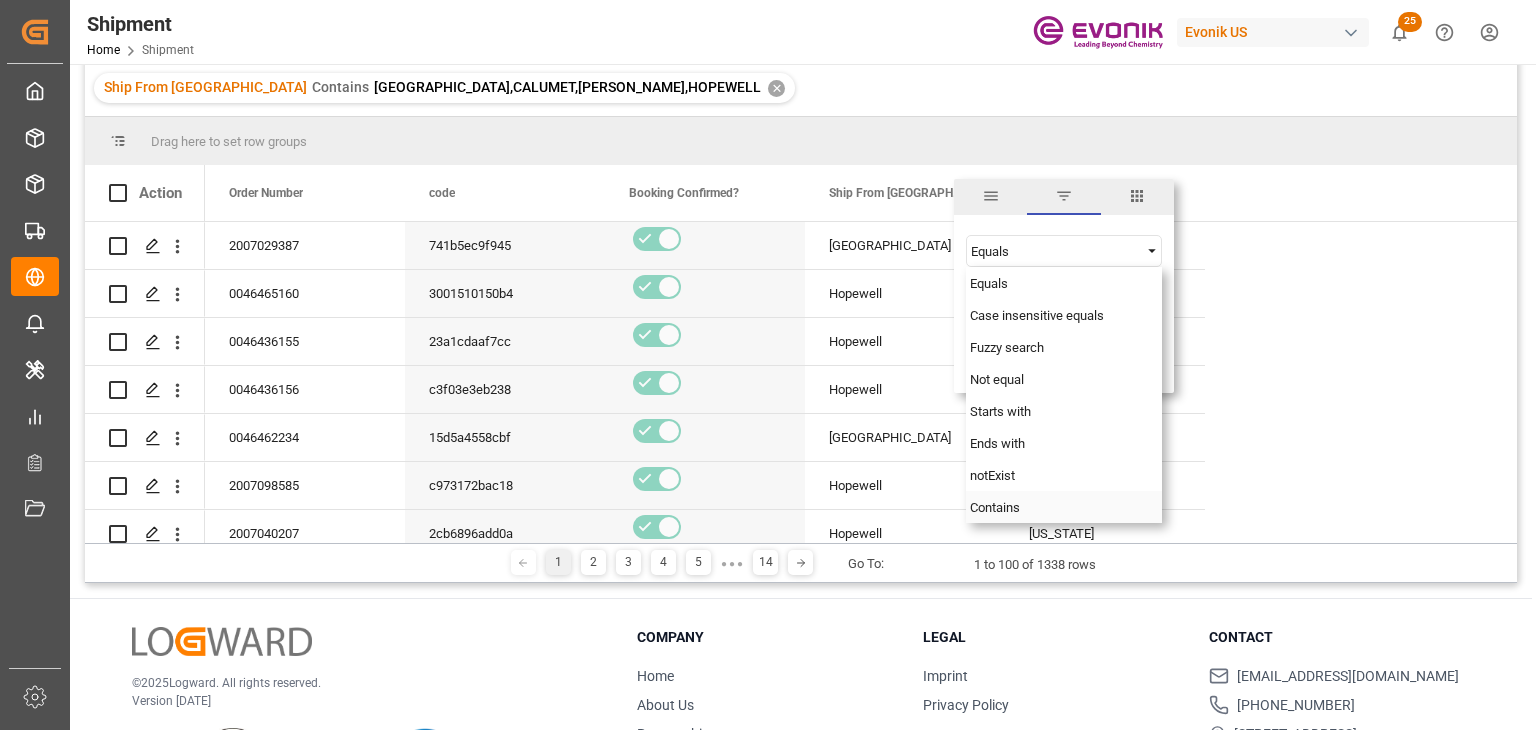 click on "Contains" at bounding box center [1064, 507] 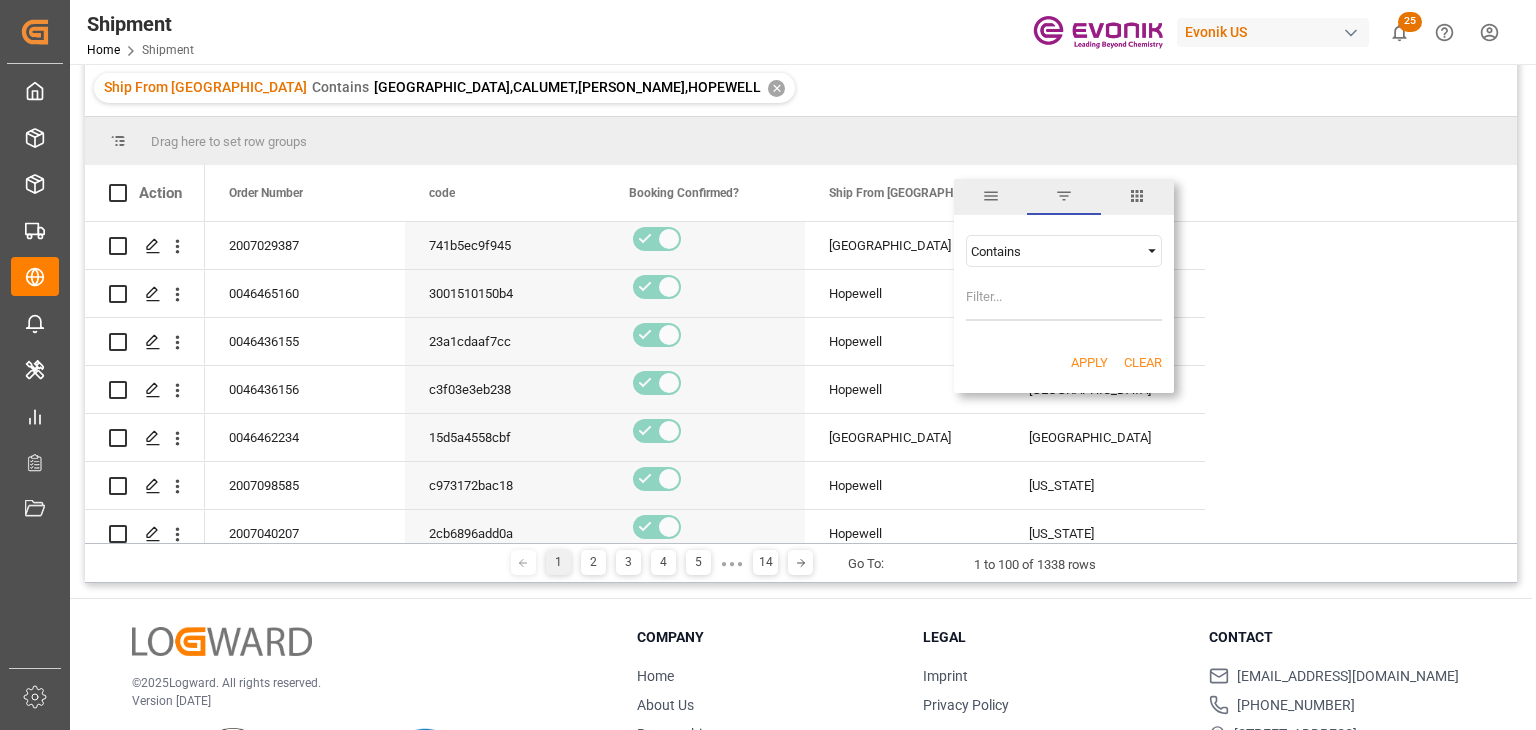 scroll, scrollTop: 0, scrollLeft: 0, axis: both 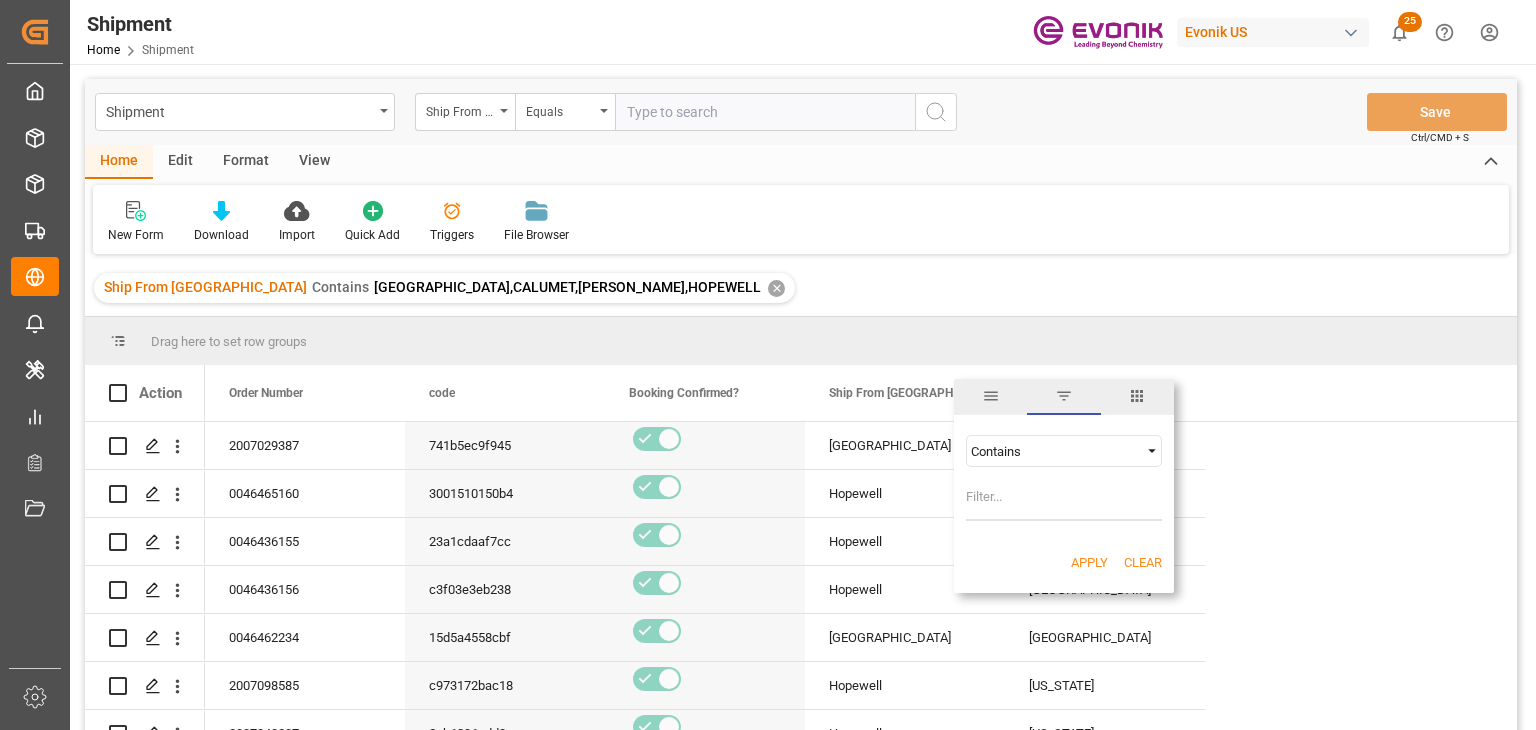 click on "Ship From City Contains HOUSTON,CALUMET,CALVERT,HOPEWELL ✕" at bounding box center [444, 288] 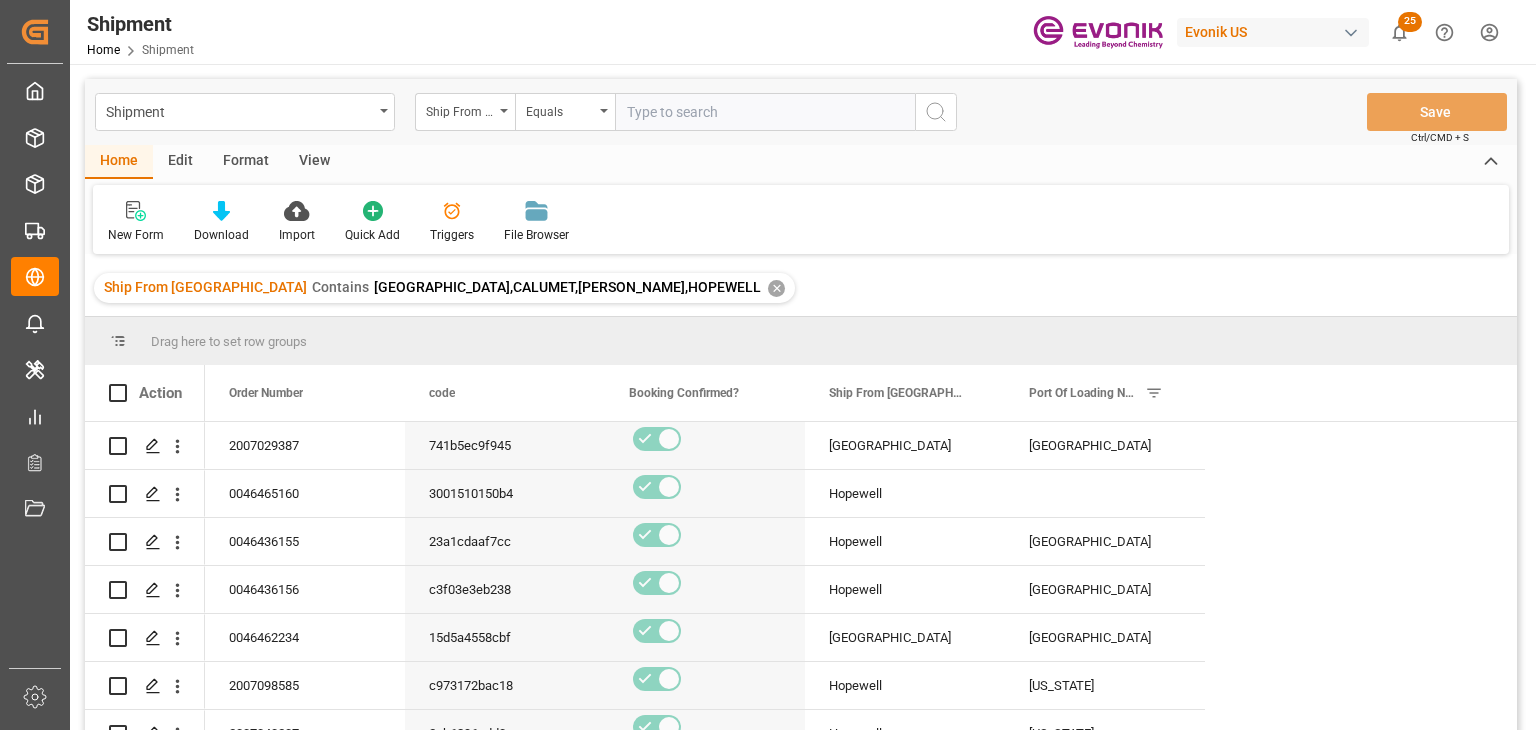 click on "✕" at bounding box center [776, 288] 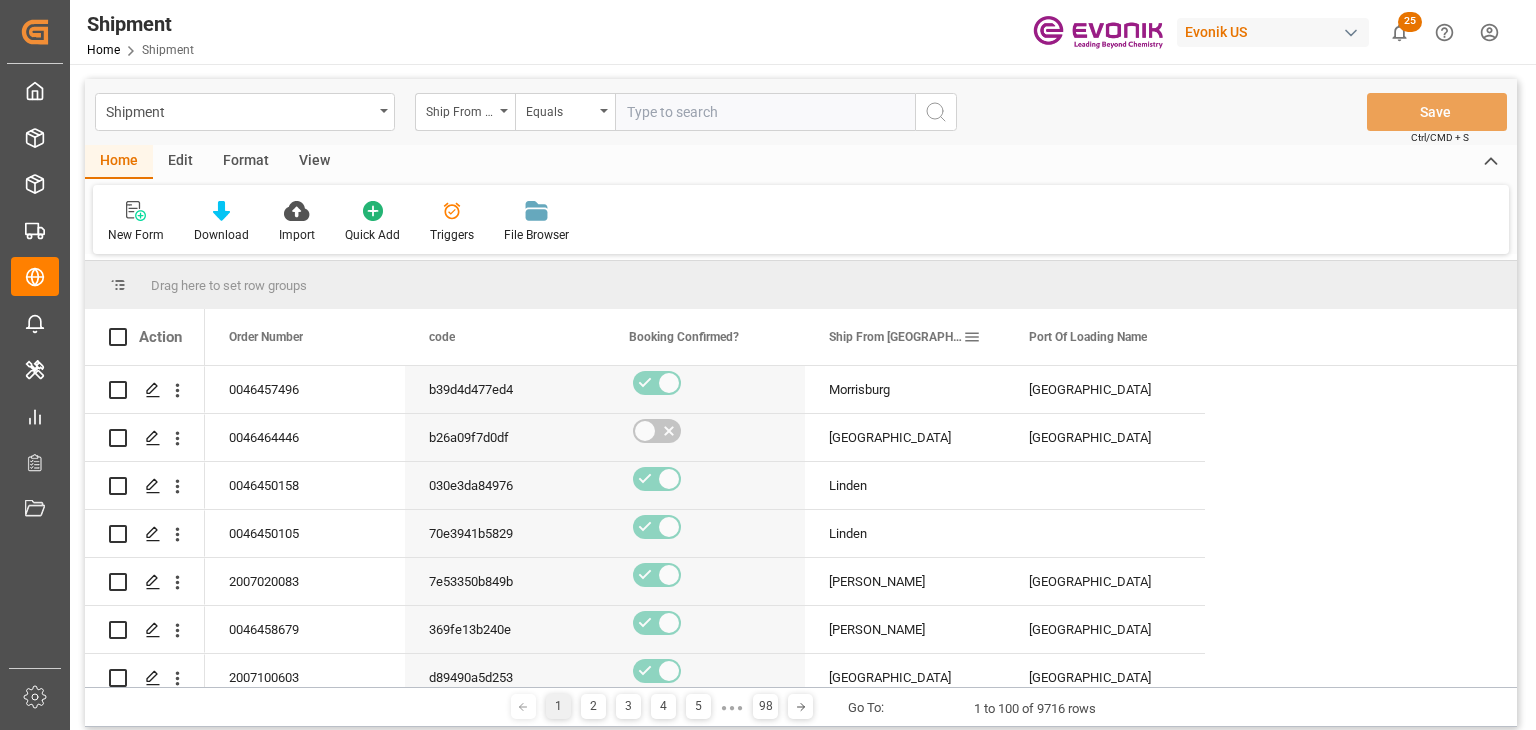 click at bounding box center (972, 337) 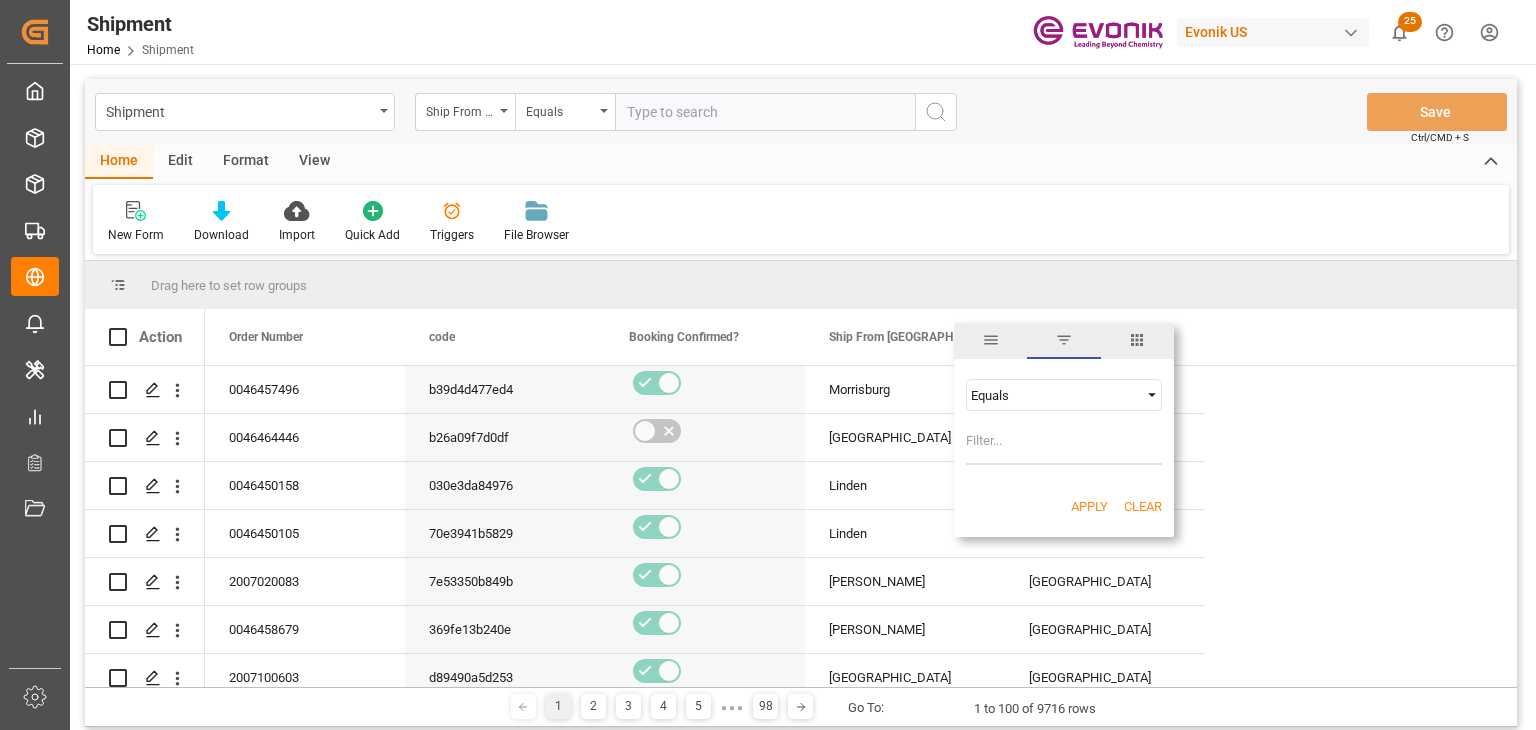 click on "Equals" at bounding box center [1055, 395] 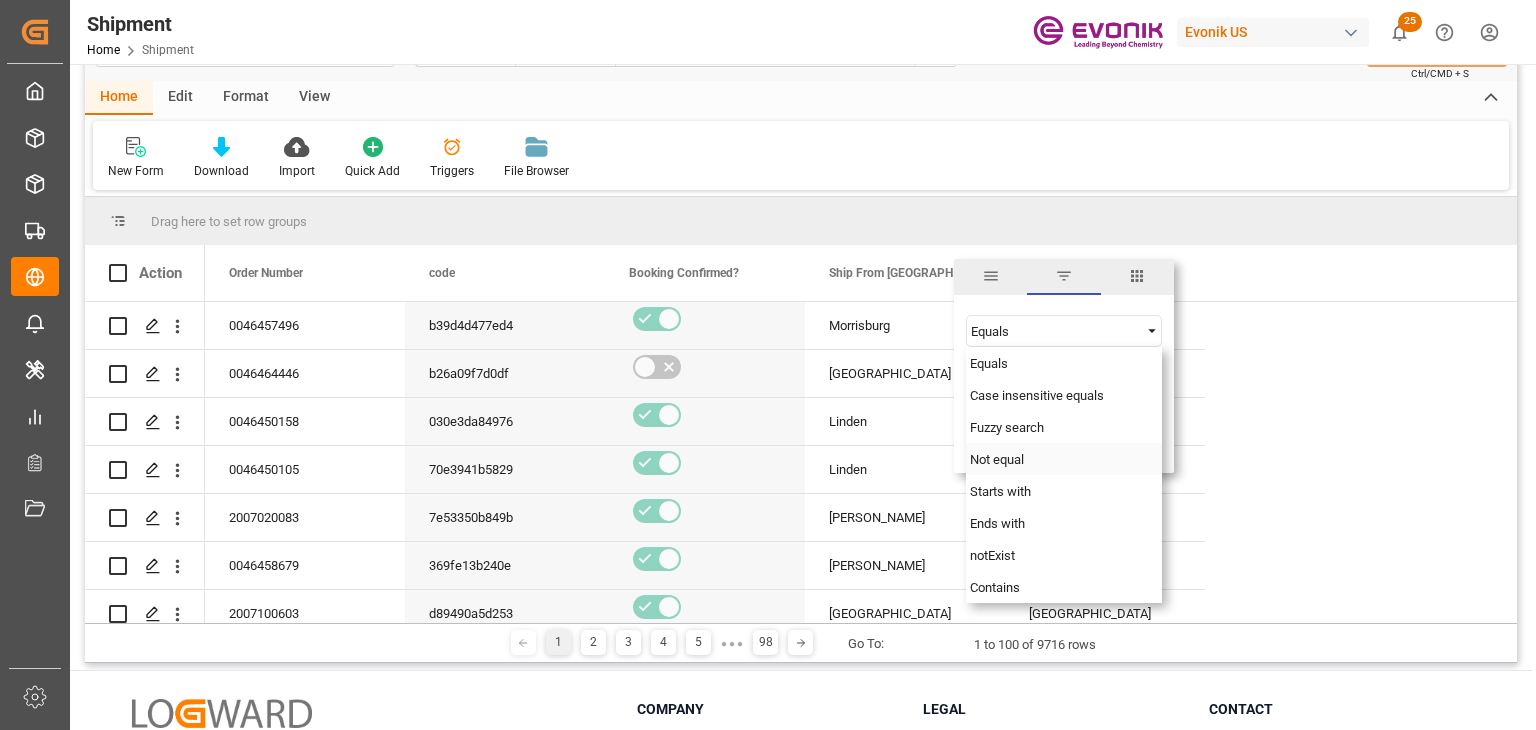 scroll, scrollTop: 100, scrollLeft: 0, axis: vertical 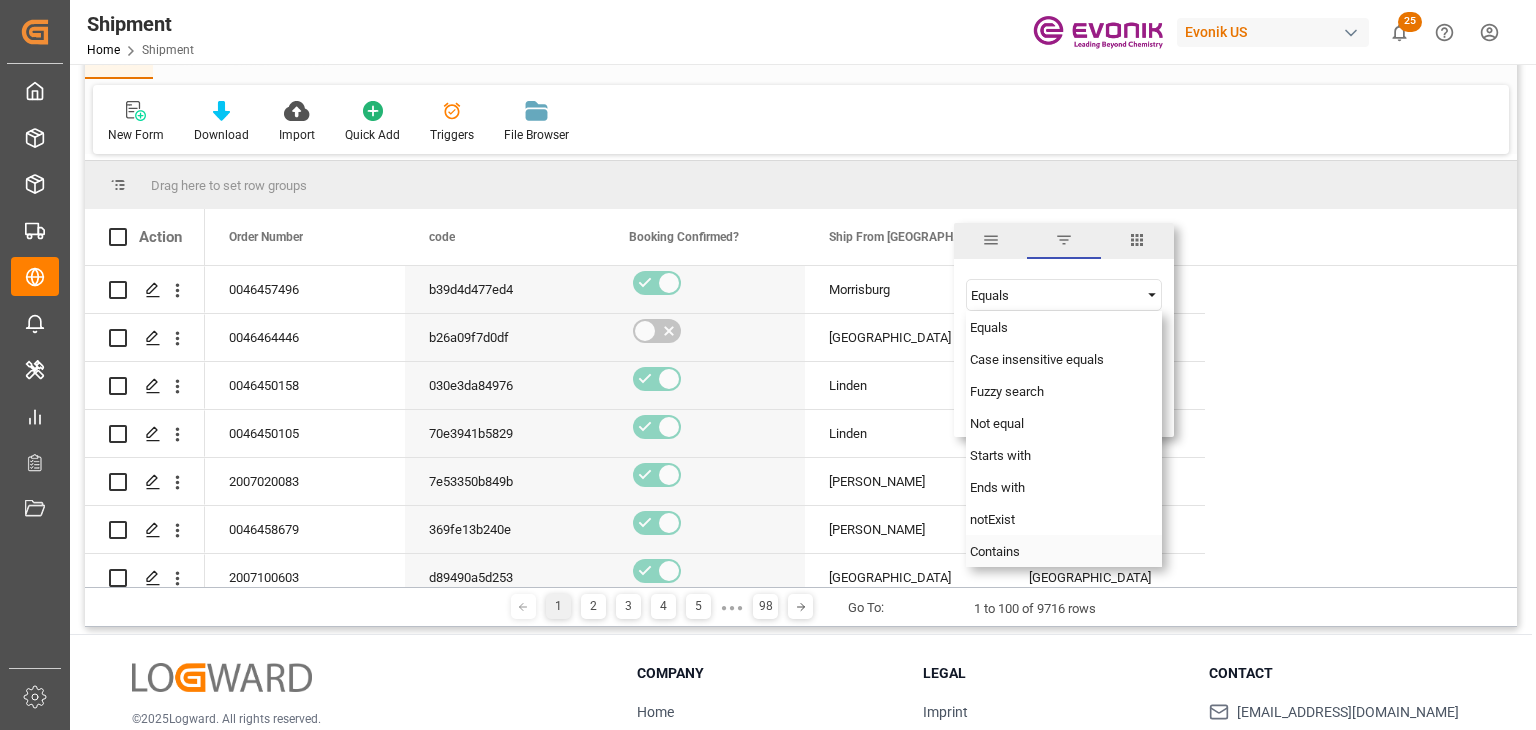 click on "Contains" at bounding box center (995, 551) 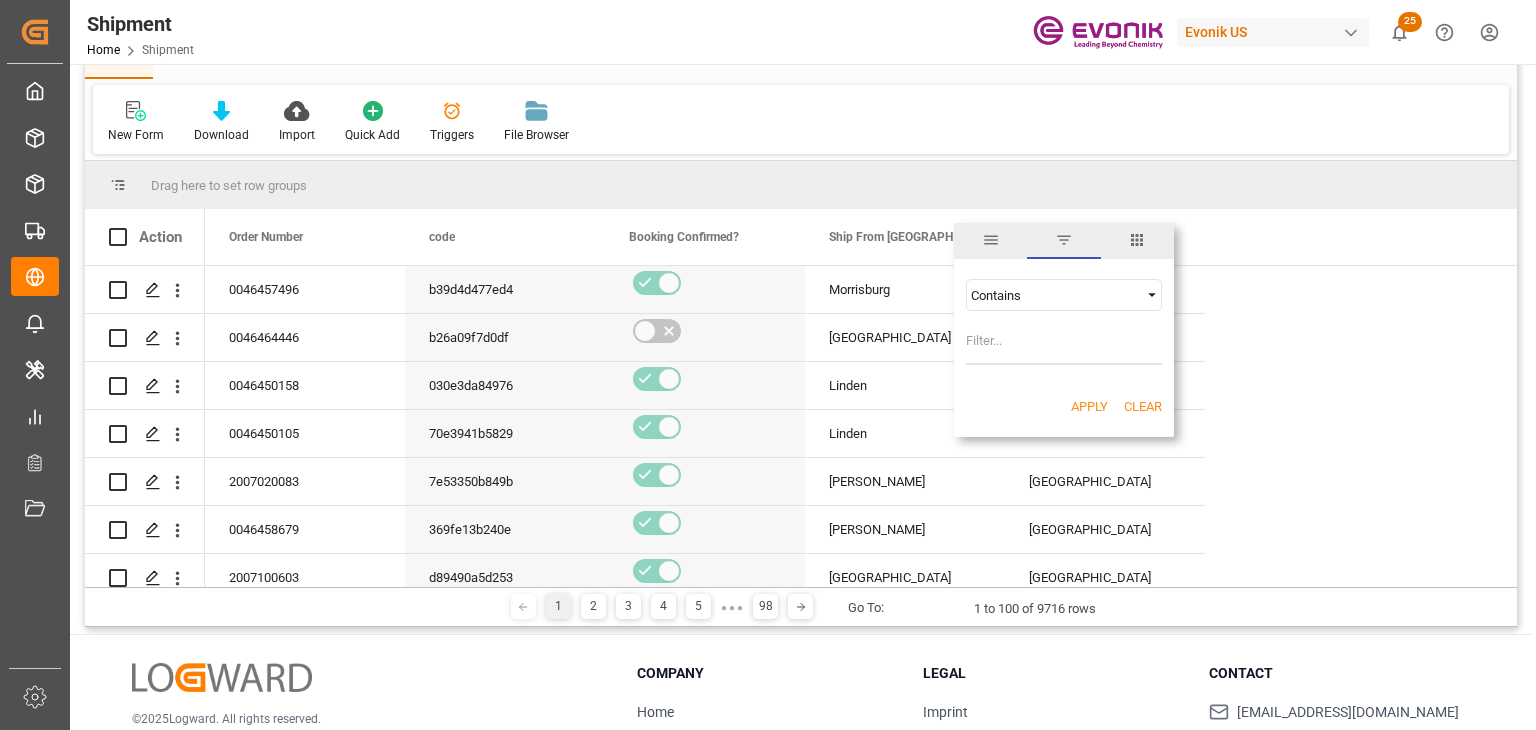 click at bounding box center (1064, 345) 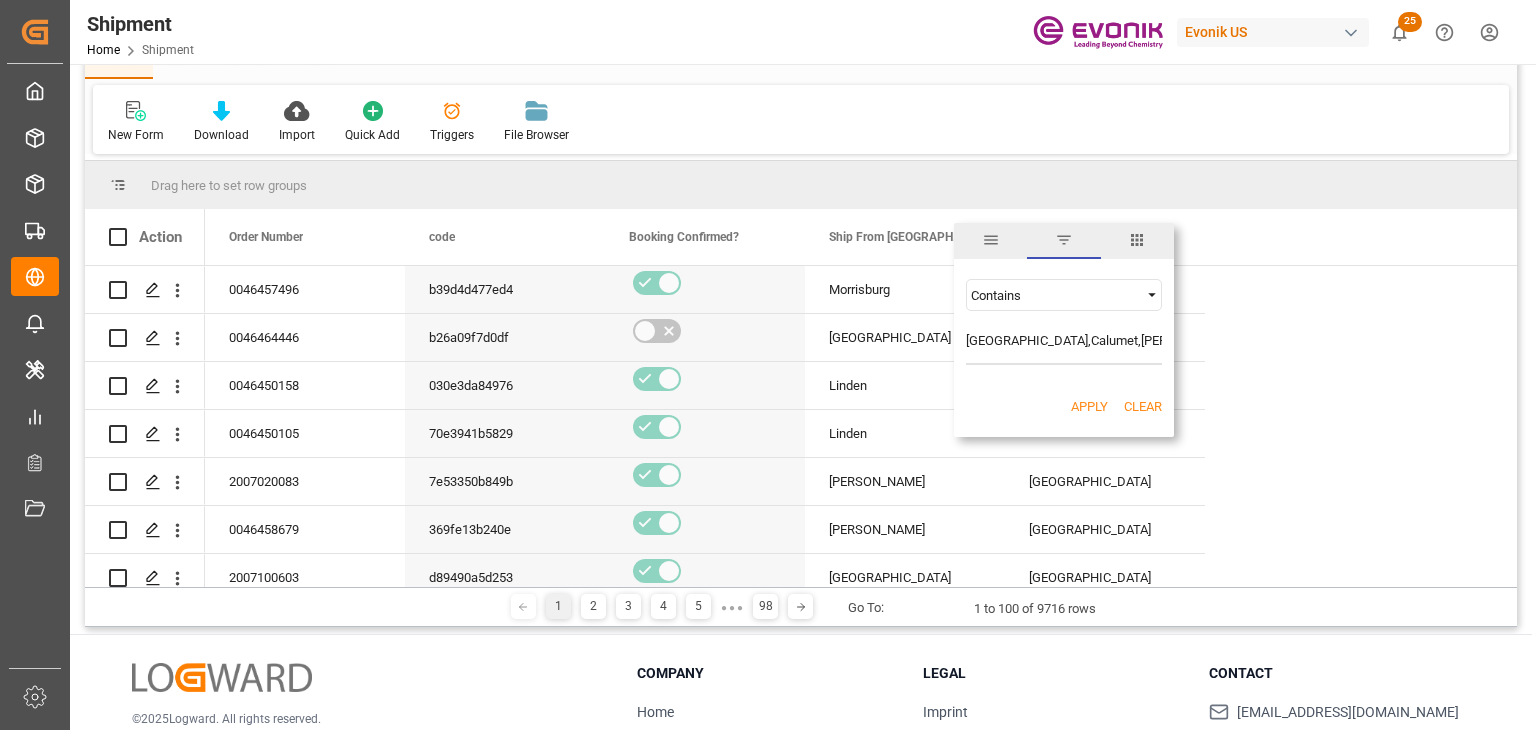 scroll, scrollTop: 0, scrollLeft: 4, axis: horizontal 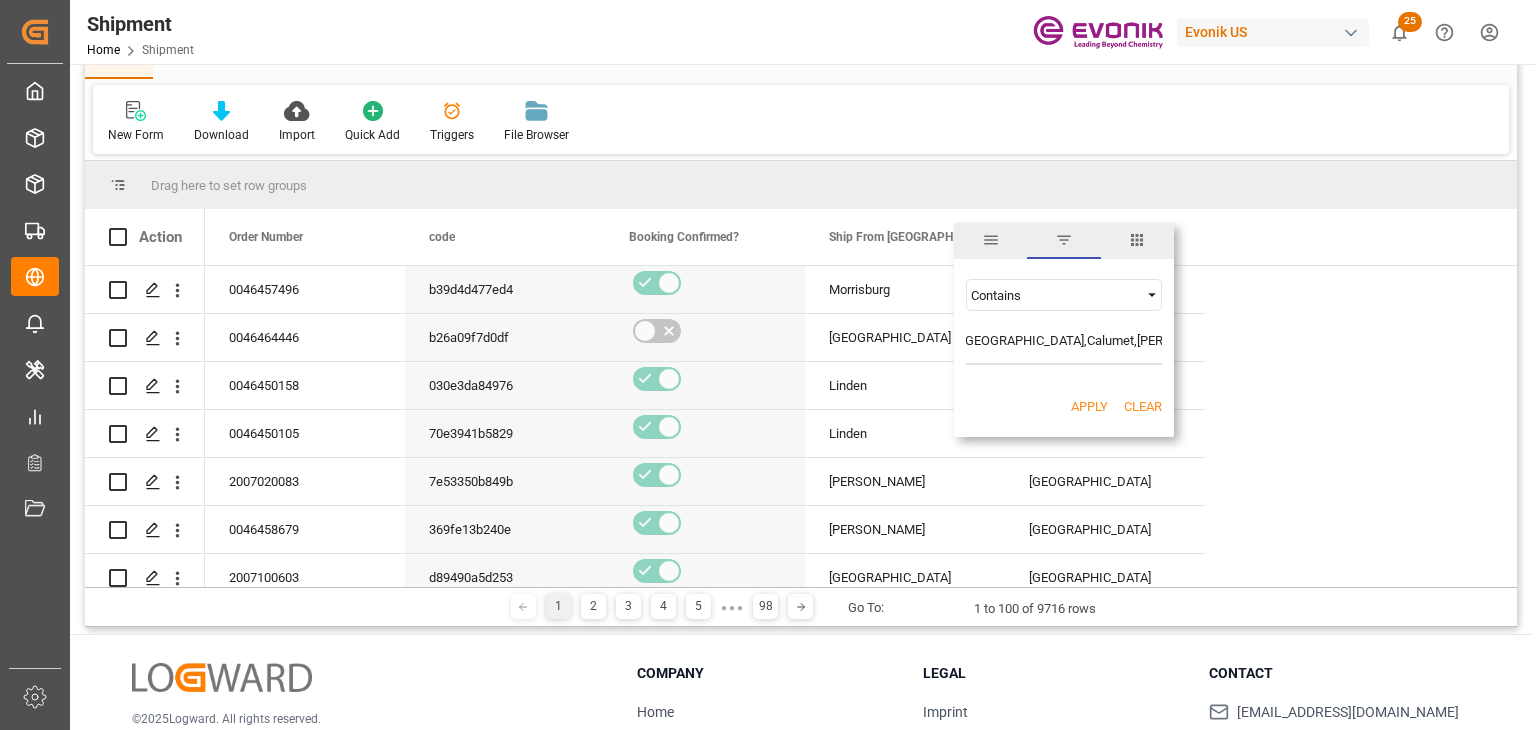 type on "Houston,Calumet,Calvert,Hopewell" 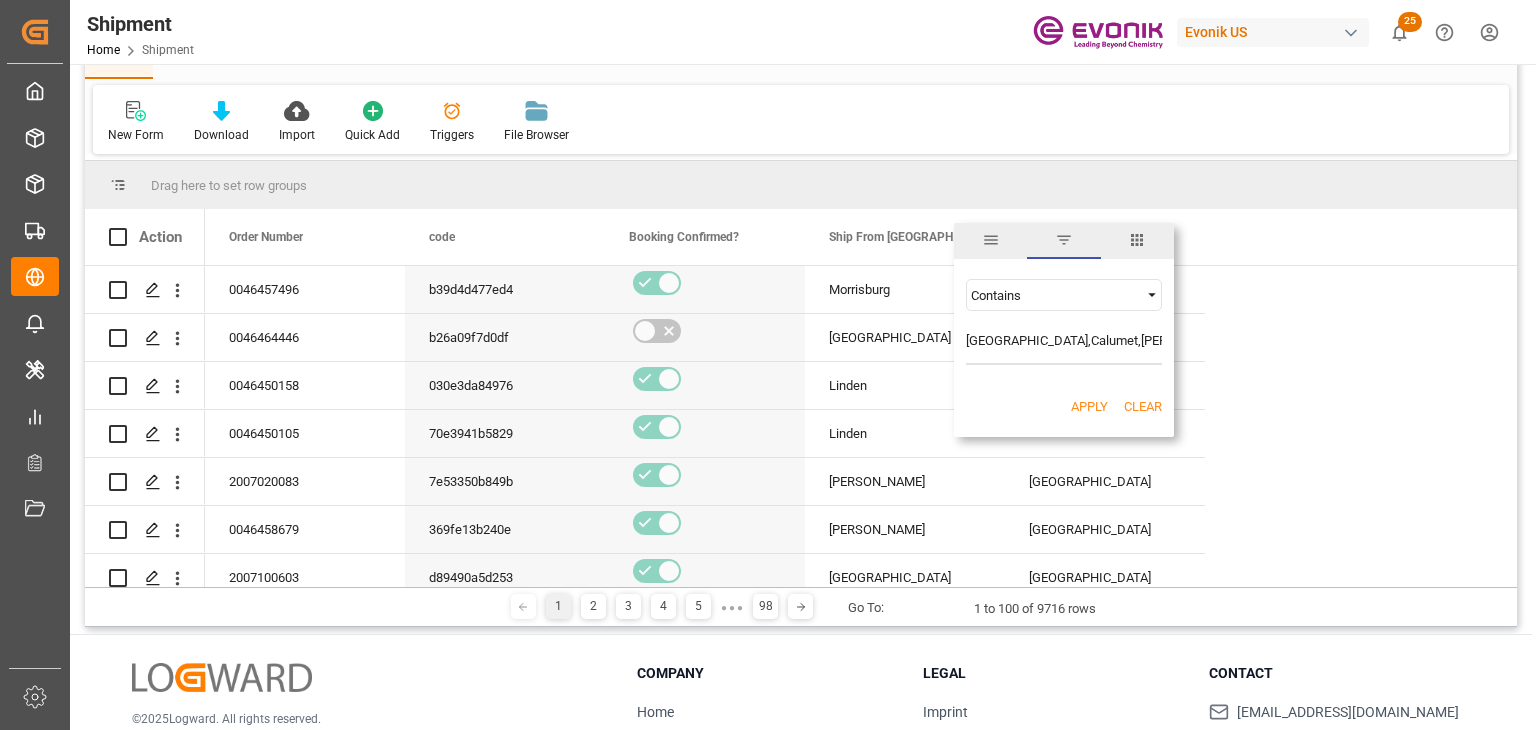 click on "Apply" at bounding box center [1089, 407] 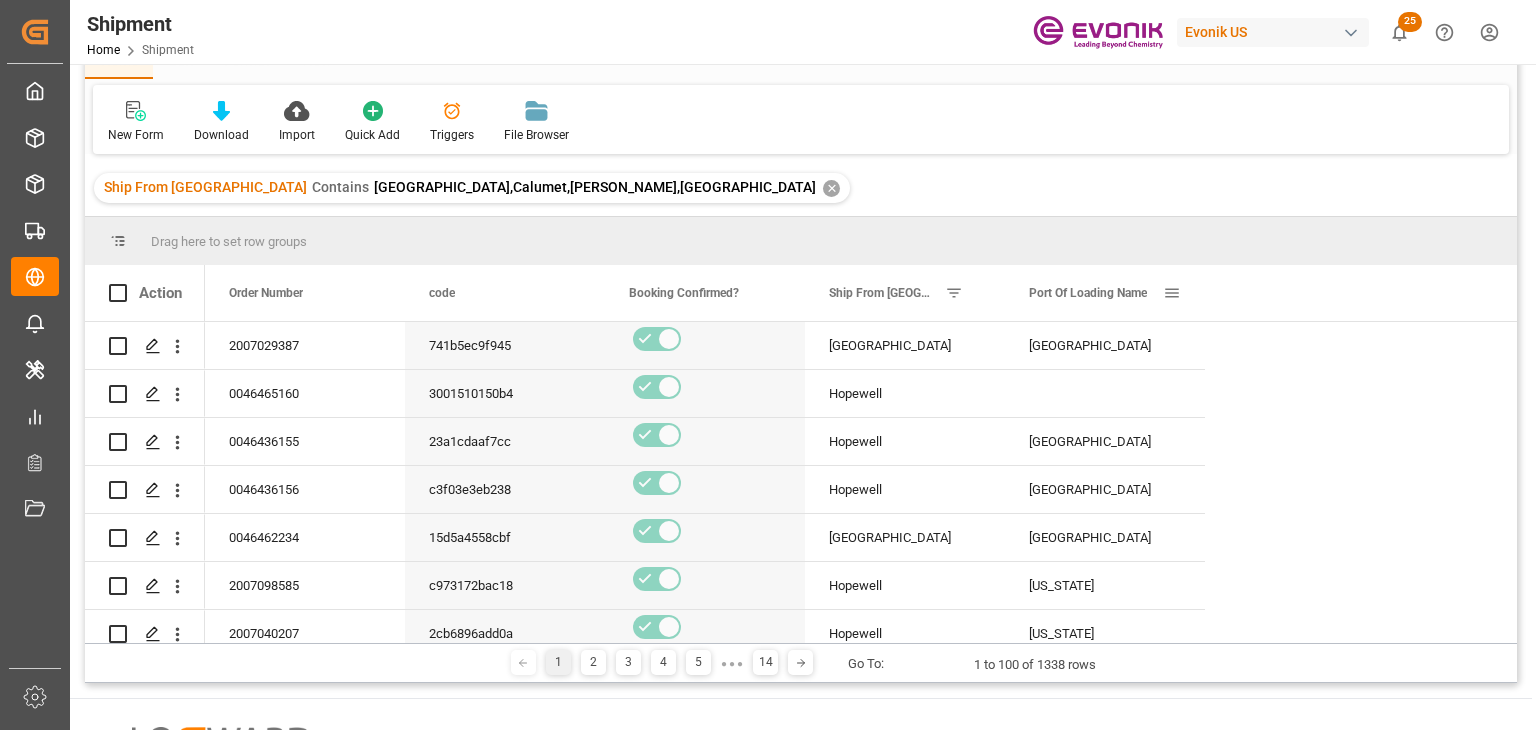 click on "Port Of Loading Name" at bounding box center (1105, 293) 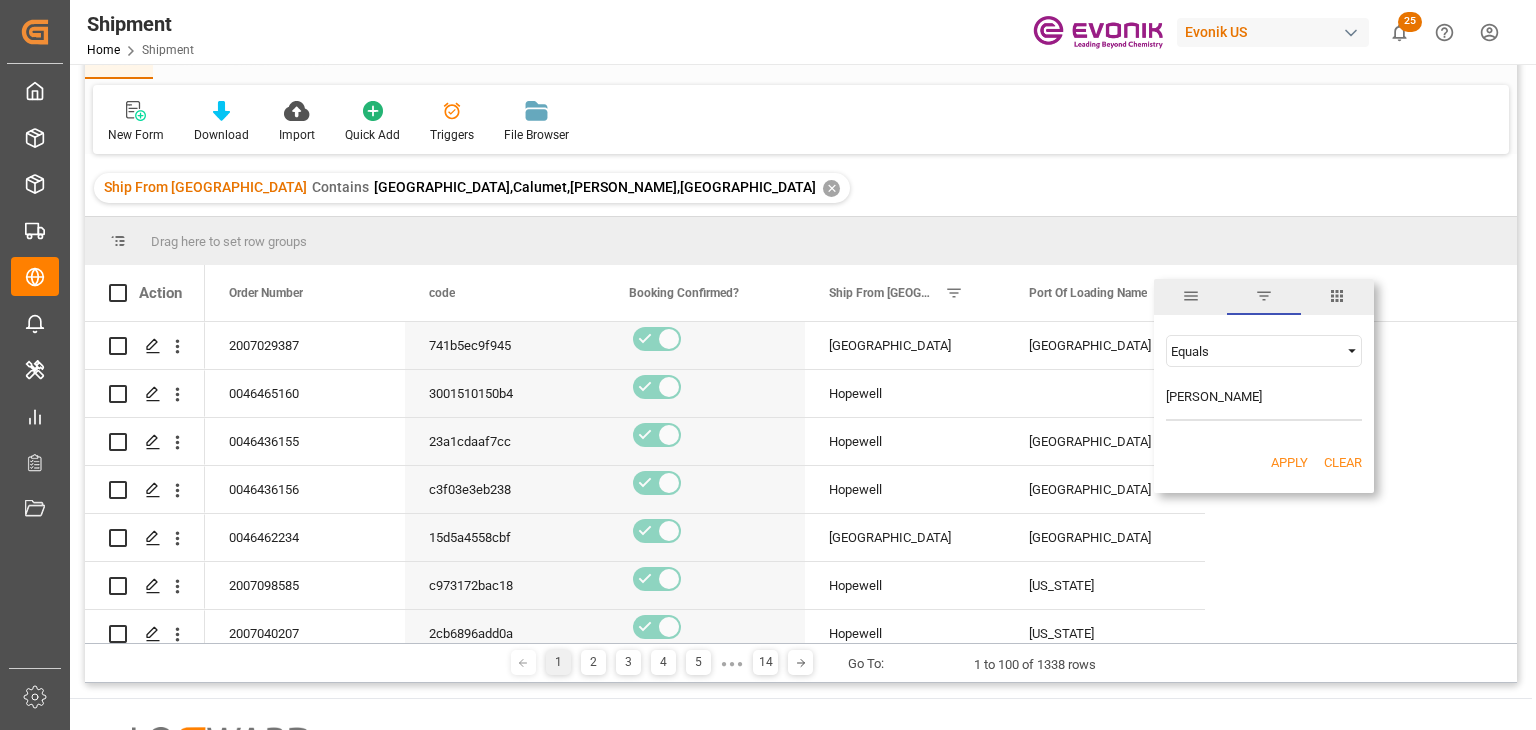 type on "Chester" 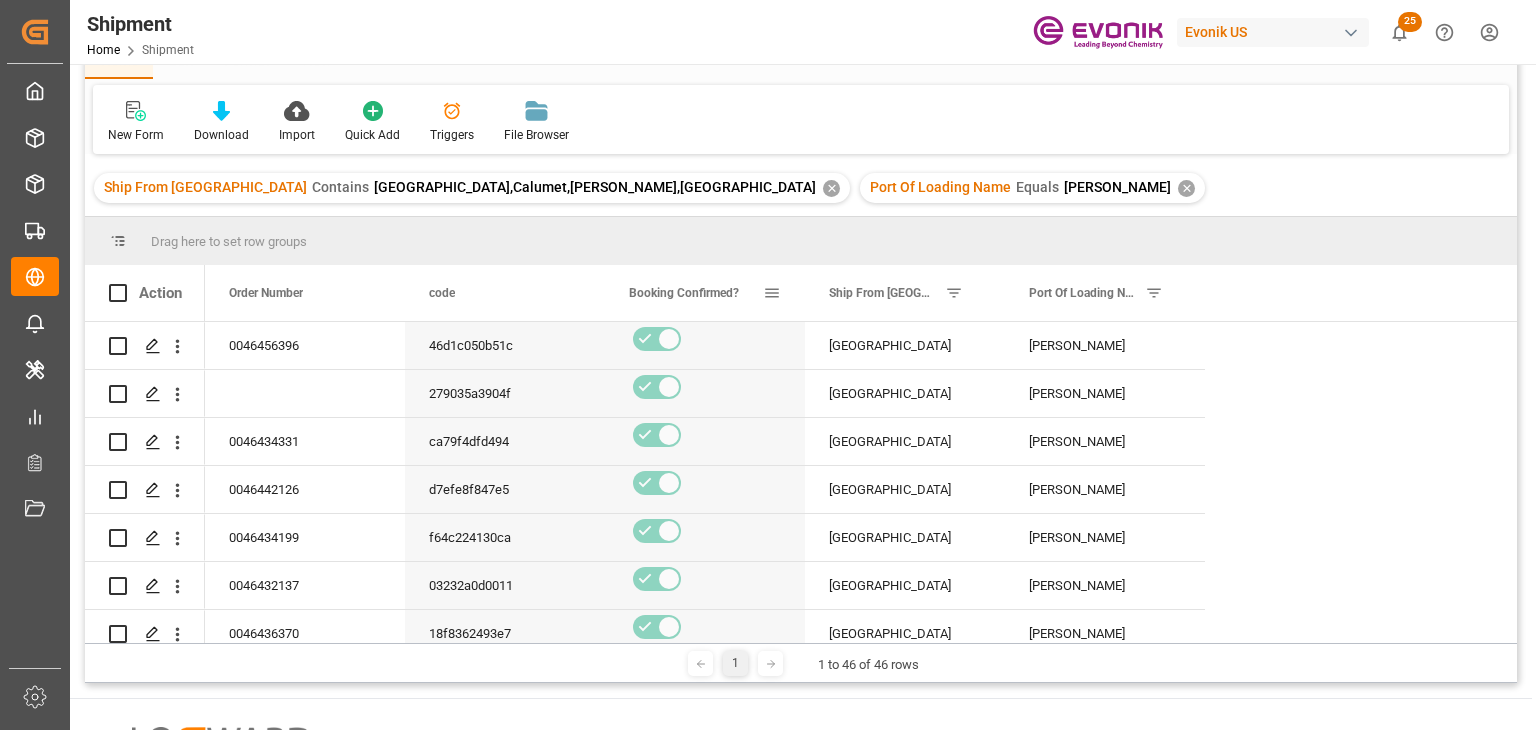 click at bounding box center [772, 293] 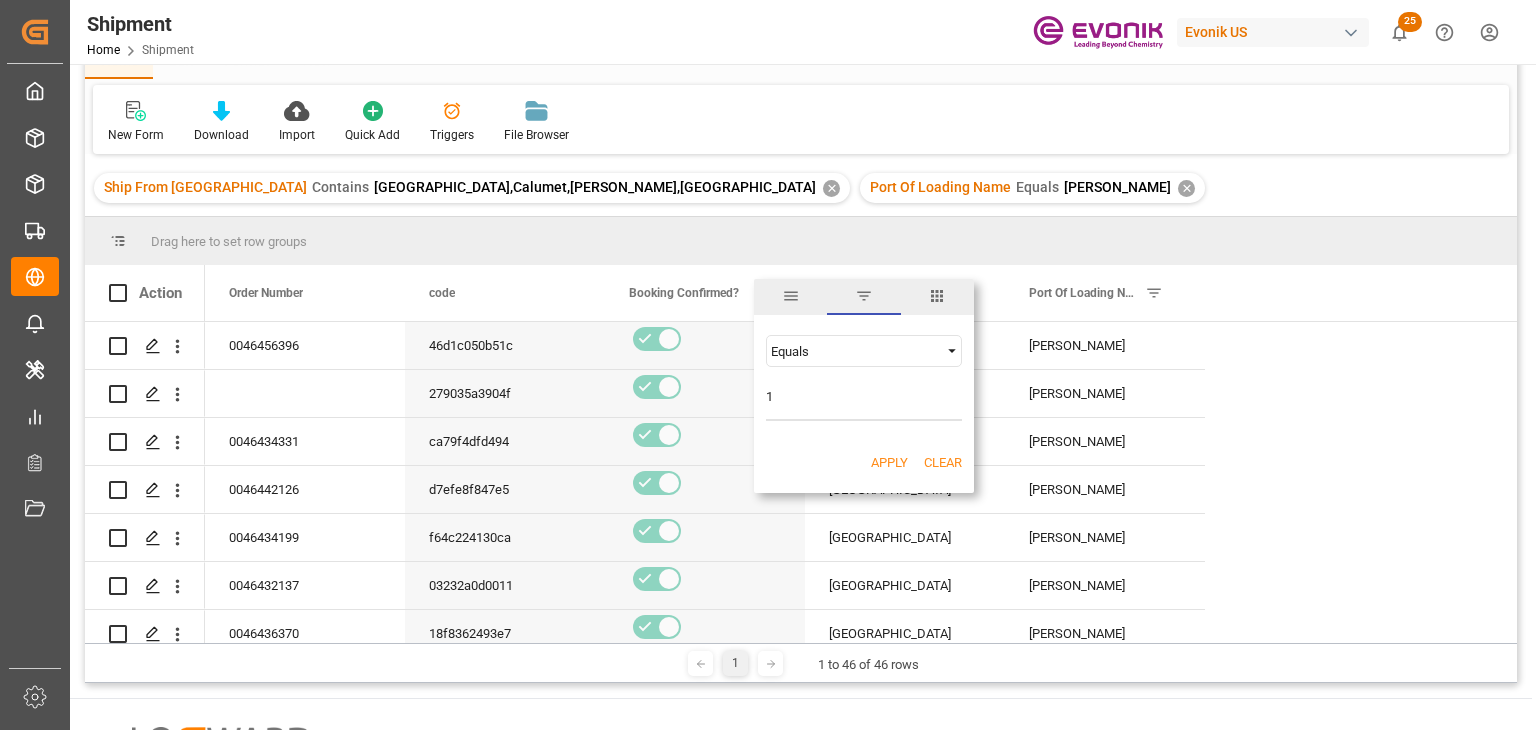 type on "1" 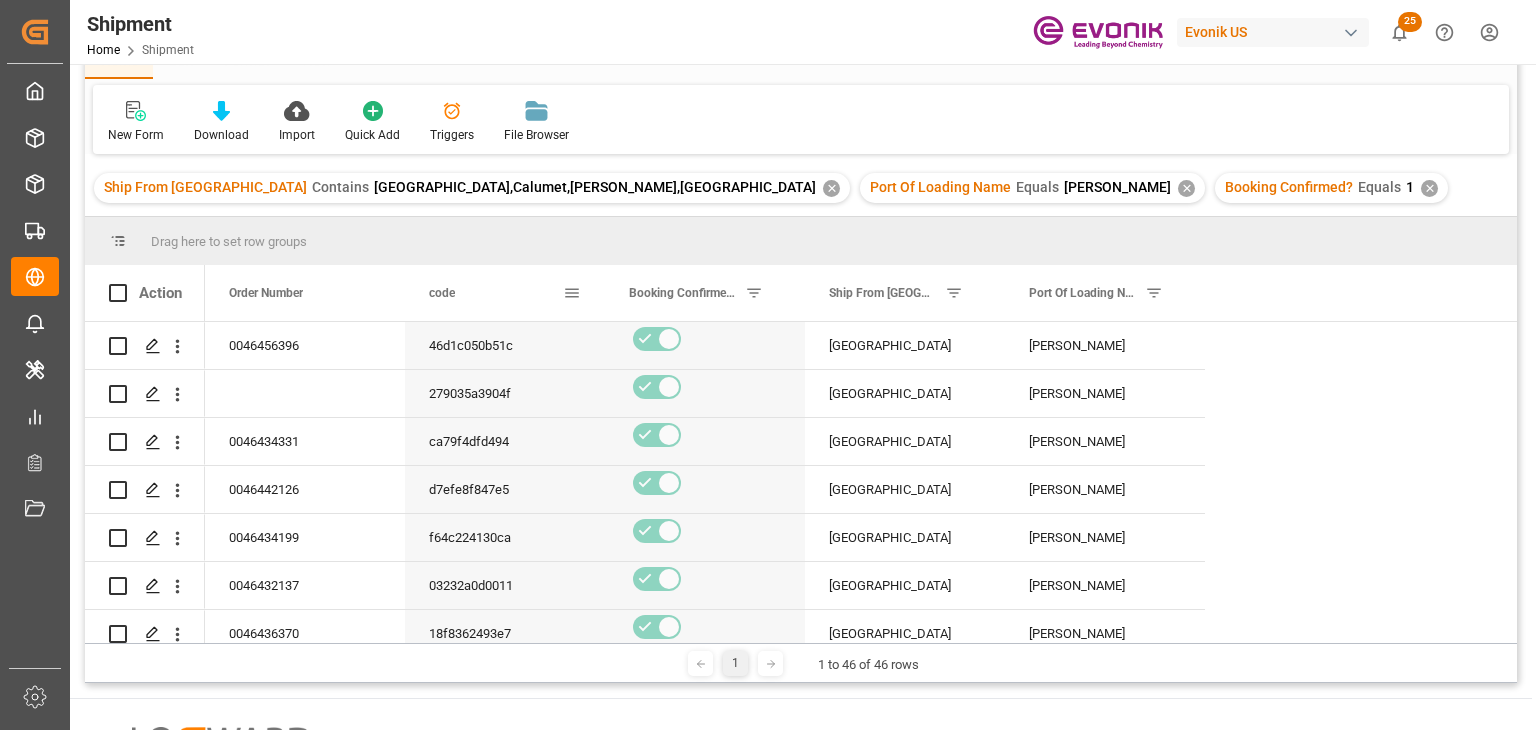 click at bounding box center (572, 293) 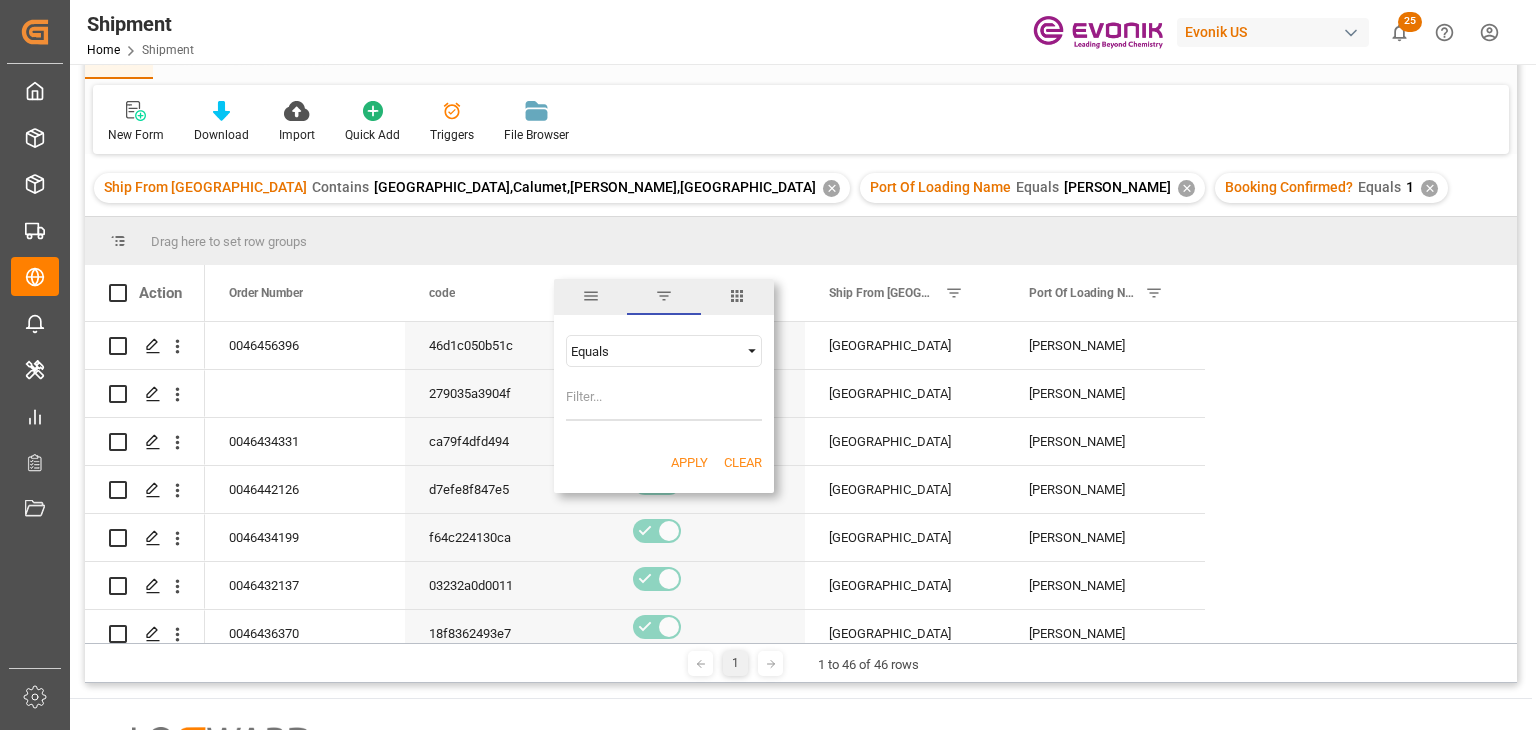 click at bounding box center [737, 297] 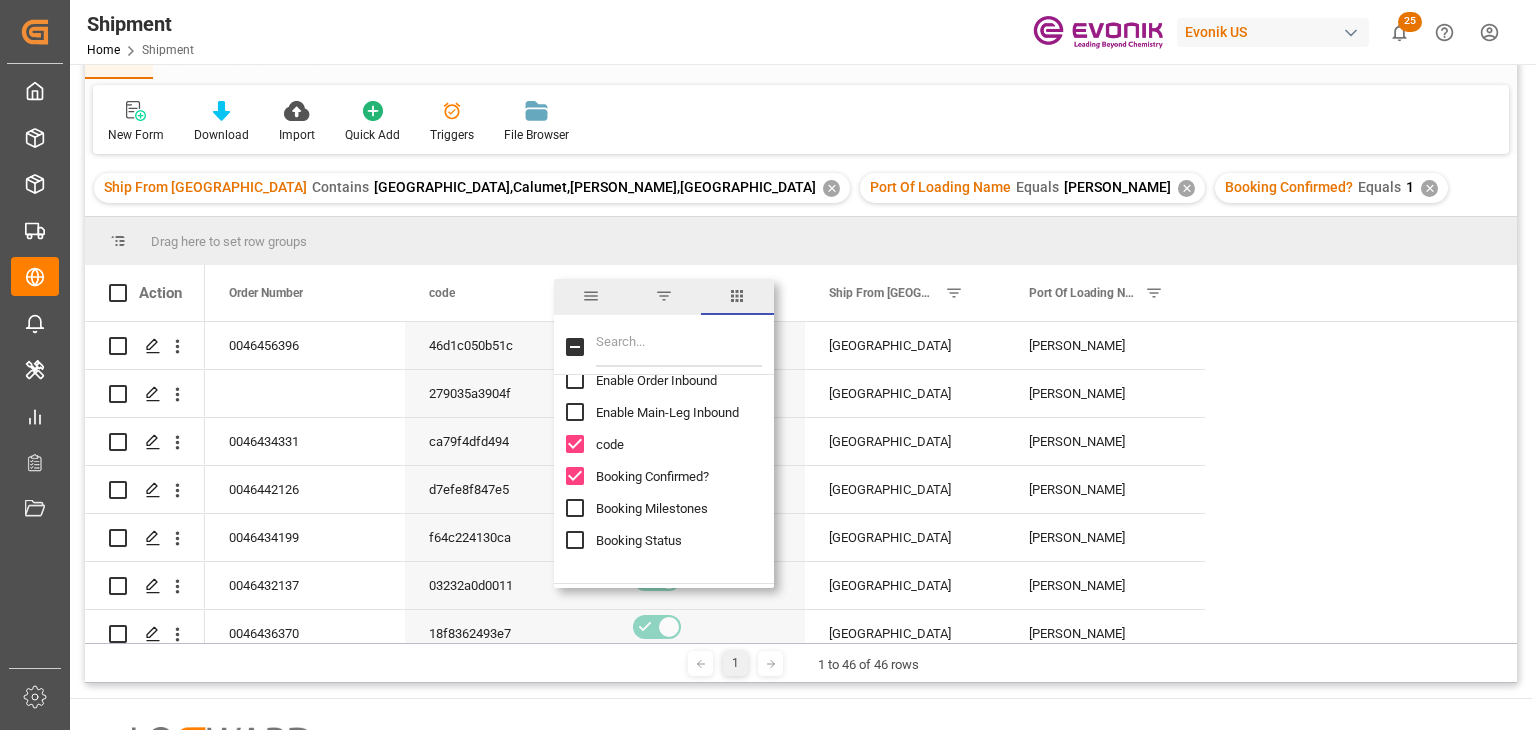 scroll, scrollTop: 100, scrollLeft: 0, axis: vertical 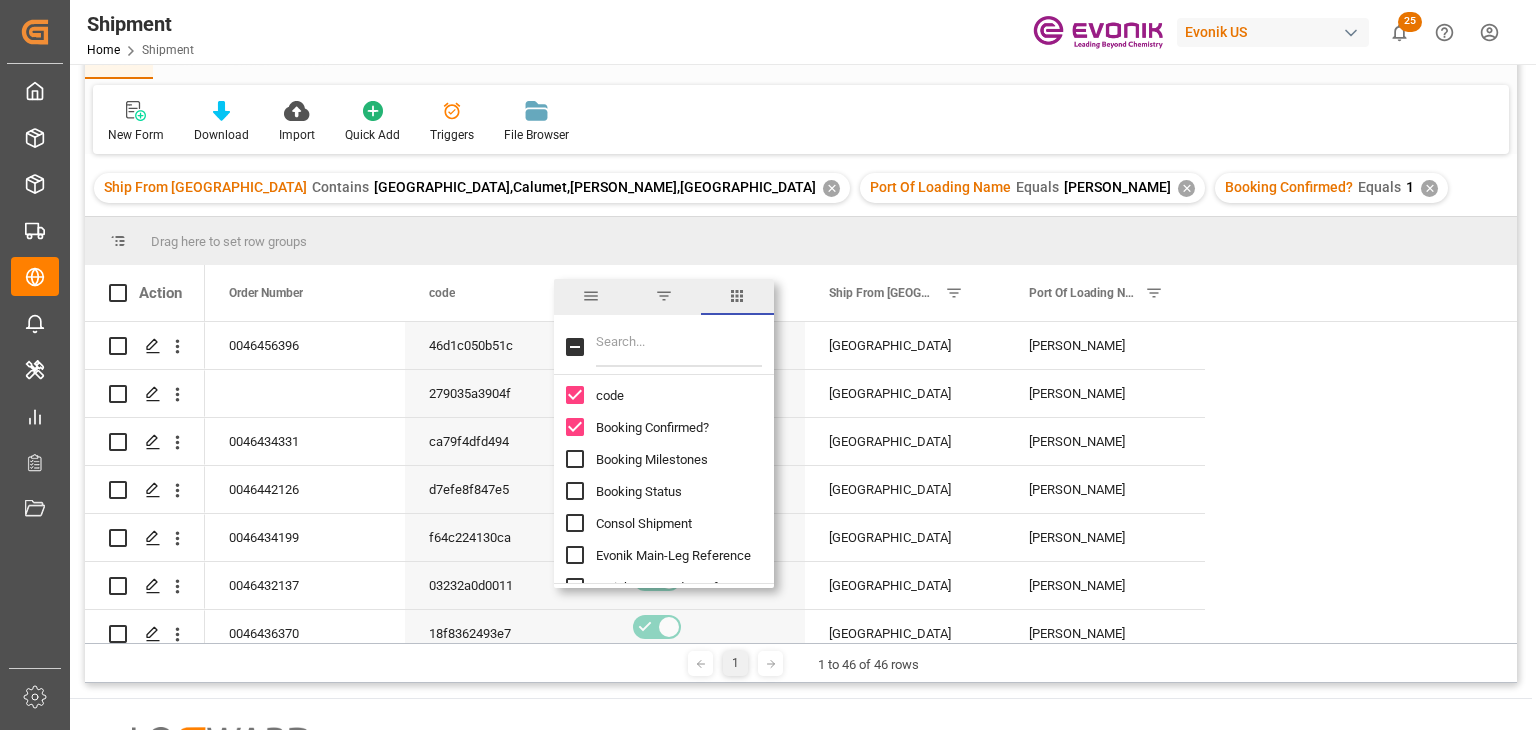click at bounding box center [575, 491] 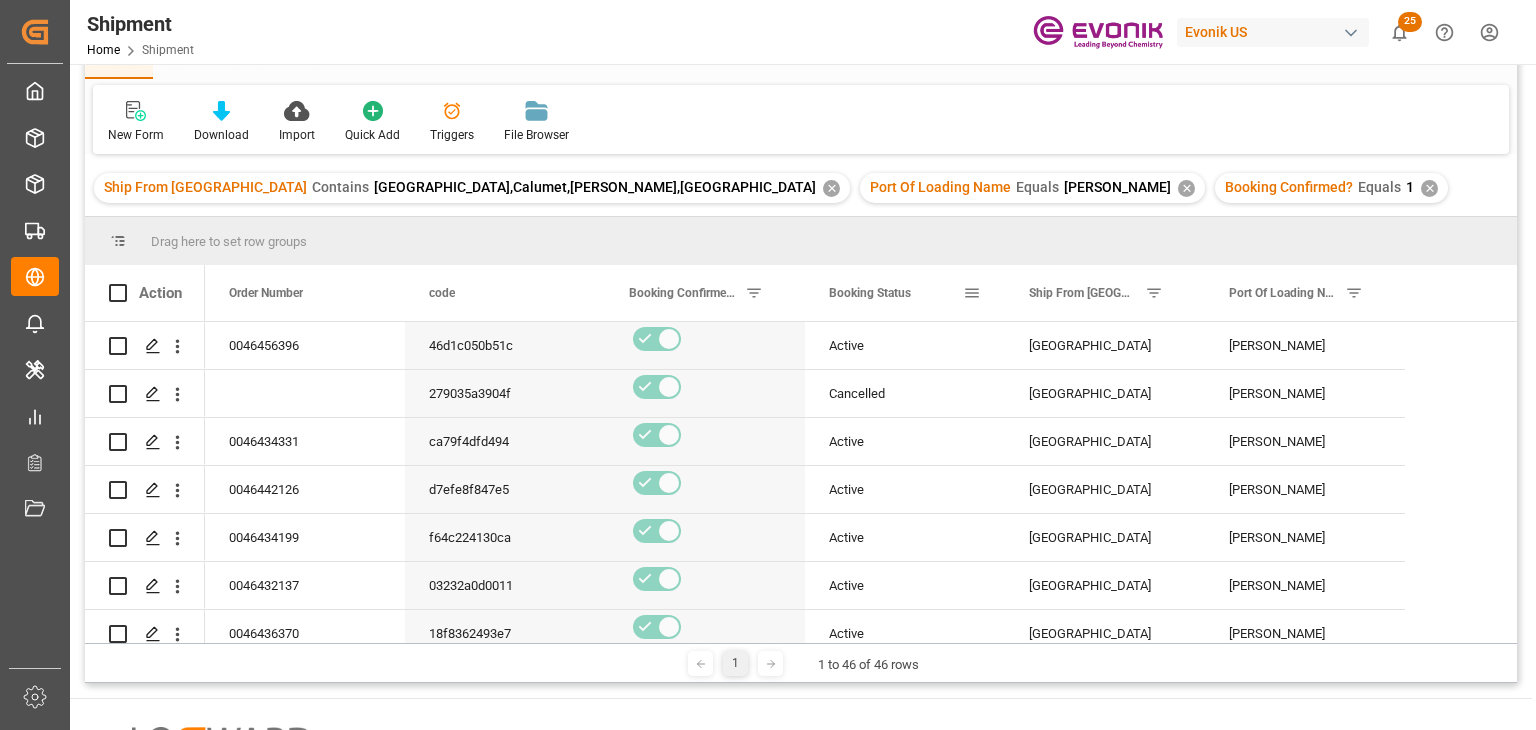 click at bounding box center [972, 293] 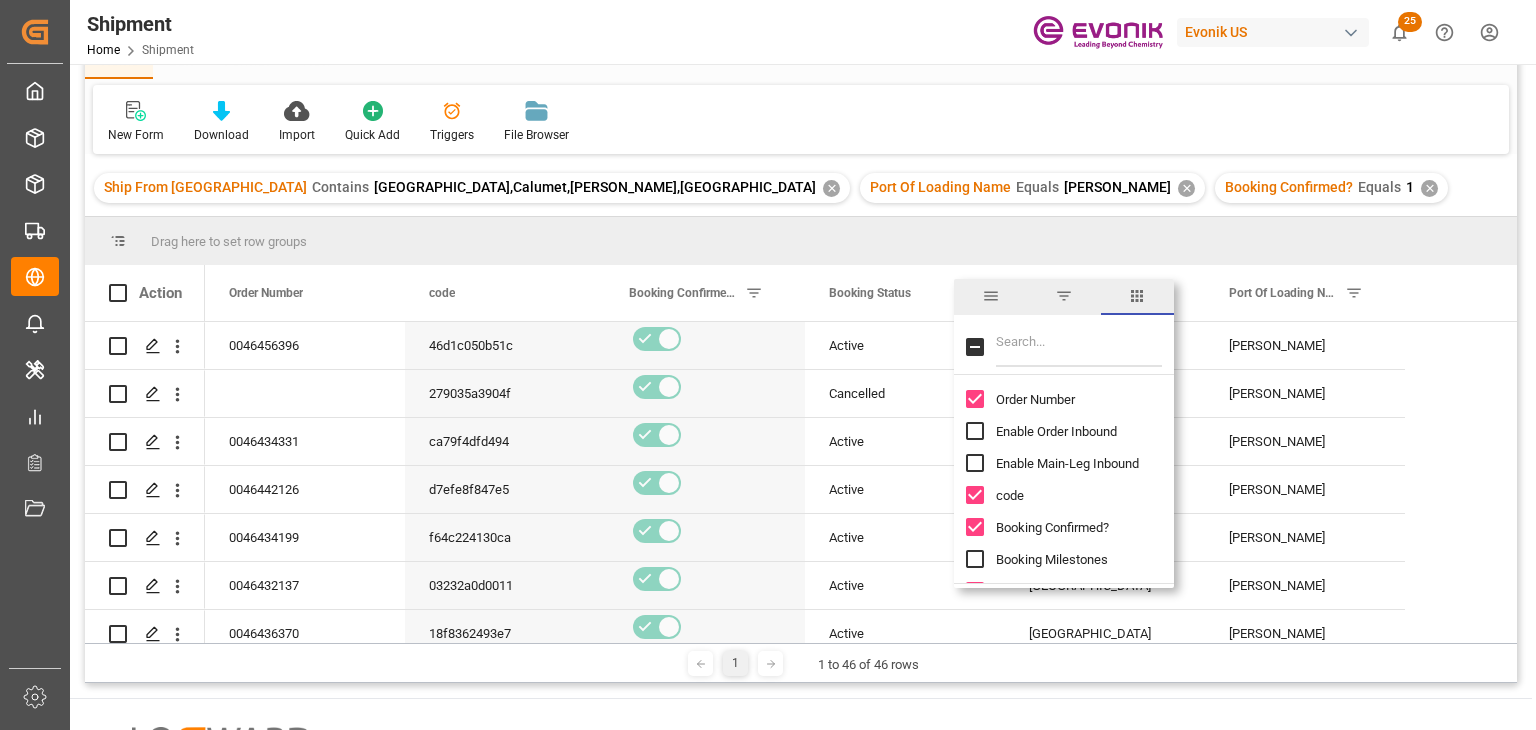 click at bounding box center (1064, 296) 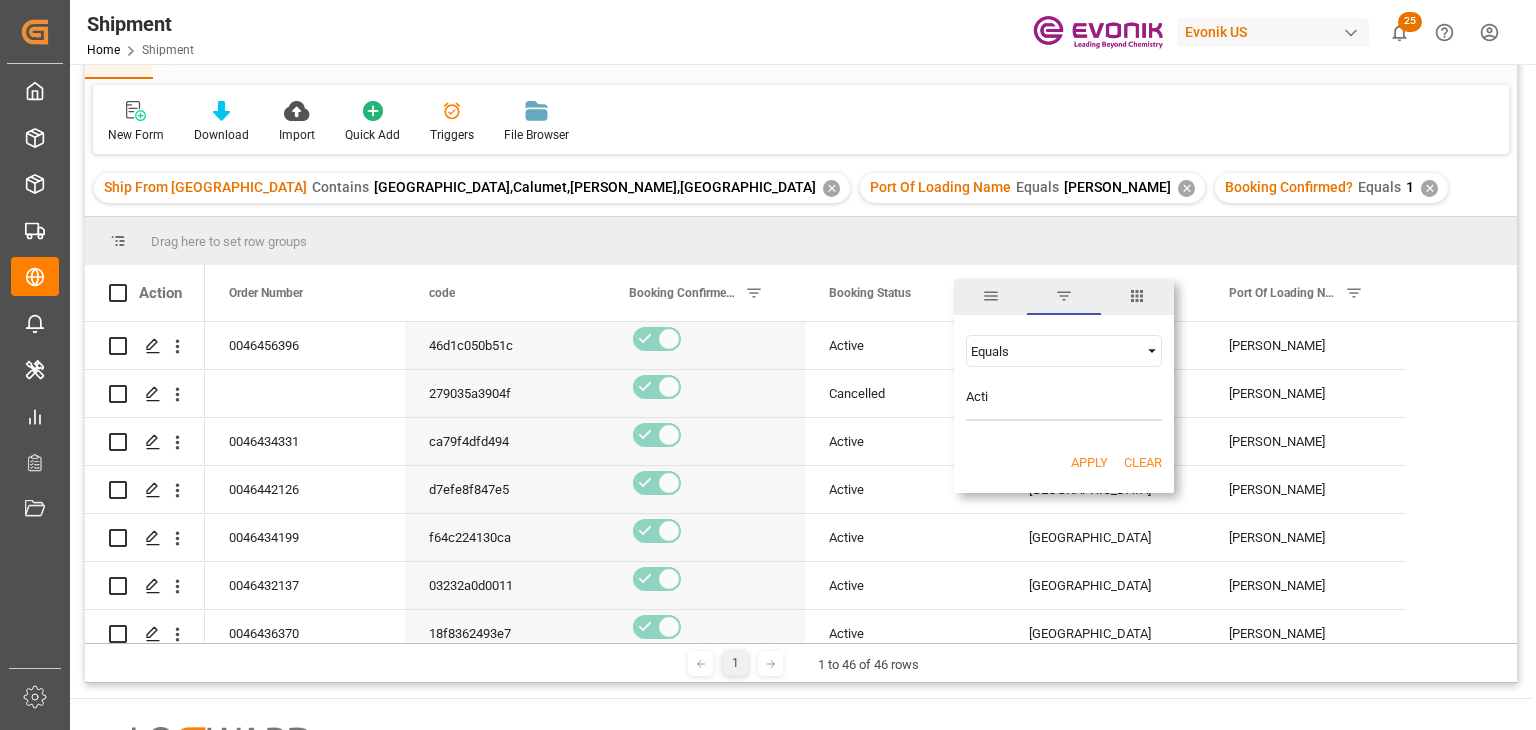 click on "Equals" at bounding box center [1055, 351] 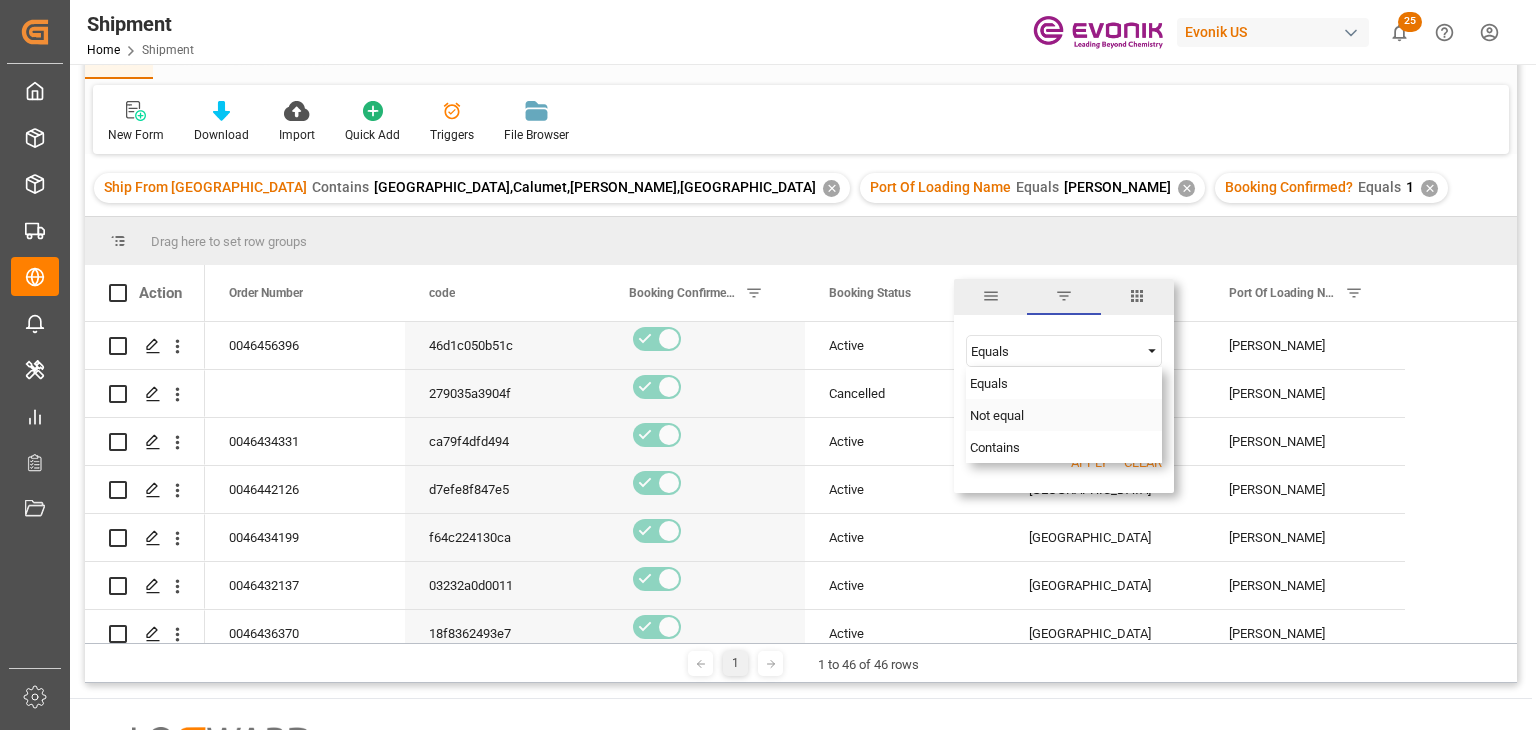 click on "Not equal" at bounding box center [1064, 415] 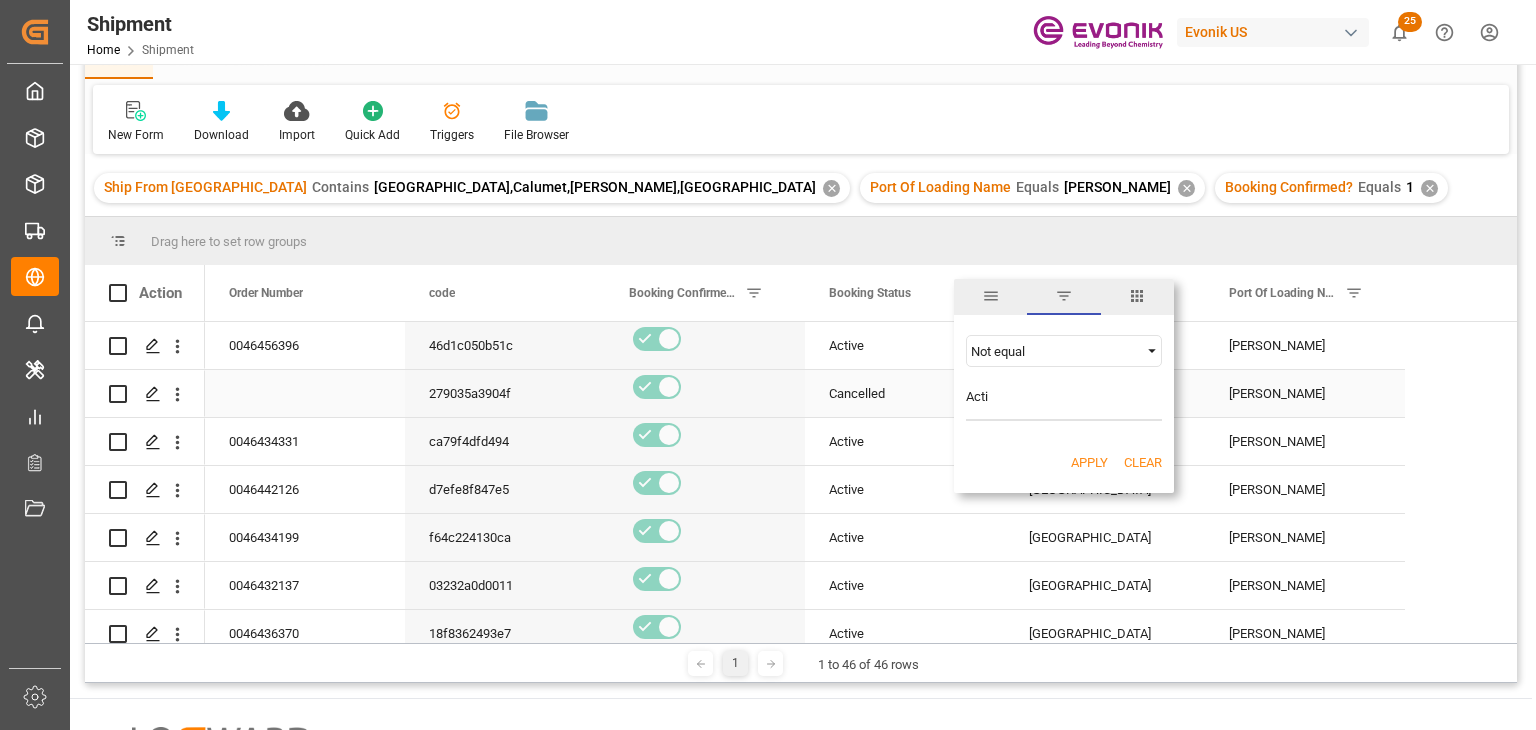 drag, startPoint x: 940, startPoint y: 401, endPoint x: 859, endPoint y: 404, distance: 81.055534 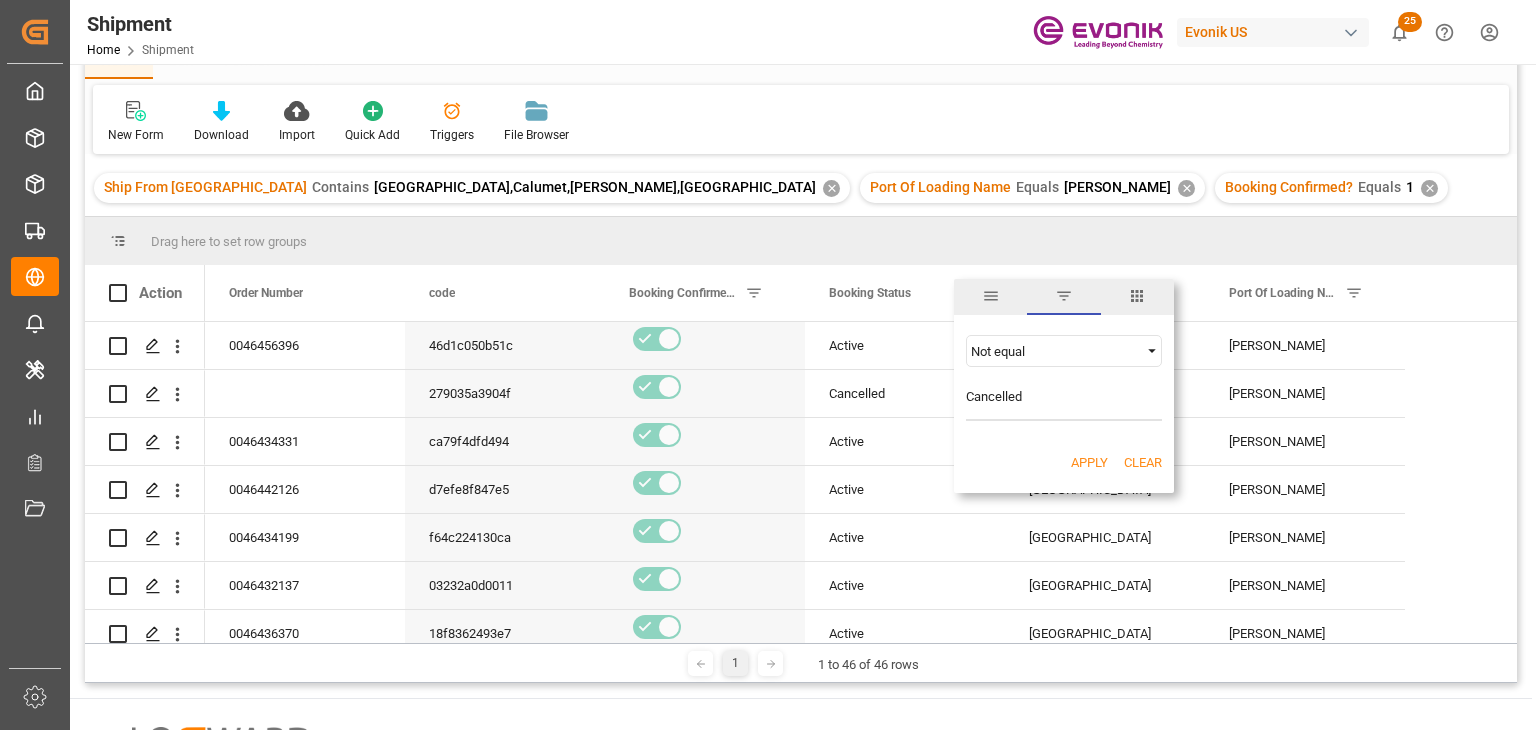 type on "Cancelled" 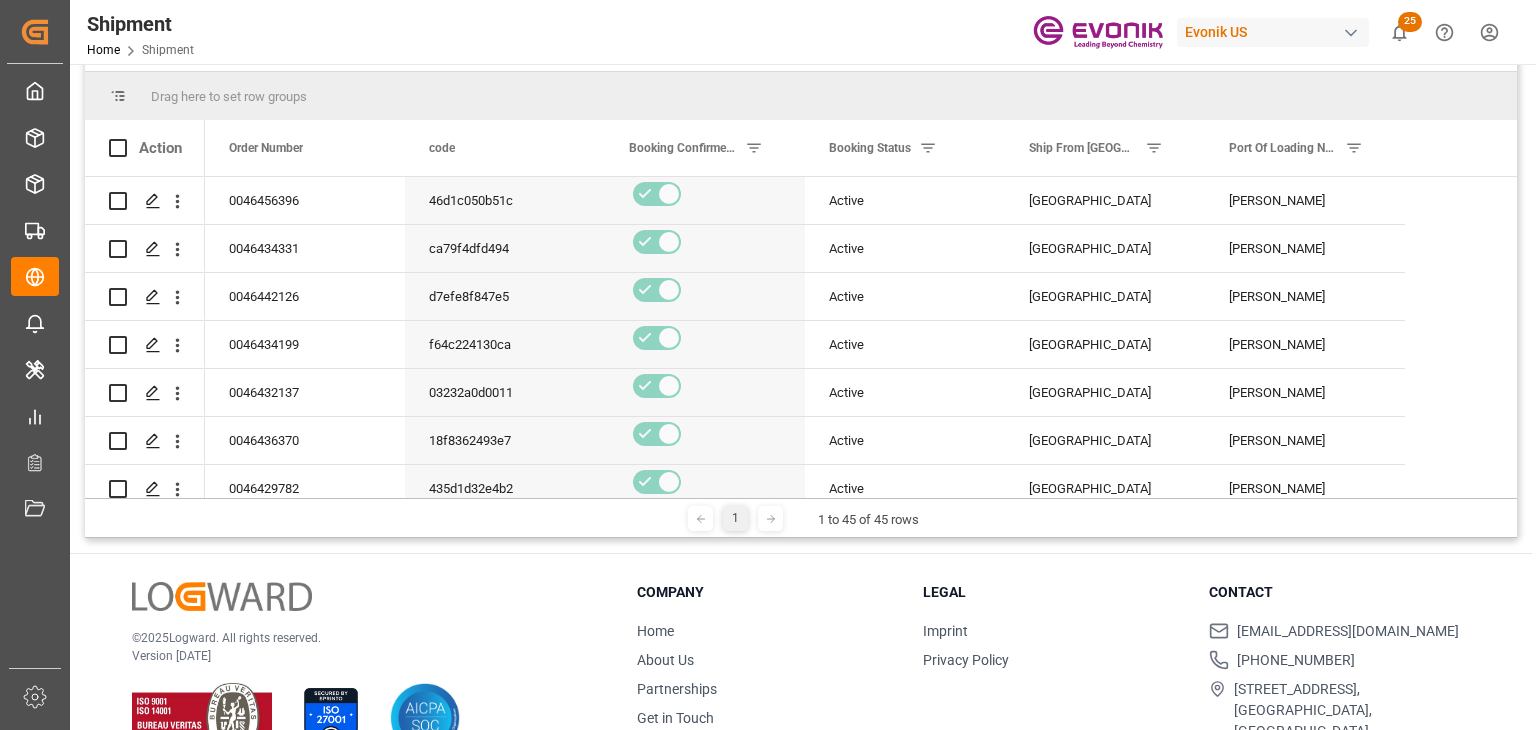 scroll, scrollTop: 296, scrollLeft: 0, axis: vertical 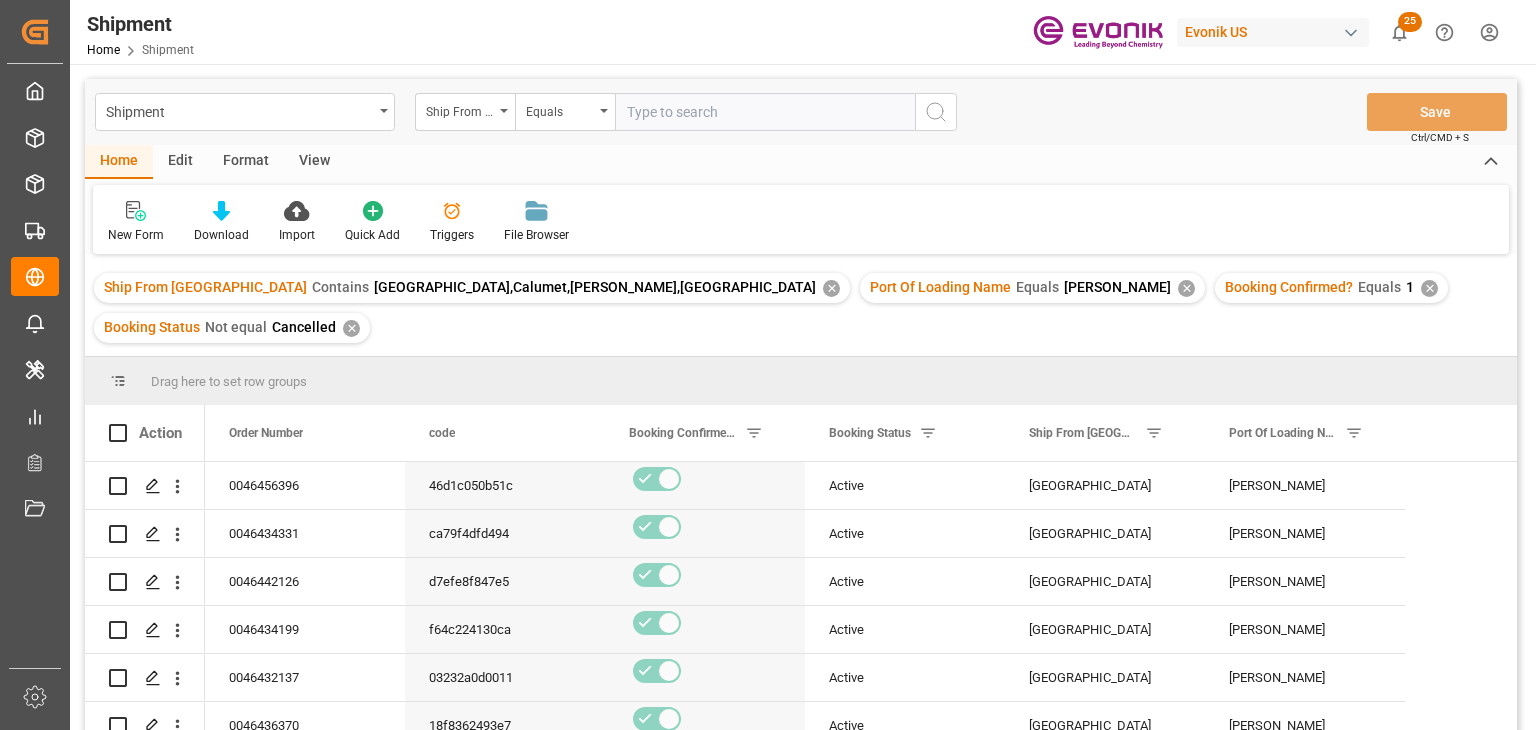 click on "✕" at bounding box center [831, 288] 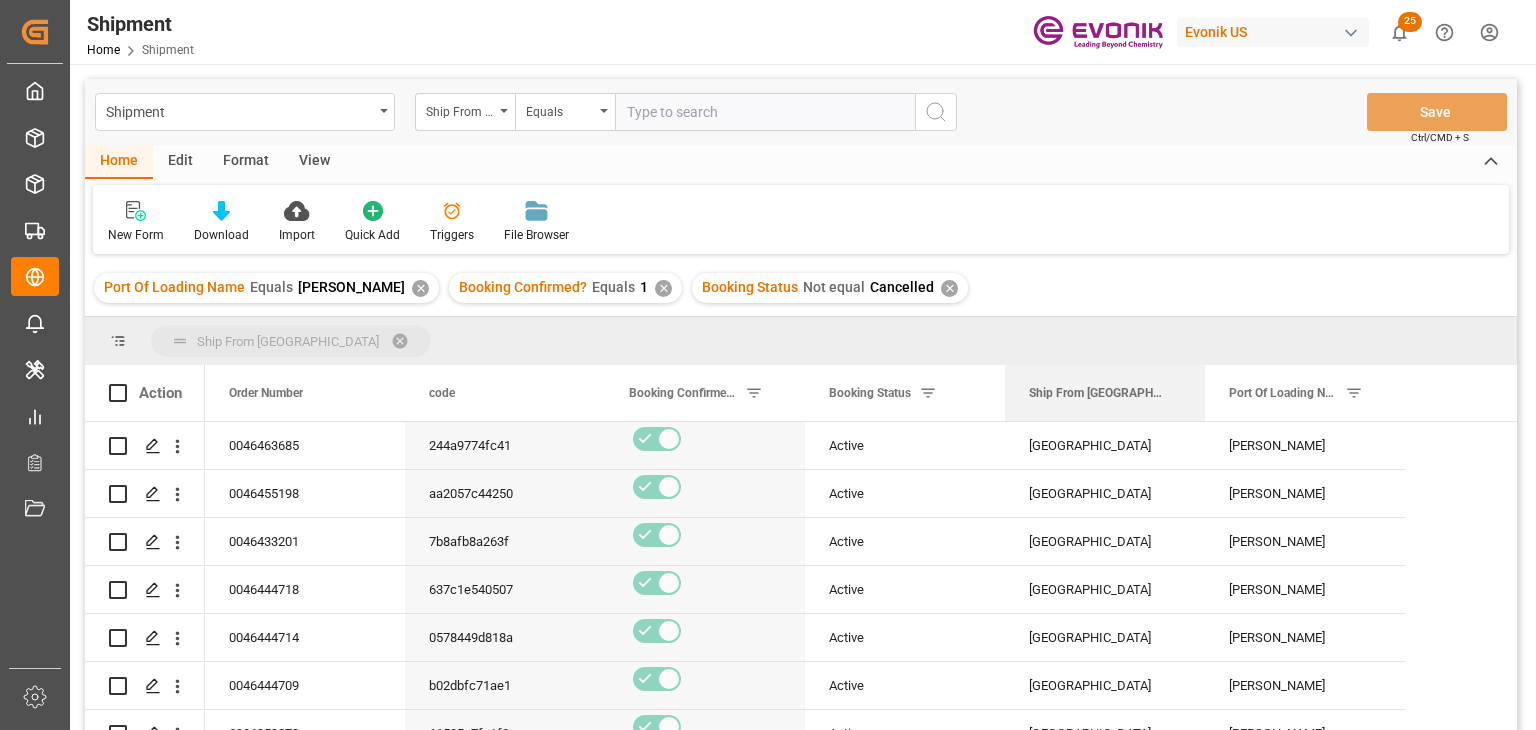 drag, startPoint x: 1072, startPoint y: 385, endPoint x: 1052, endPoint y: 354, distance: 36.891735 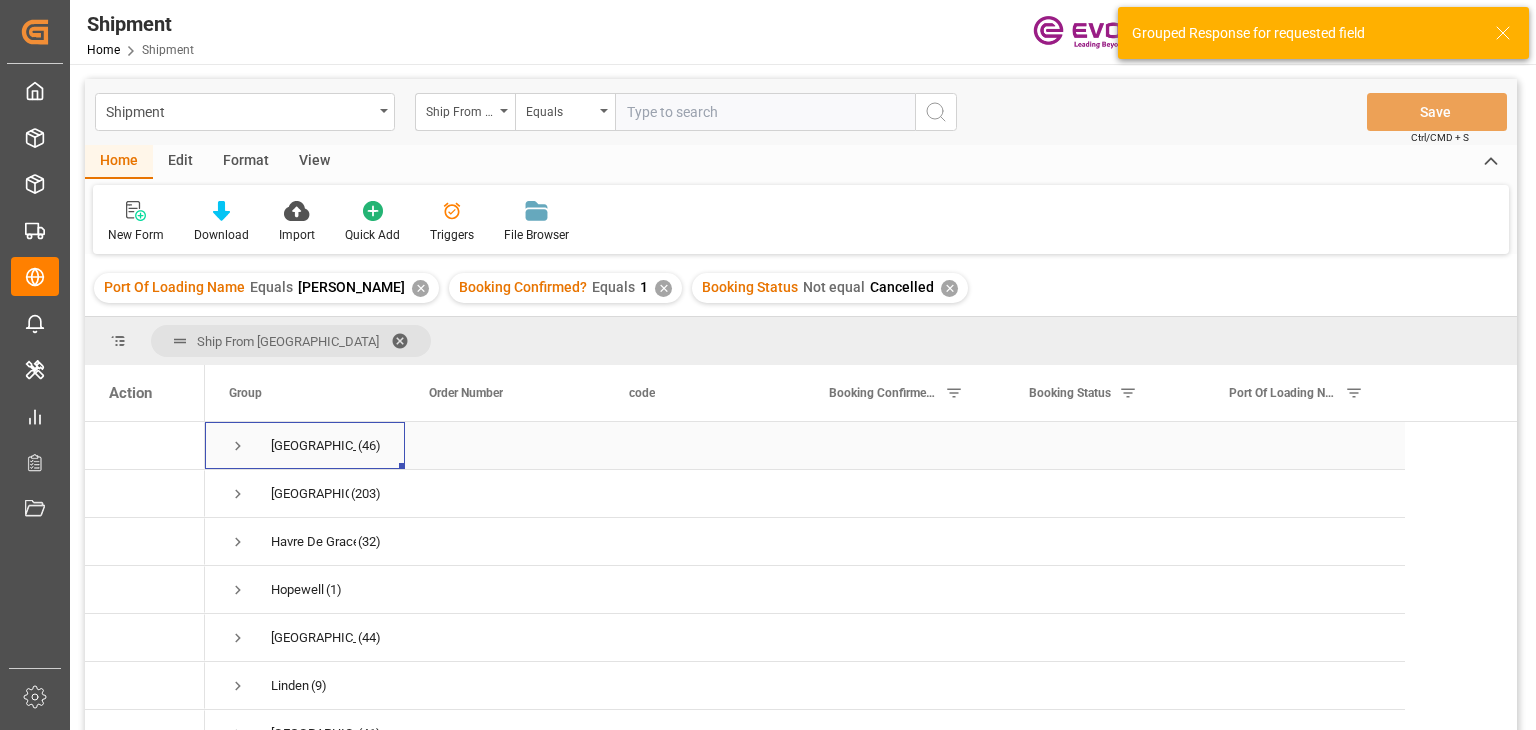 click at bounding box center (238, 446) 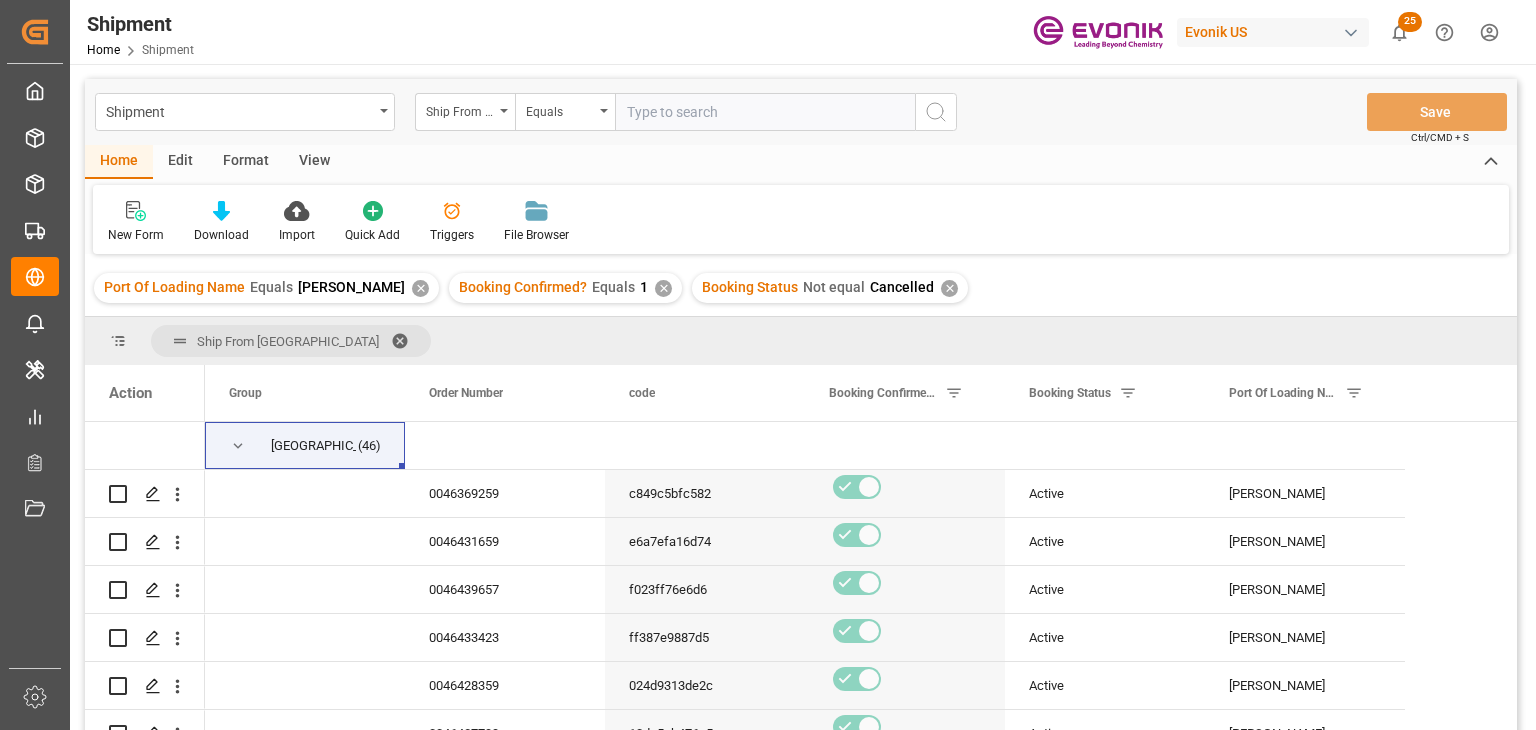 click at bounding box center (407, 341) 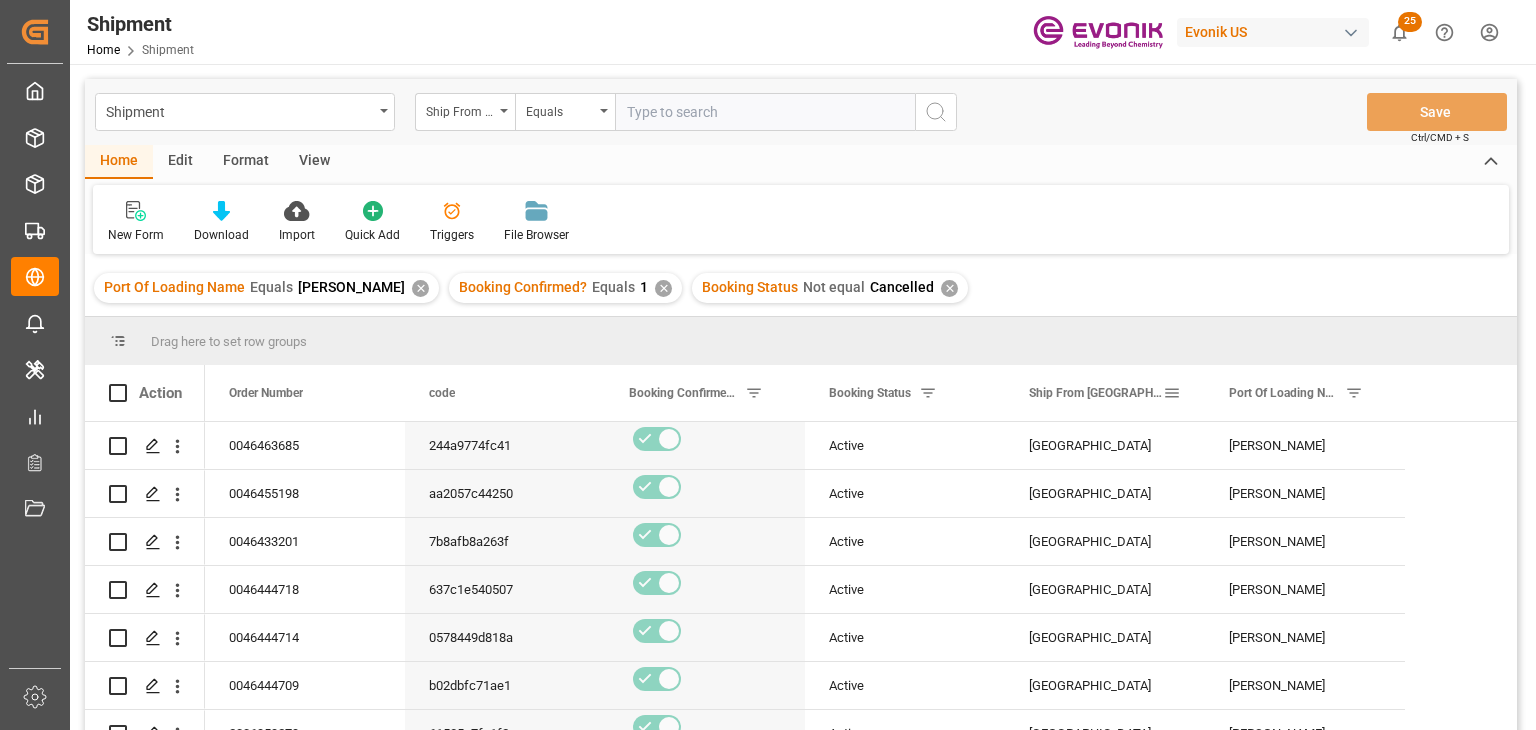 click on "Ship From City" at bounding box center (1105, 393) 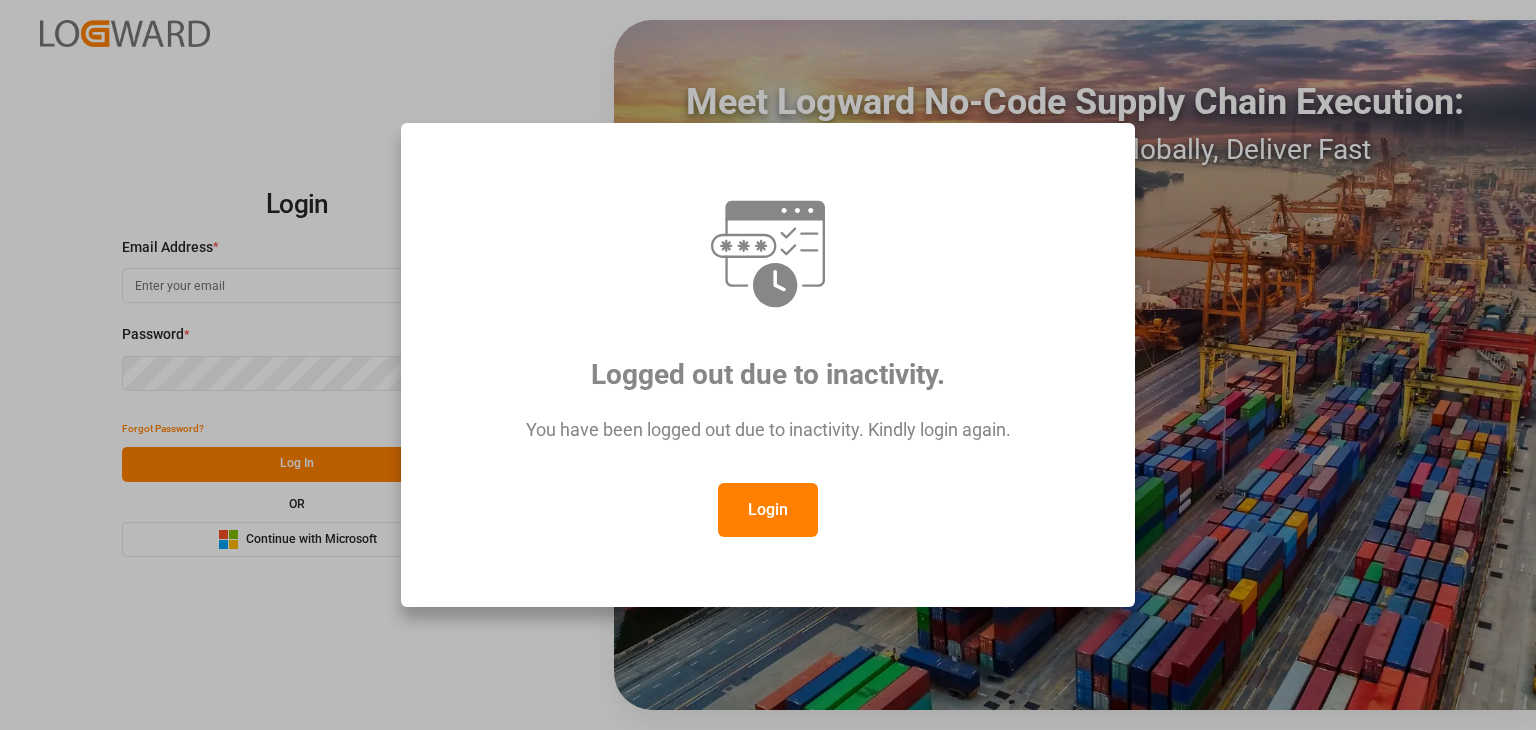 scroll, scrollTop: 0, scrollLeft: 0, axis: both 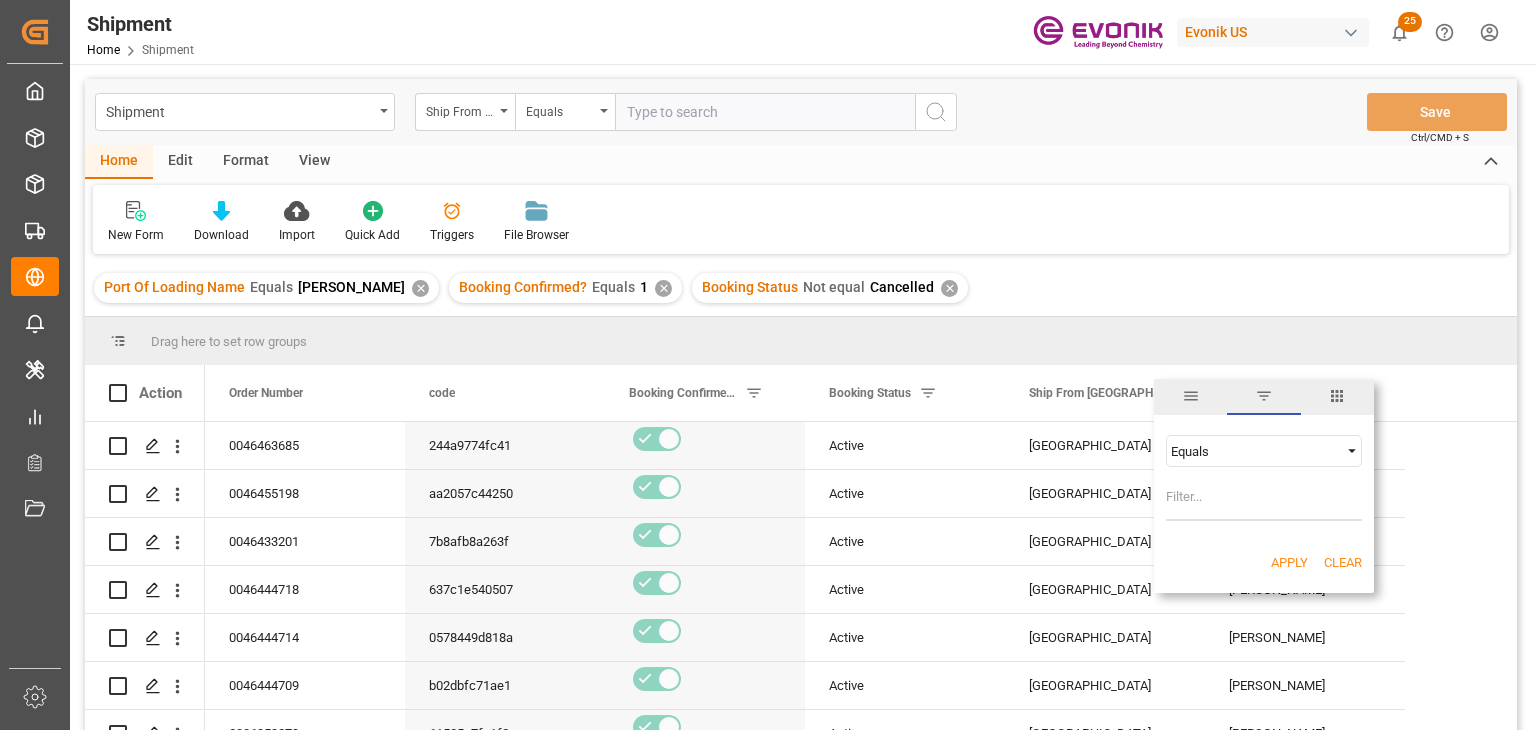 click on "Equals" at bounding box center [1255, 451] 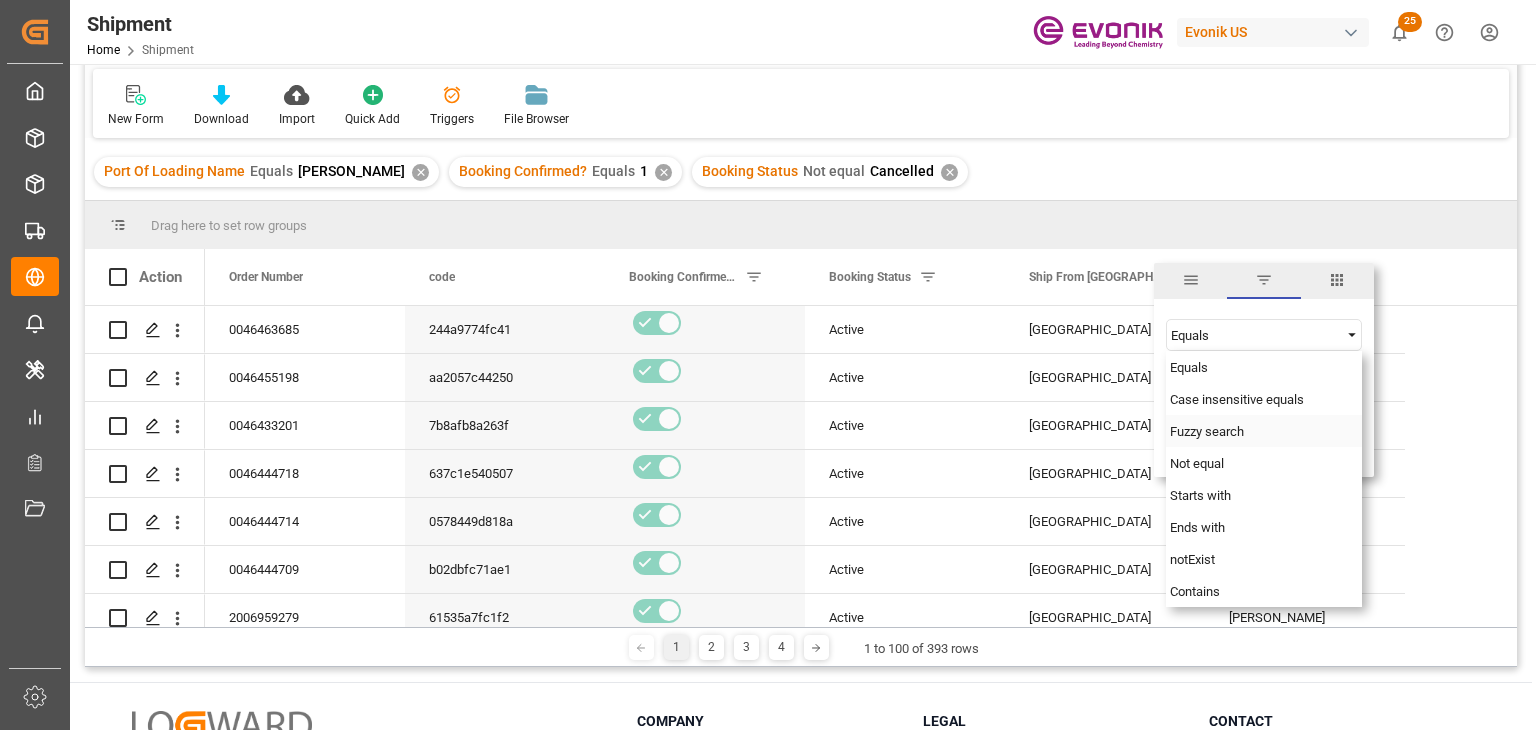 scroll, scrollTop: 296, scrollLeft: 0, axis: vertical 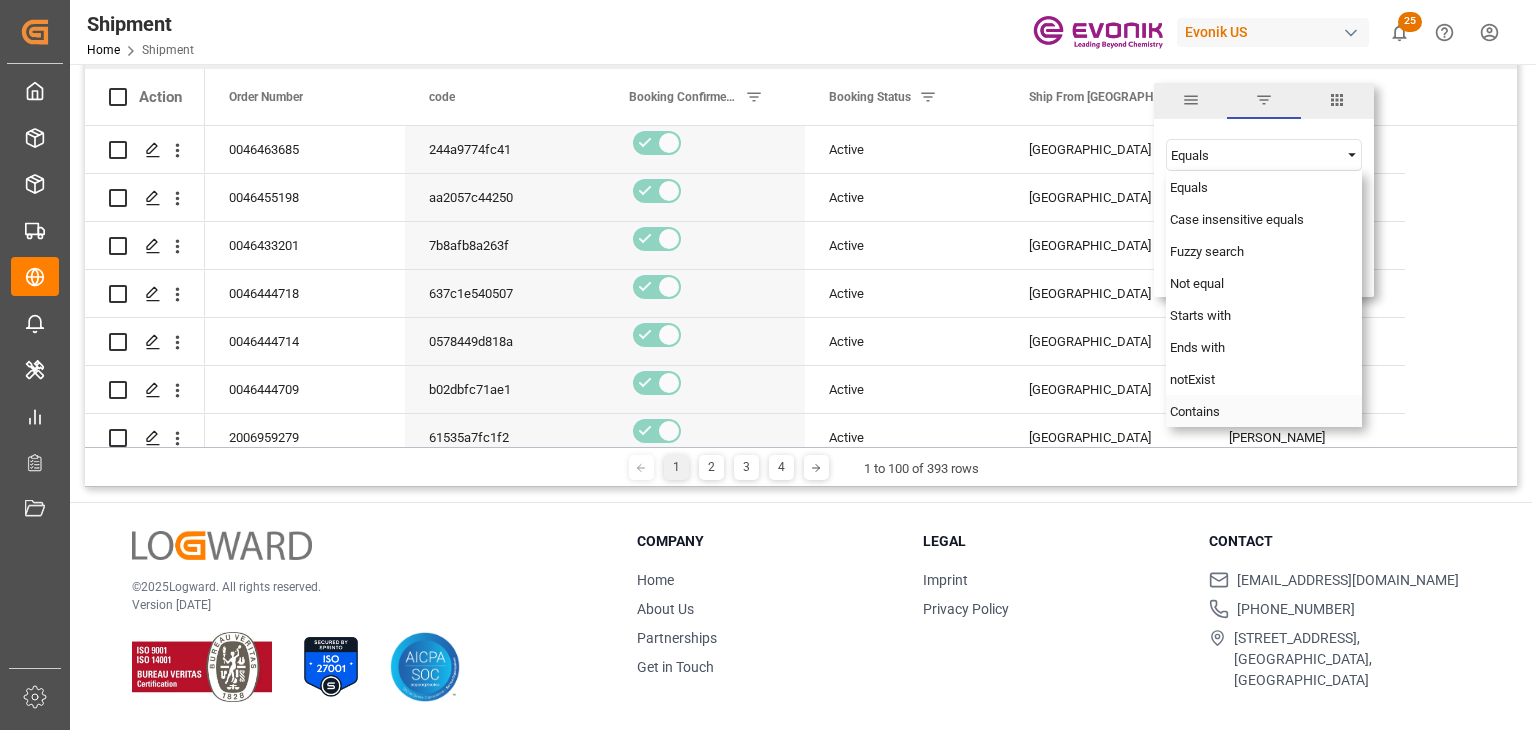 click on "Contains" at bounding box center (1195, 411) 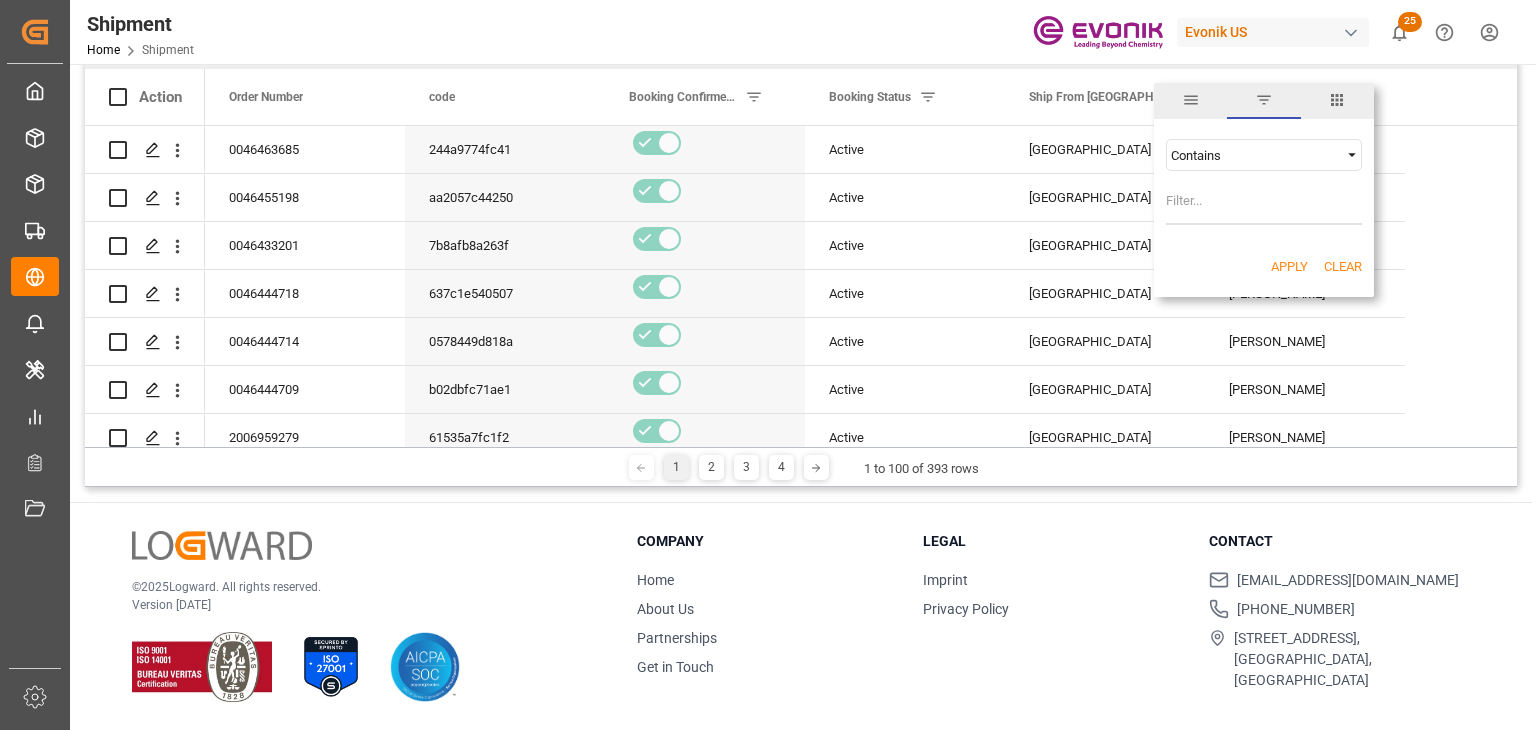 click at bounding box center (1264, 205) 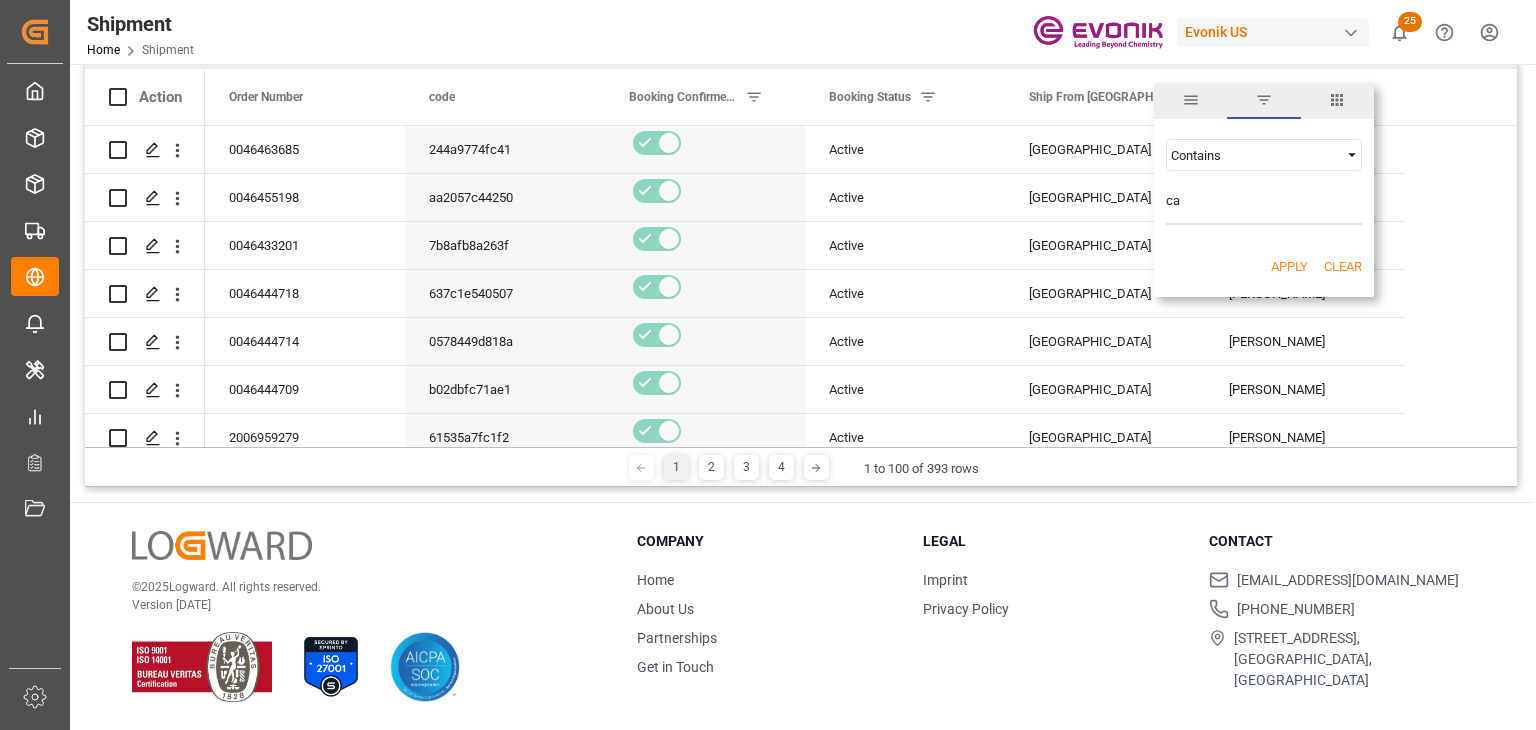 type on "c" 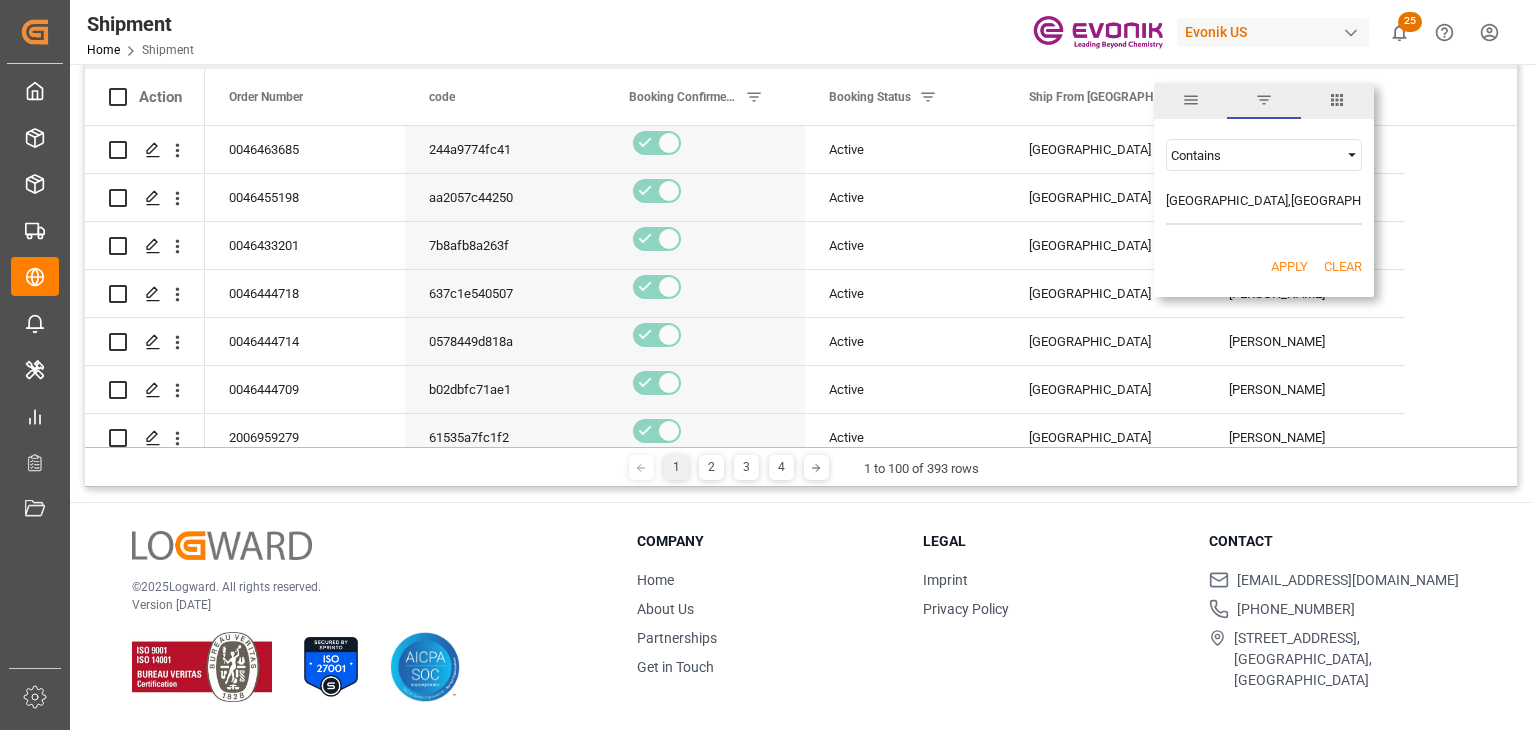 type on "CALVERT CITY,HOUSTON" 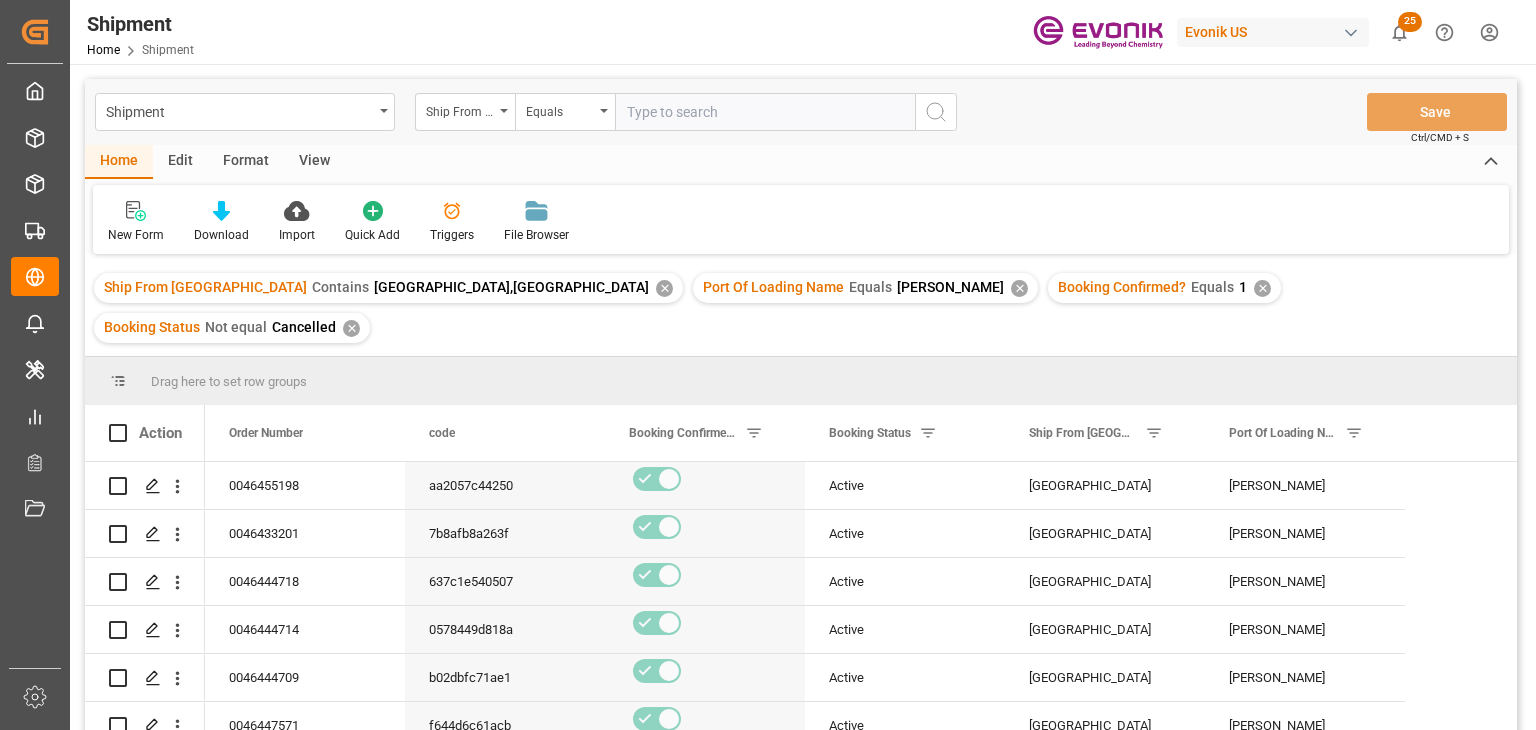 scroll, scrollTop: 296, scrollLeft: 0, axis: vertical 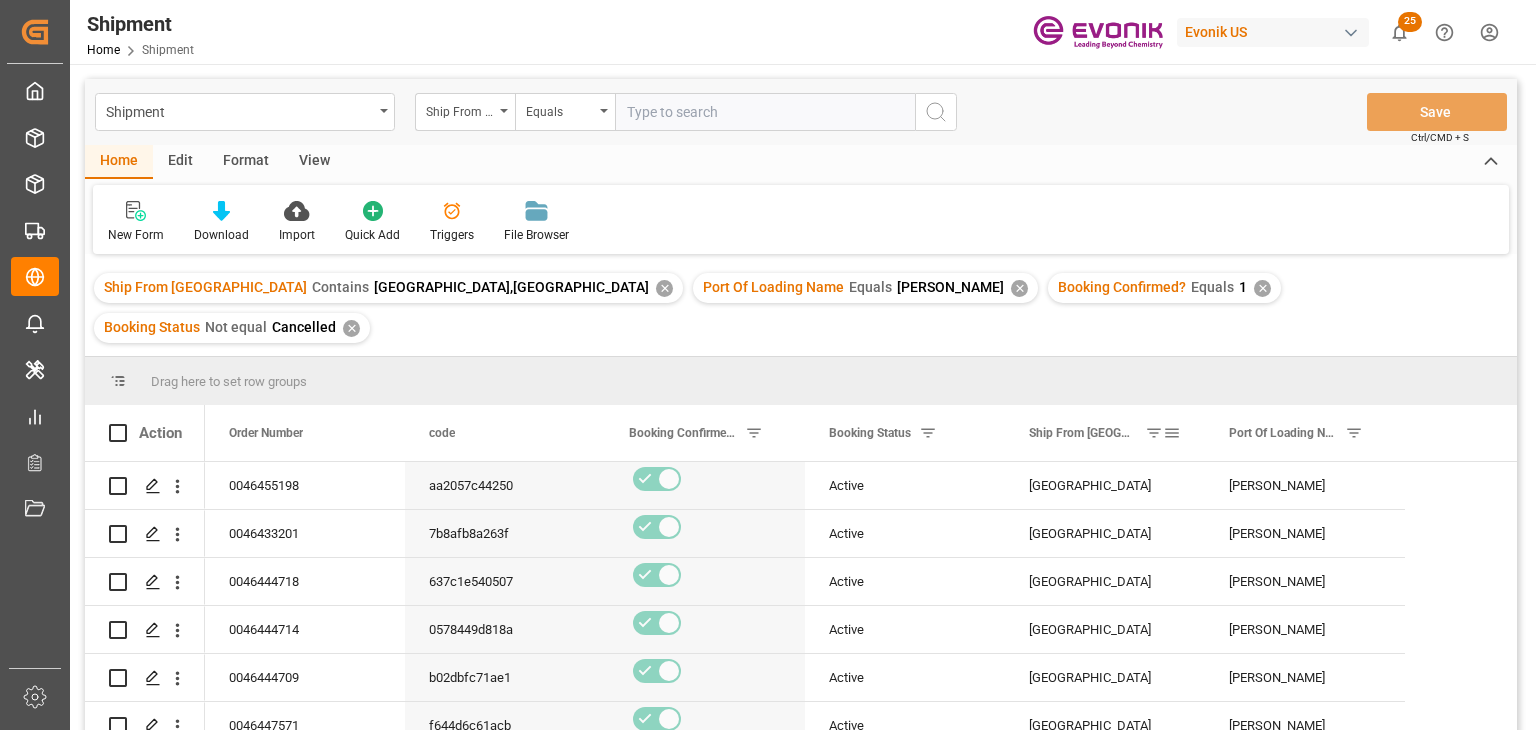 click at bounding box center [1172, 433] 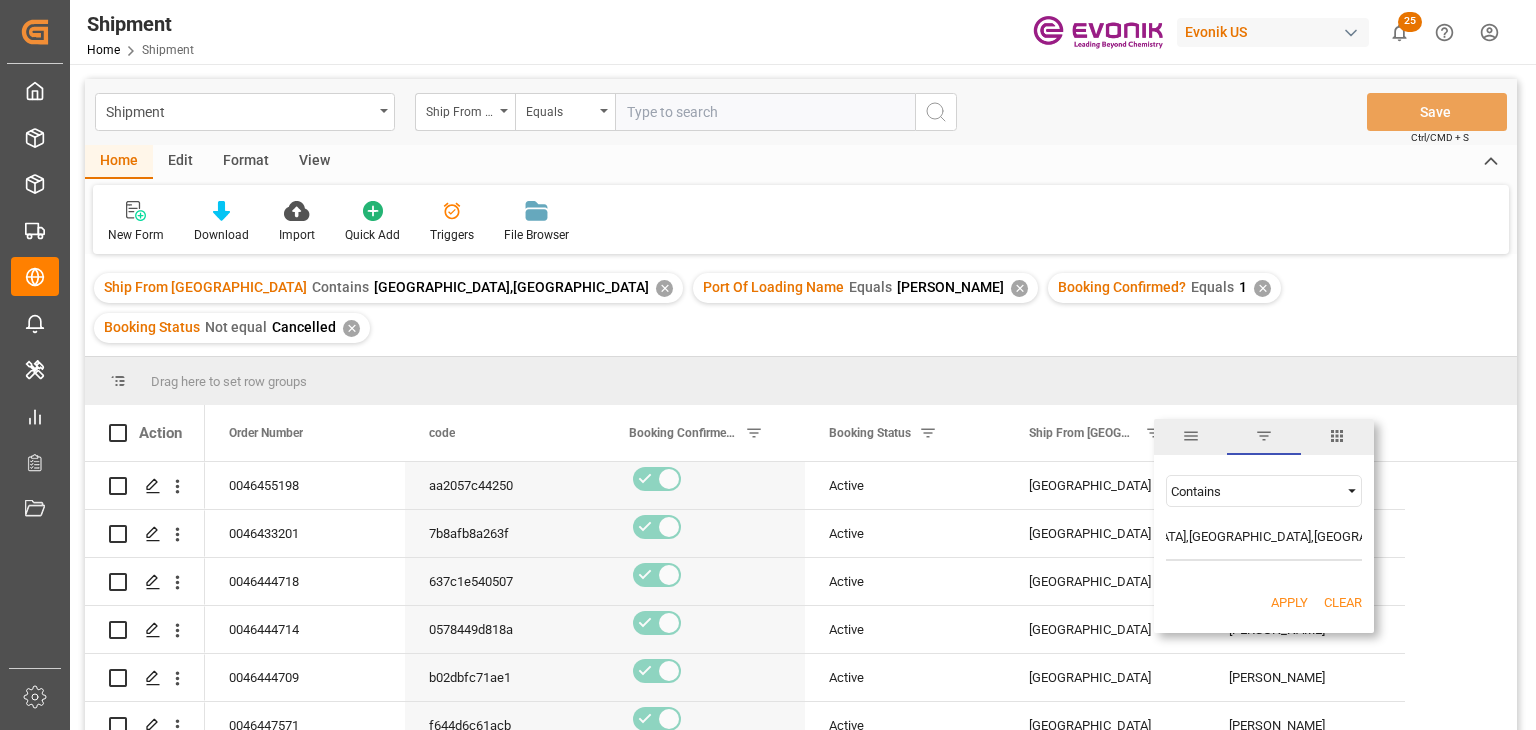 scroll, scrollTop: 0, scrollLeft: 109, axis: horizontal 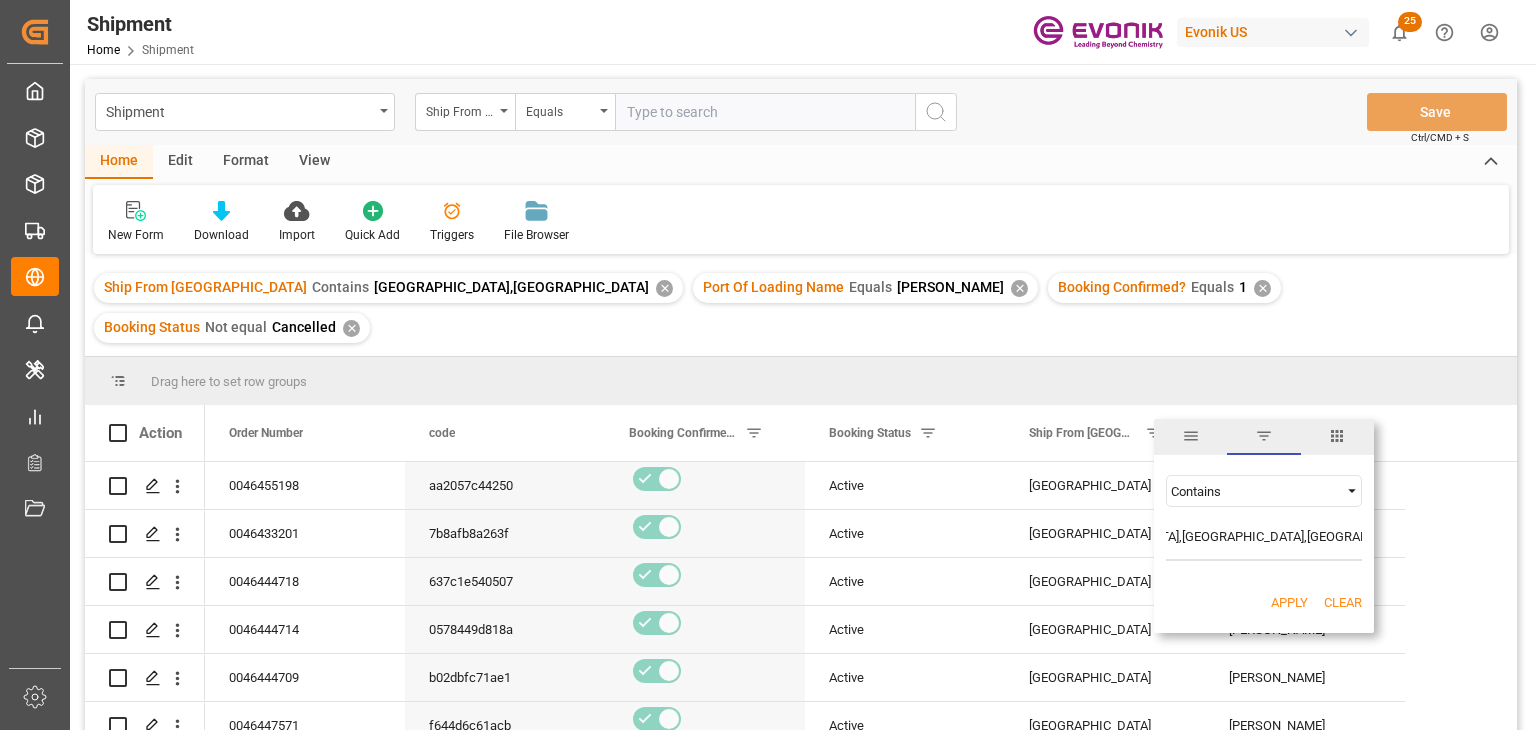 type on "CALVERT CITY,HOUSTON,CALUMET CITY,HOPEWELL" 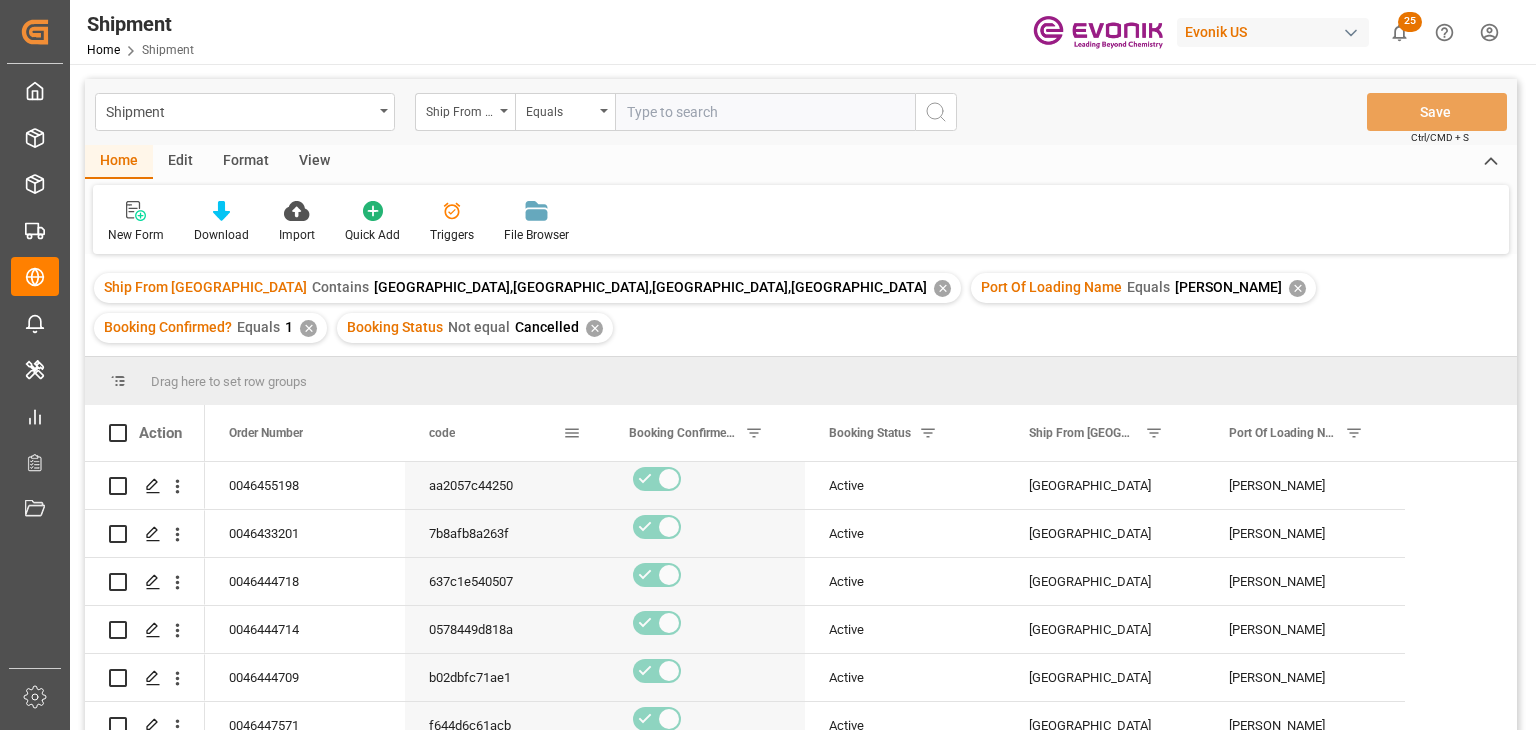 click at bounding box center (572, 433) 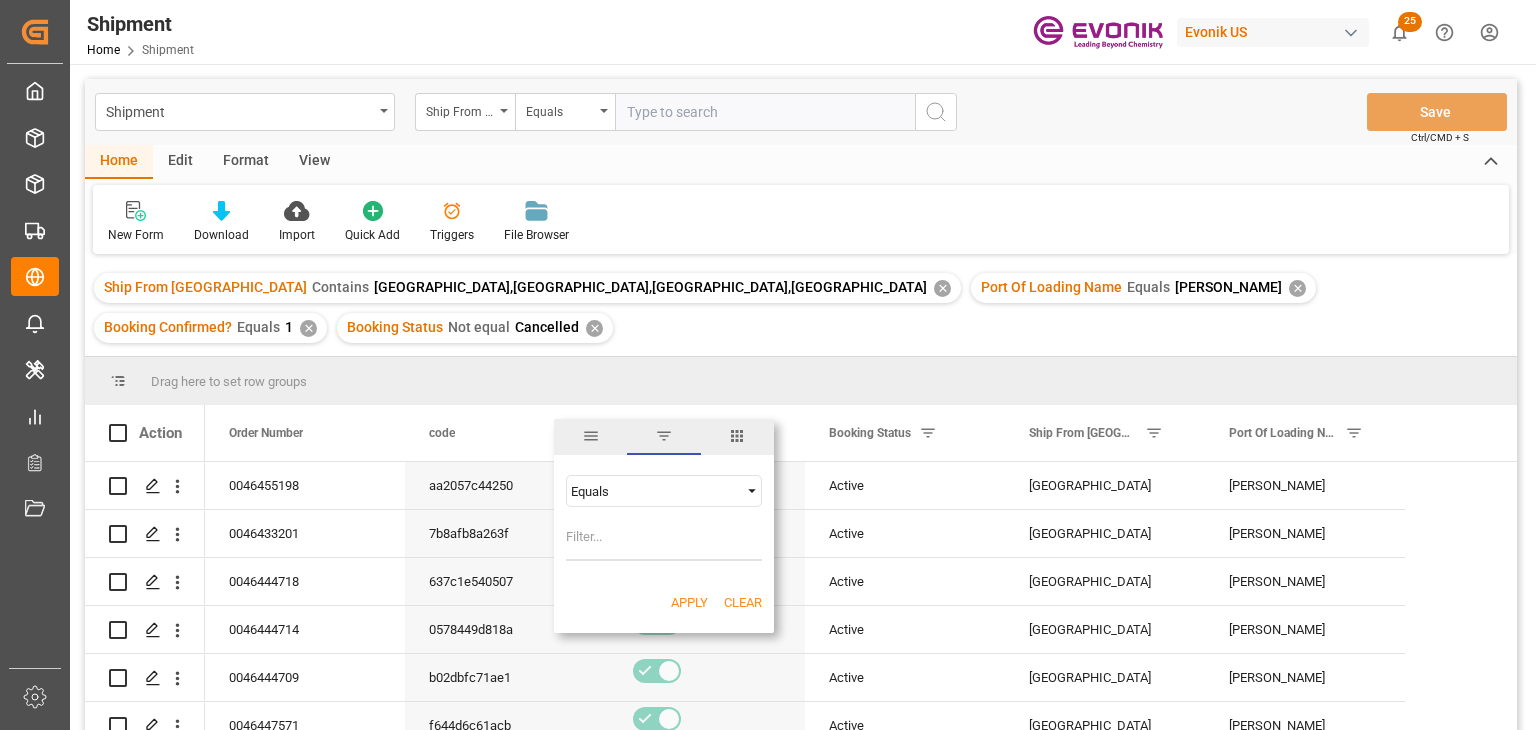 click at bounding box center [737, 436] 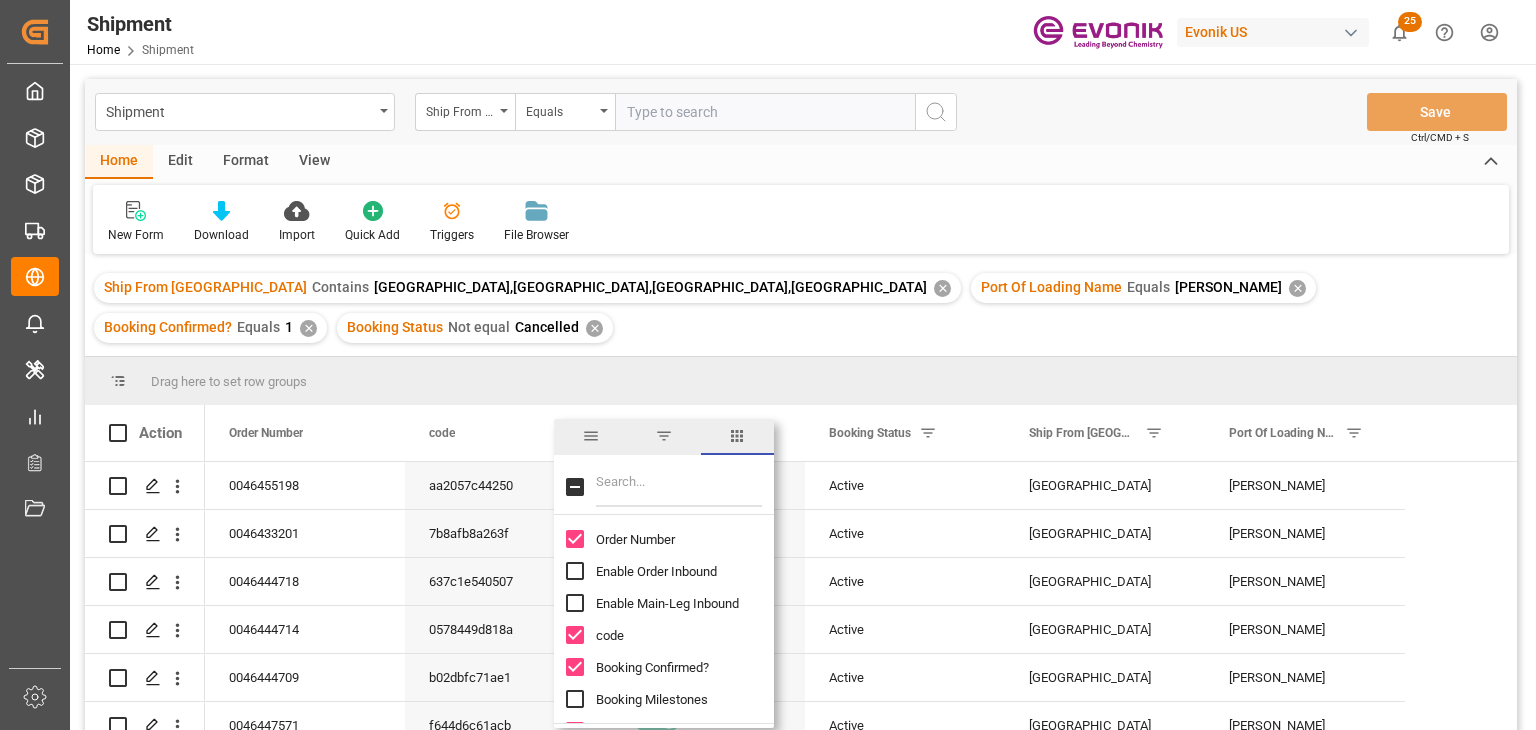 click at bounding box center (575, 635) 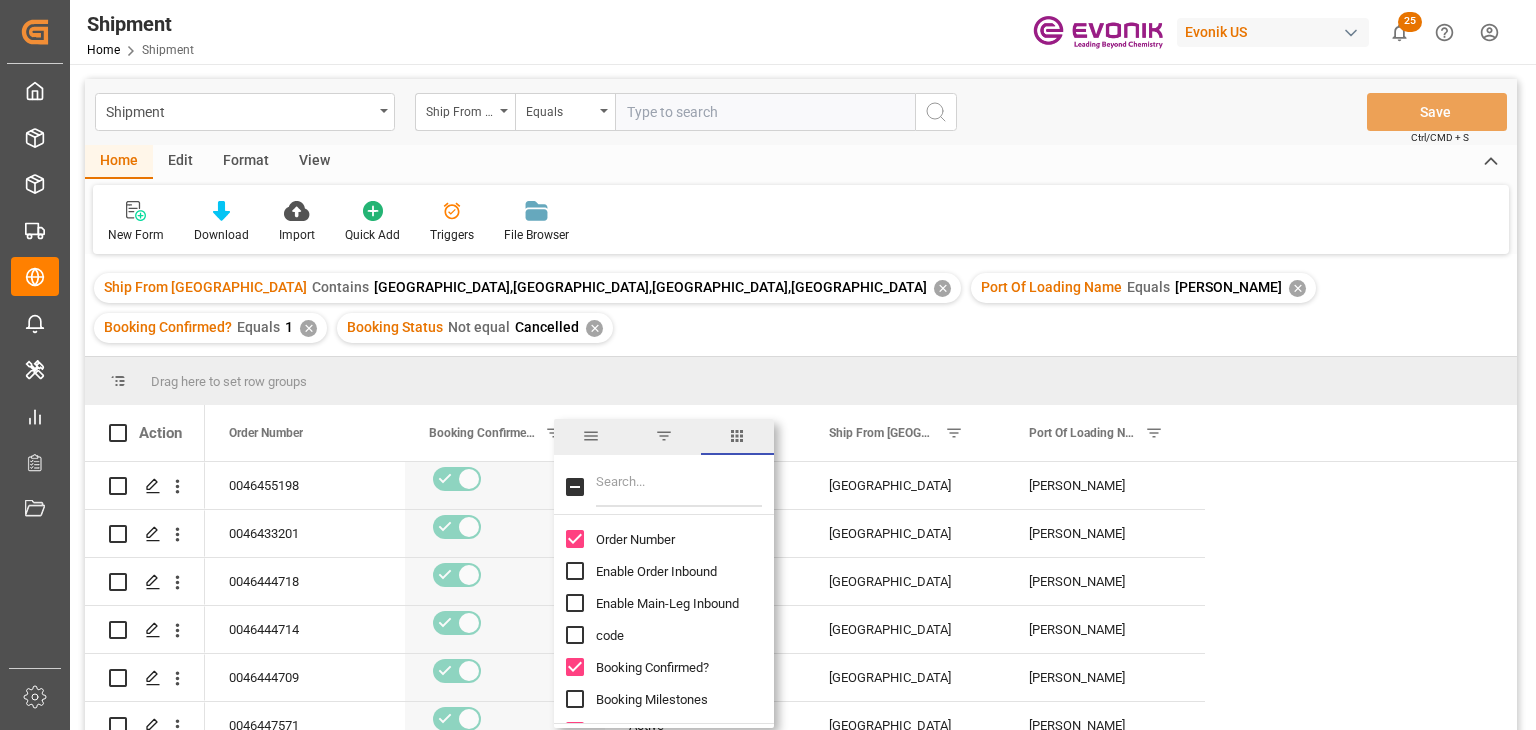 click on "New Form Download Import Quick Add Triggers File Browser" at bounding box center [801, 219] 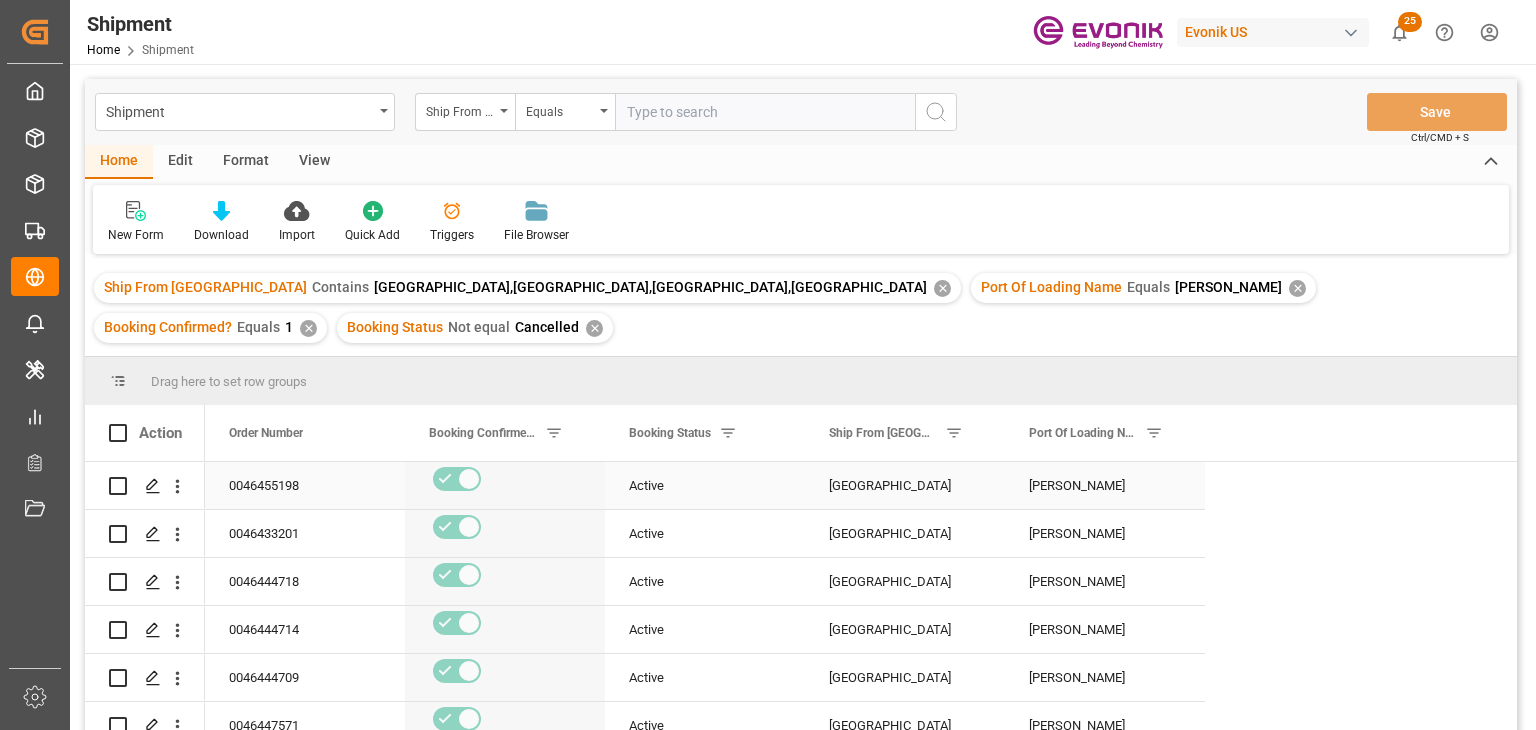 scroll, scrollTop: 6, scrollLeft: 0, axis: vertical 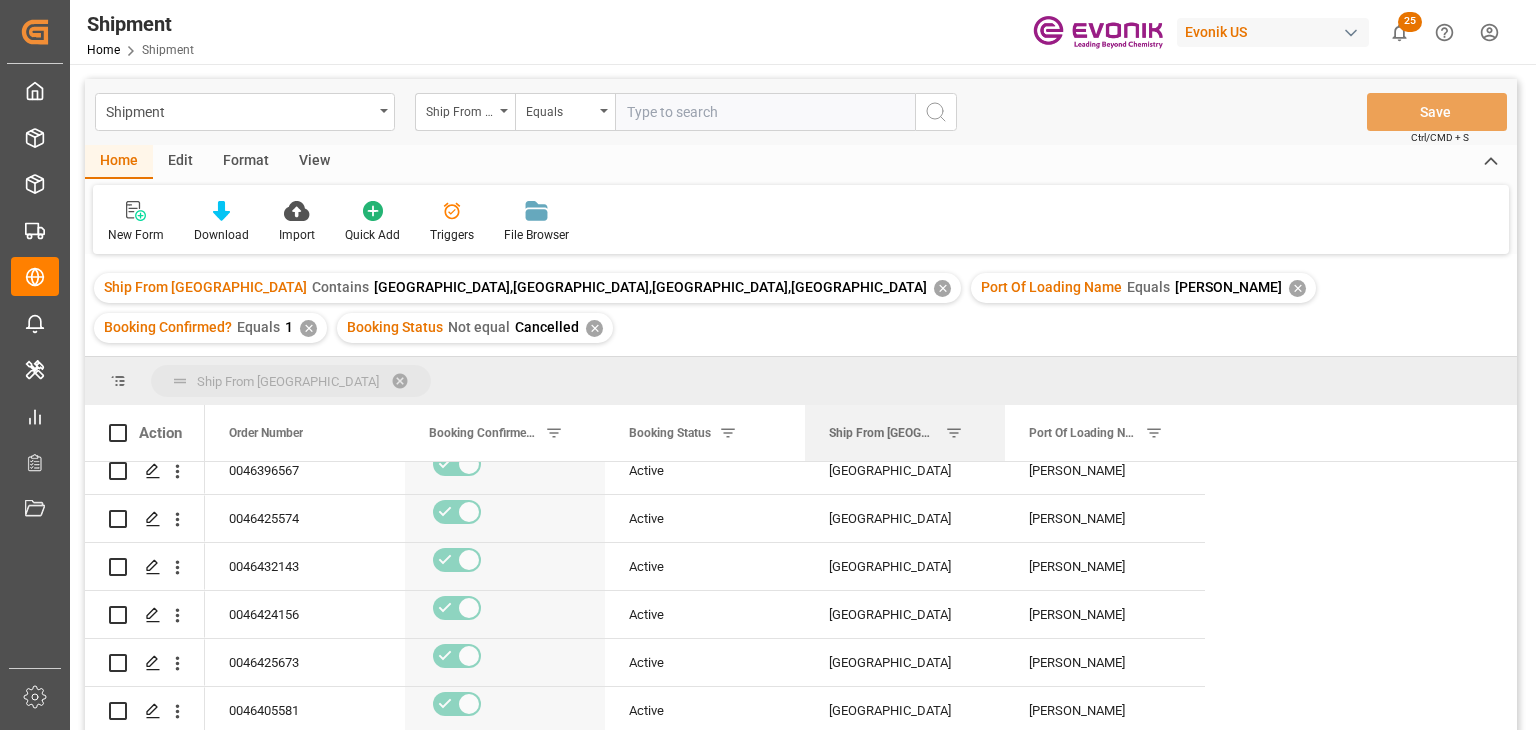 drag, startPoint x: 866, startPoint y: 347, endPoint x: 861, endPoint y: 337, distance: 11.18034 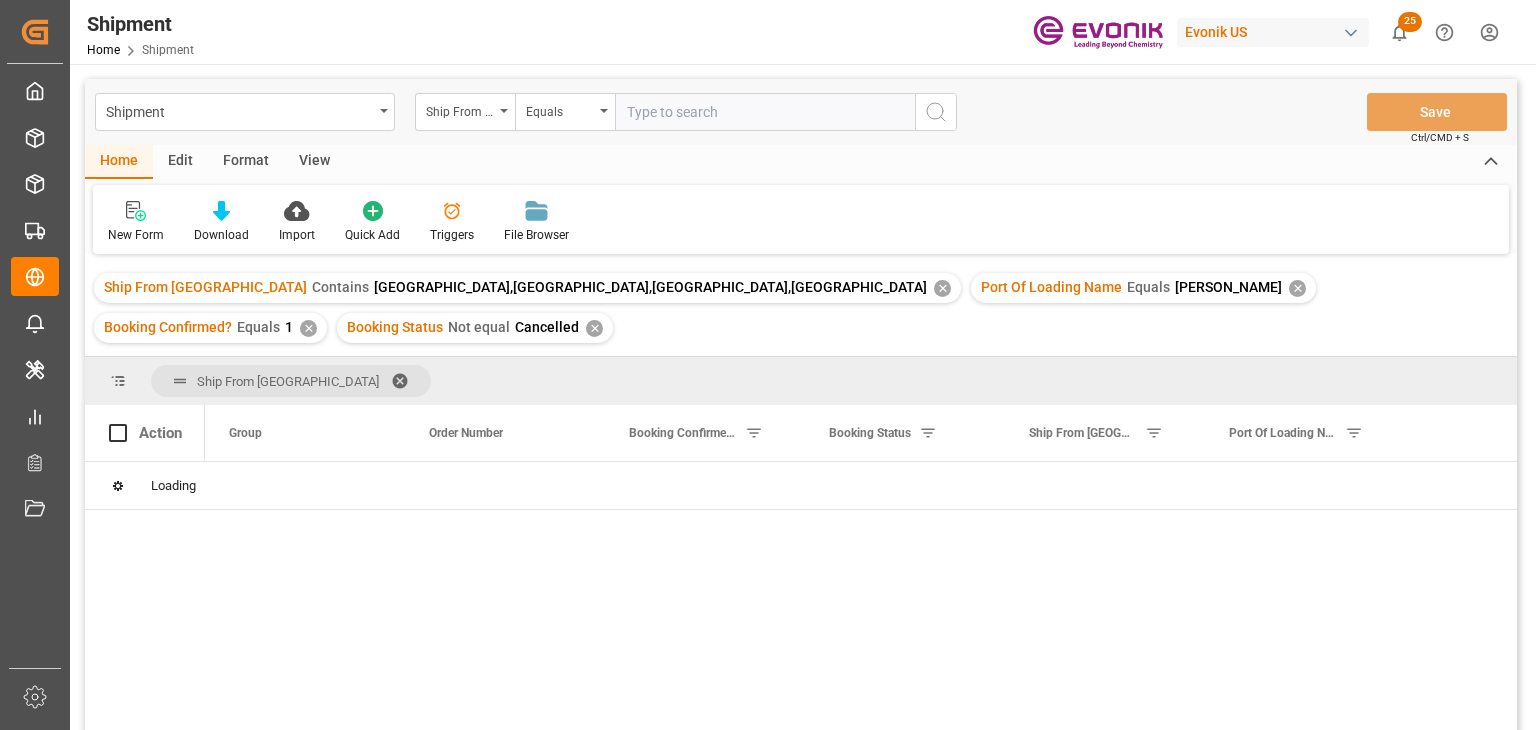 scroll, scrollTop: 0, scrollLeft: 0, axis: both 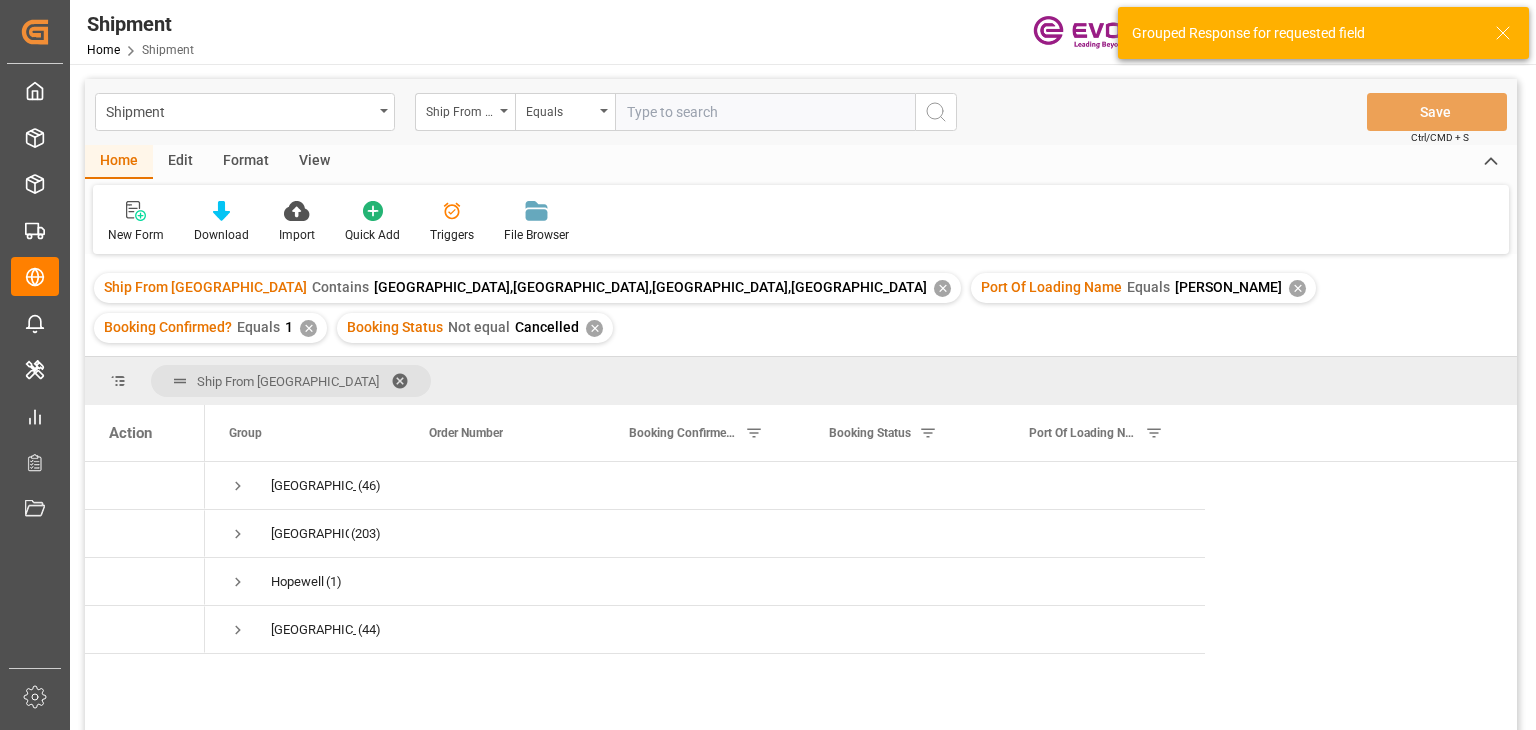 click at bounding box center [407, 381] 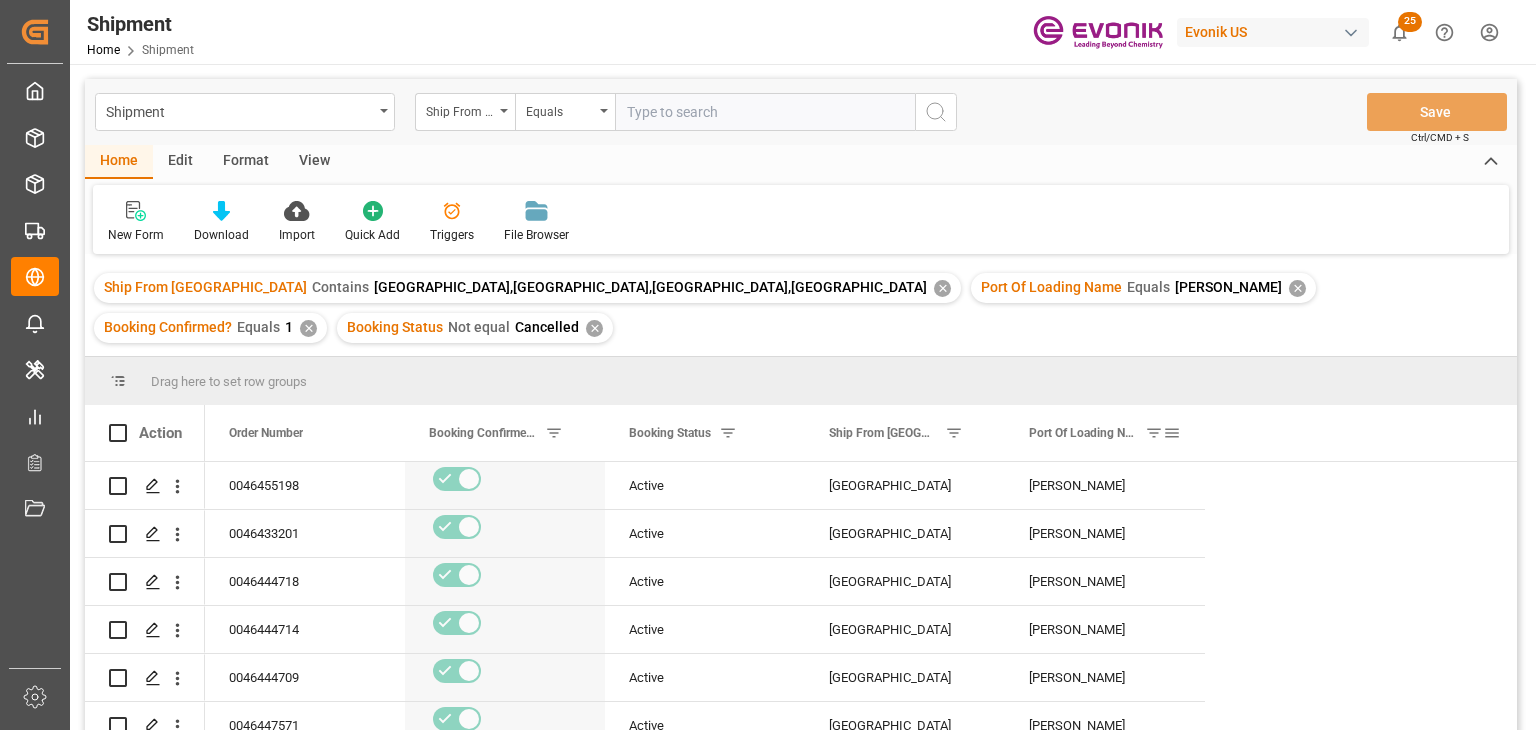 click at bounding box center [1172, 433] 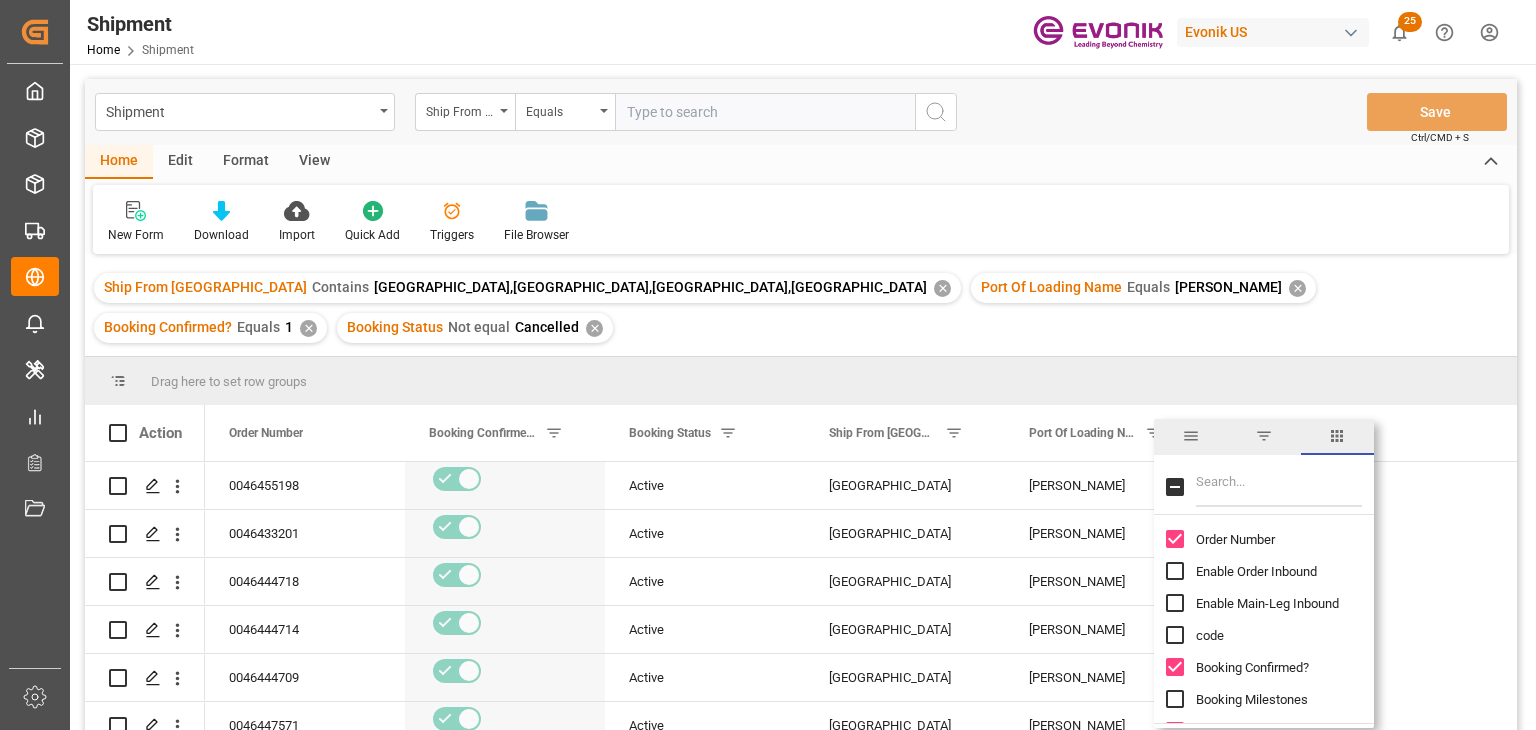 click at bounding box center [1279, 487] 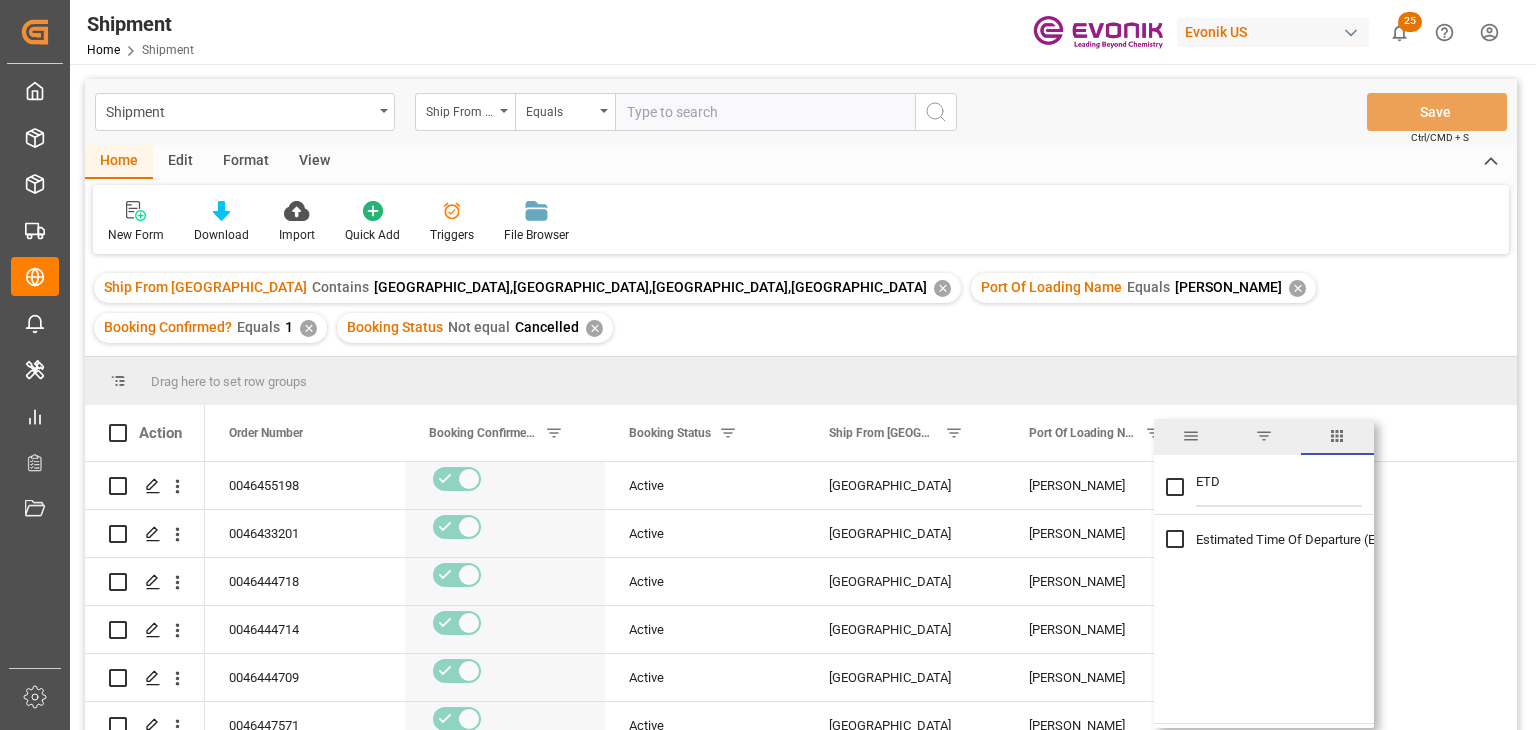 type on "ETD" 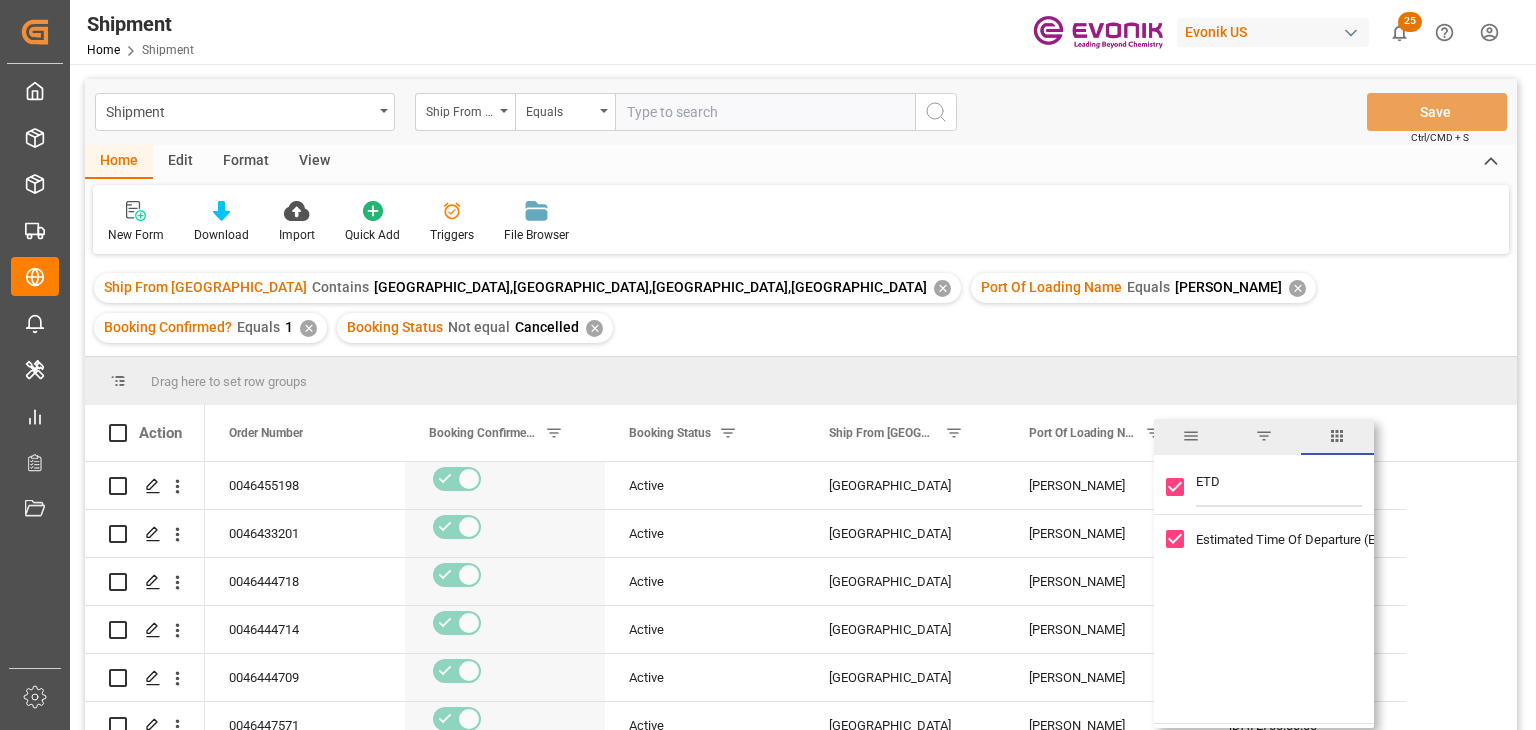 drag, startPoint x: 1227, startPoint y: 445, endPoint x: 1158, endPoint y: 446, distance: 69.00725 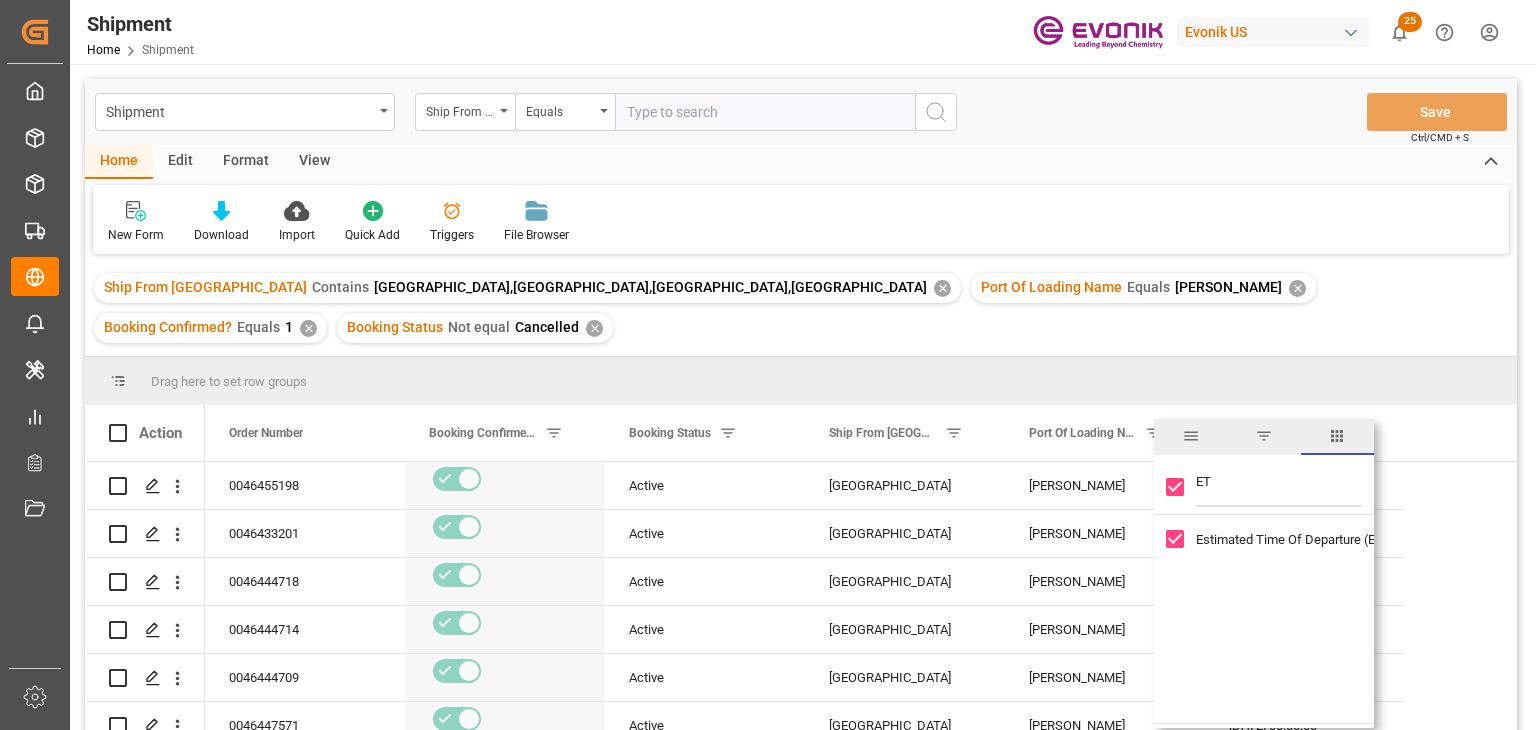 type on "ETA" 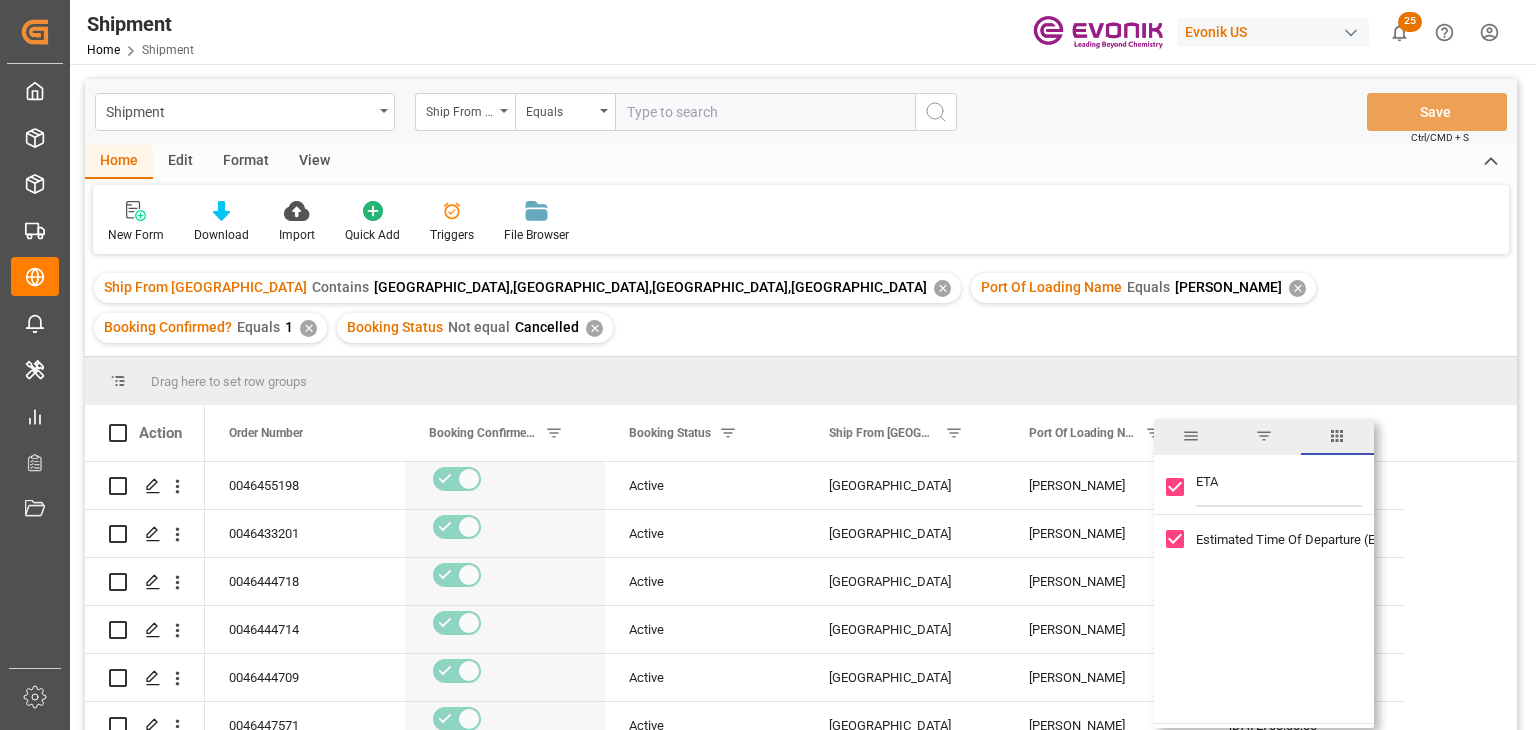 checkbox on "false" 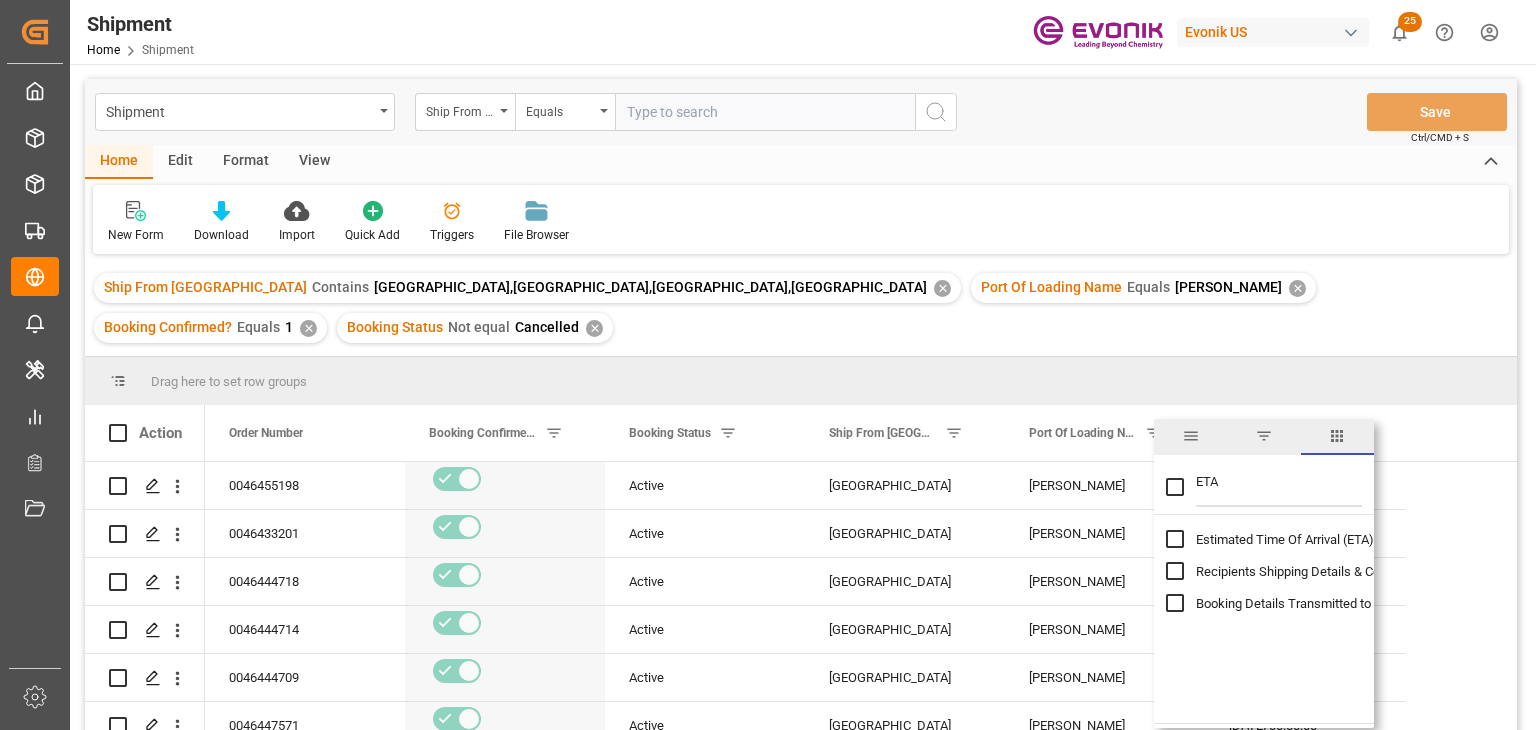 type on "ETA" 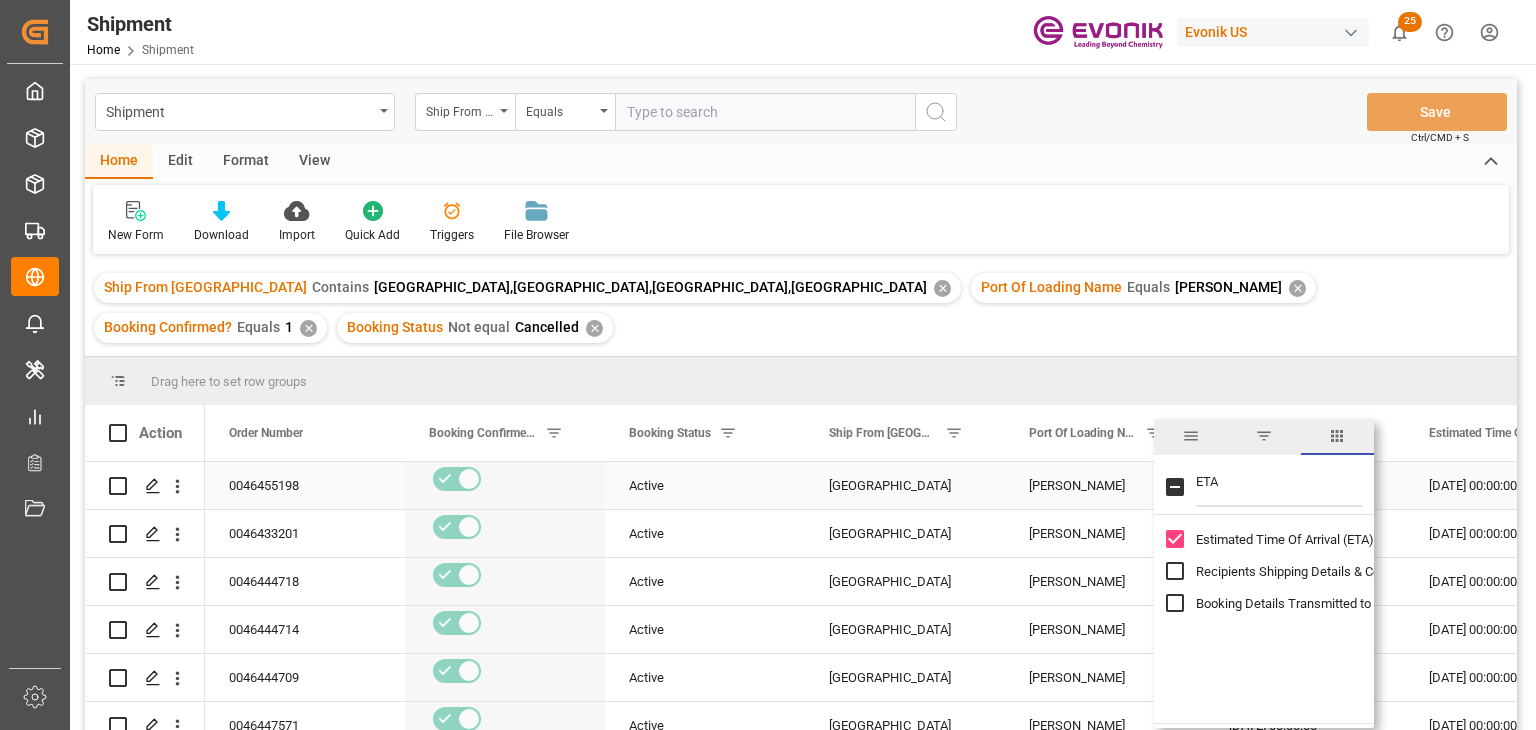 drag, startPoint x: 1264, startPoint y: 437, endPoint x: 1039, endPoint y: 449, distance: 225.31978 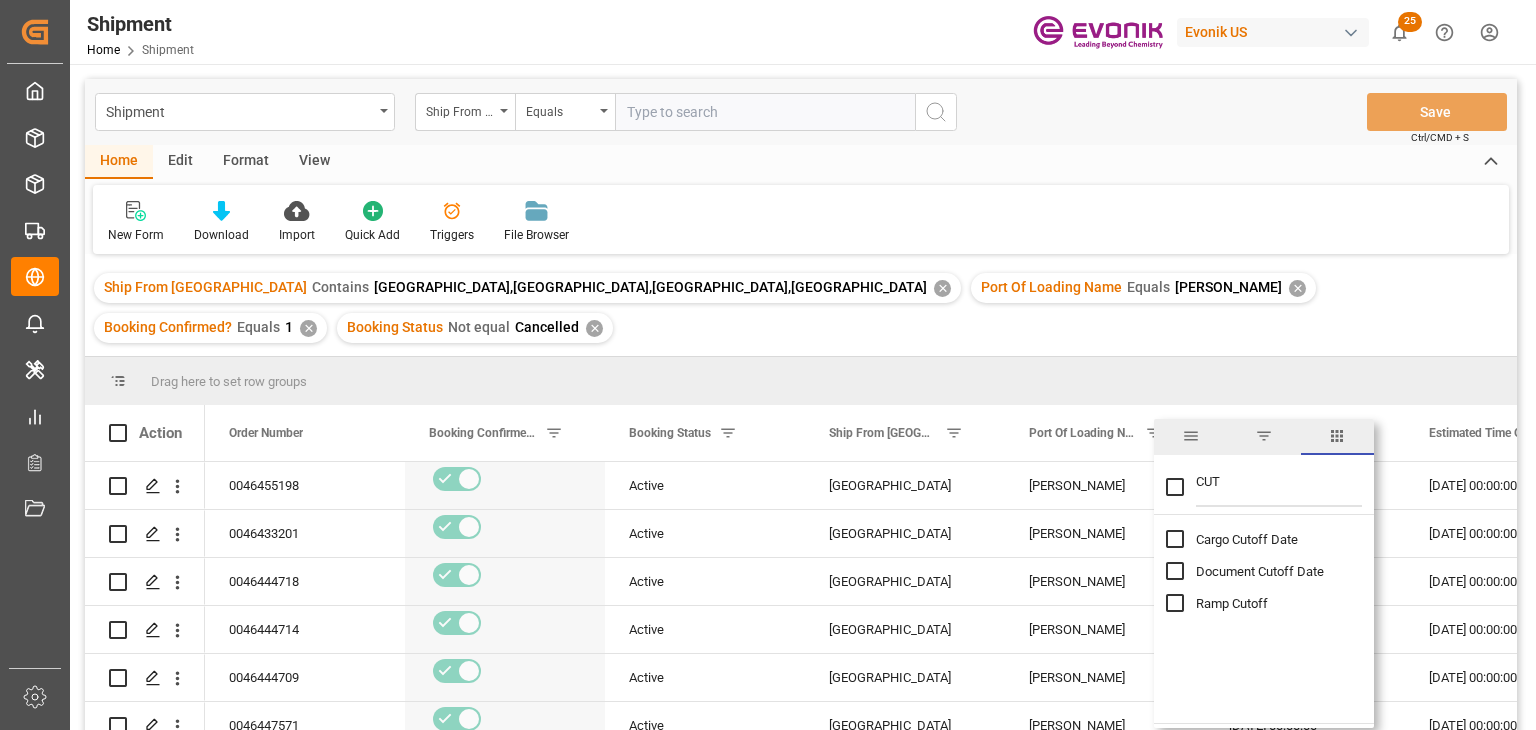 type on "CUT" 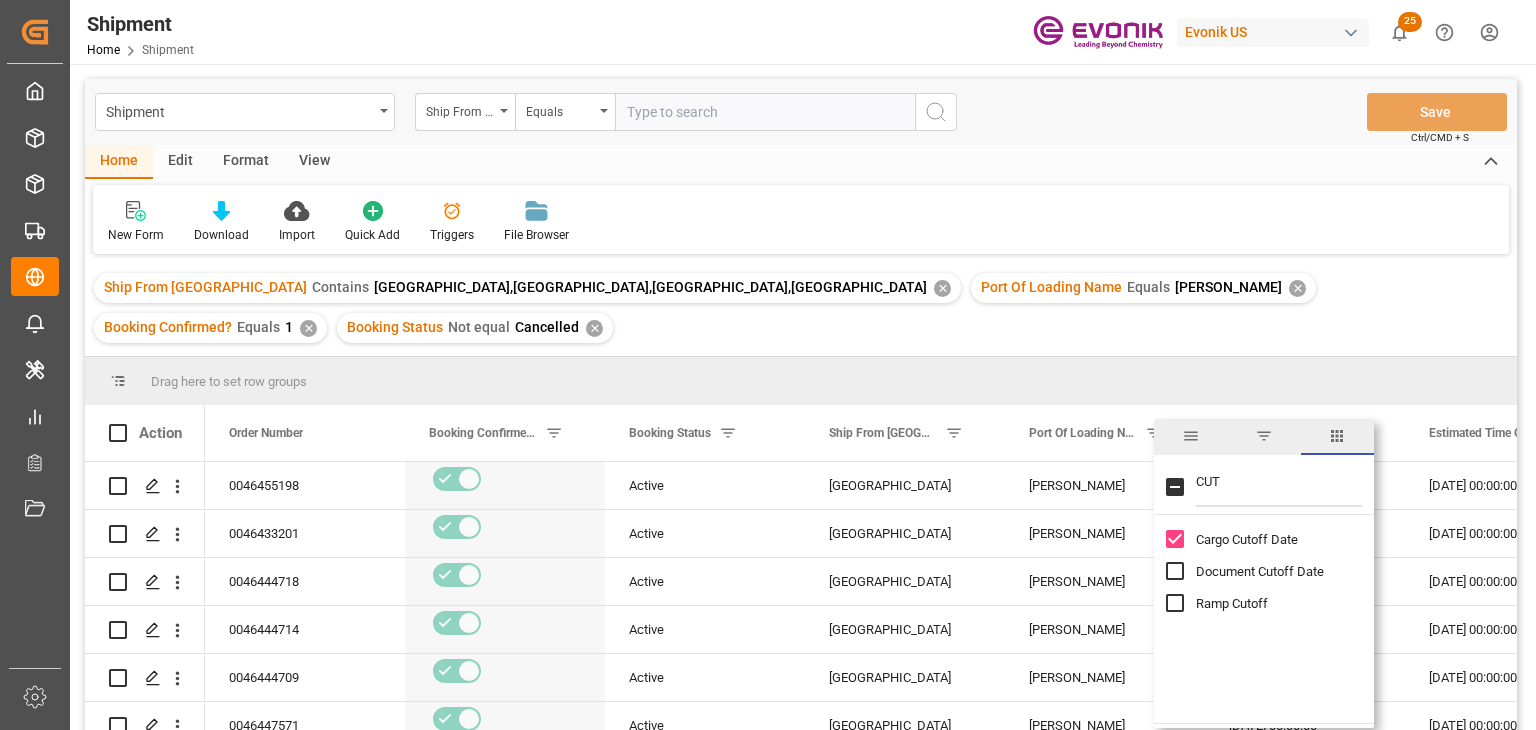 drag, startPoint x: 1257, startPoint y: 451, endPoint x: 1150, endPoint y: 441, distance: 107.46627 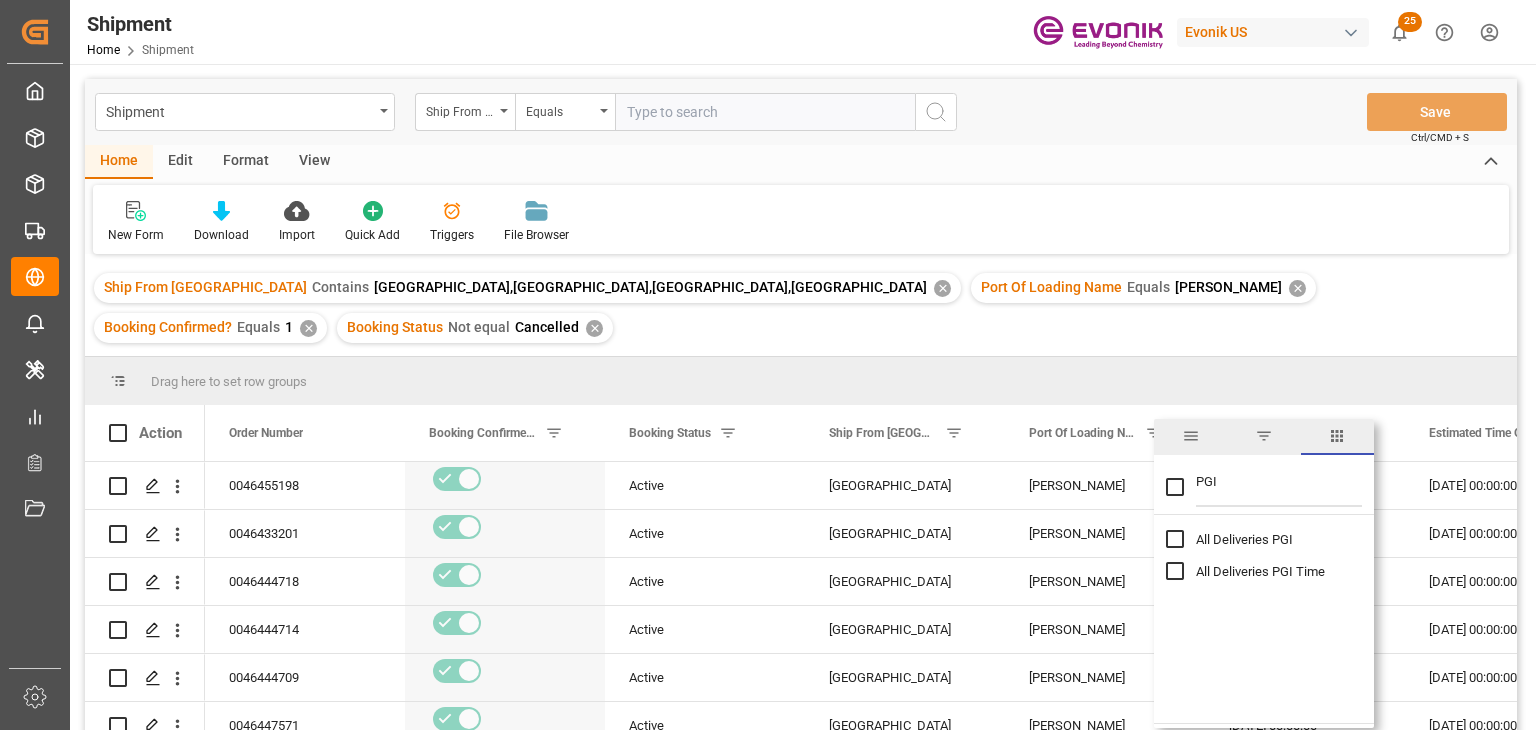 type on "PGI" 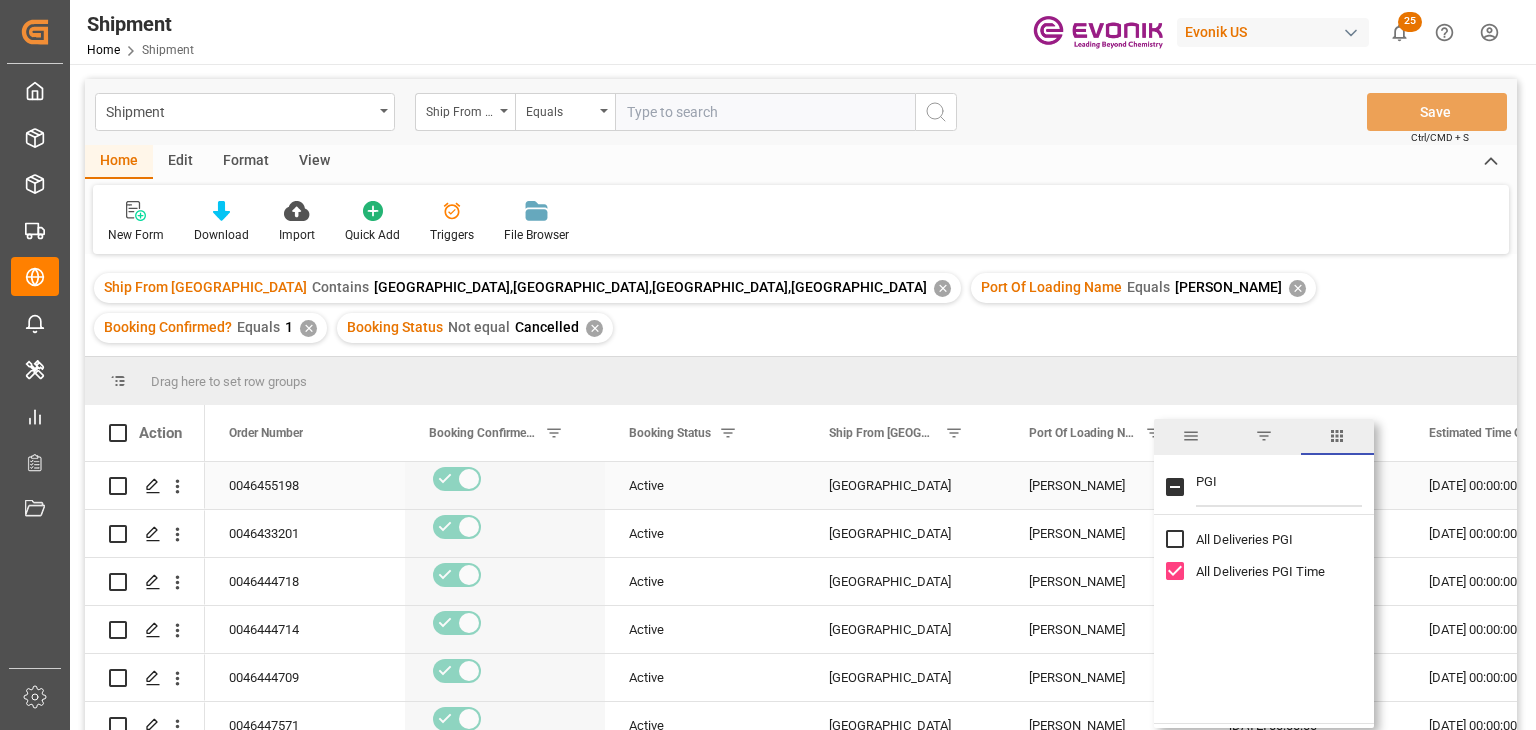 drag, startPoint x: 1266, startPoint y: 455, endPoint x: 1120, endPoint y: 447, distance: 146.21901 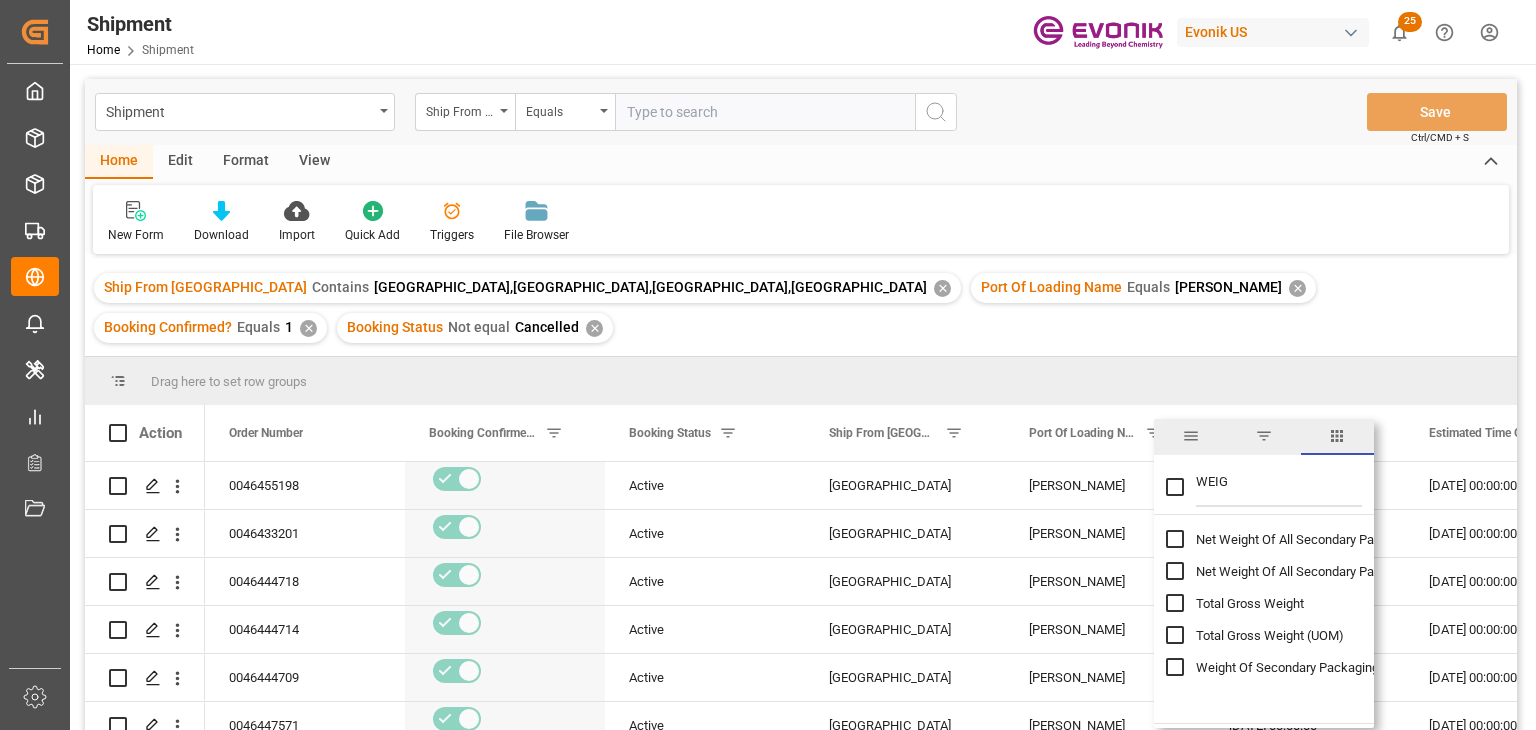 type on "WEIG" 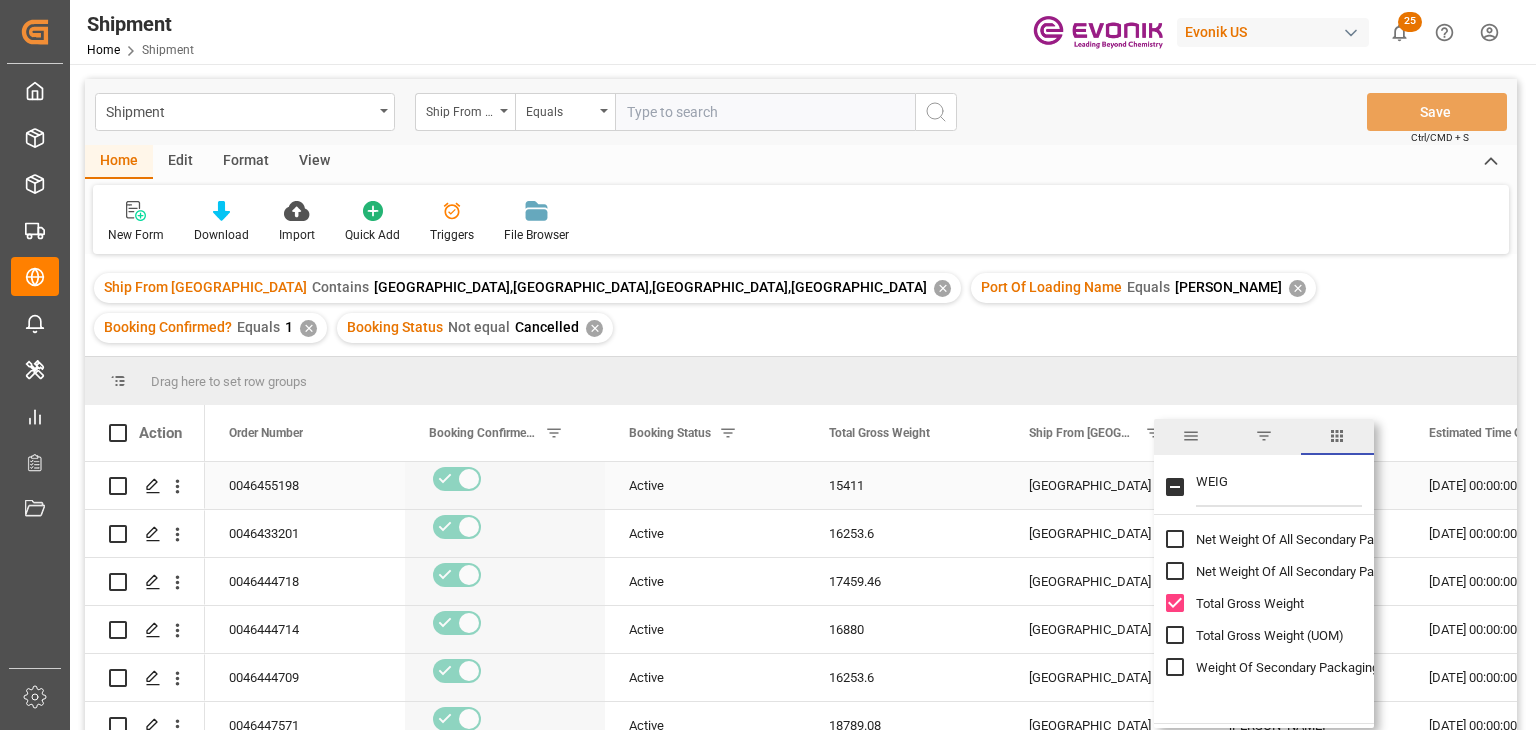 click on "Drag here to set row groups Drag here to set column labels
Action
Order Number
Booking Confirmed?
to" at bounding box center [801, 570] 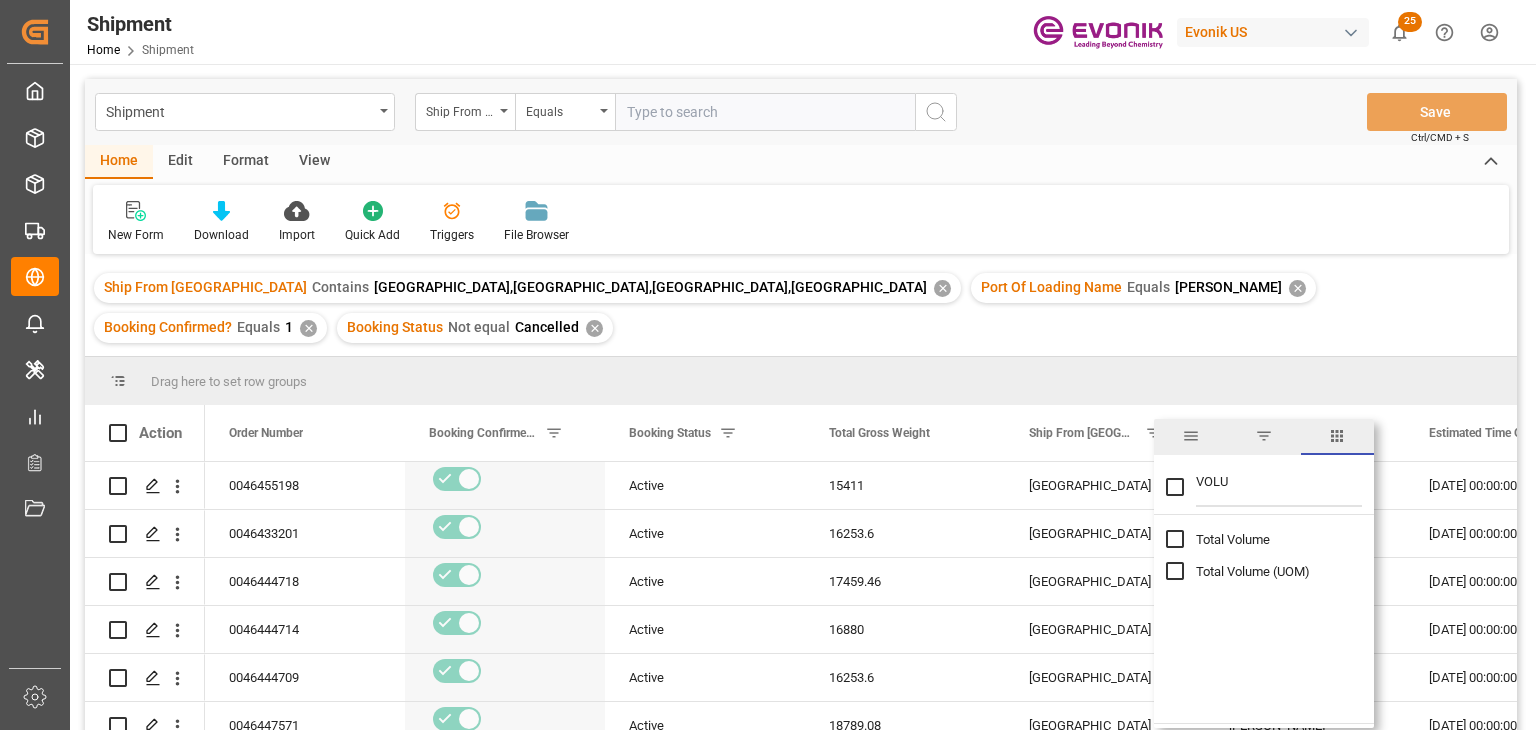 type on "VOLU" 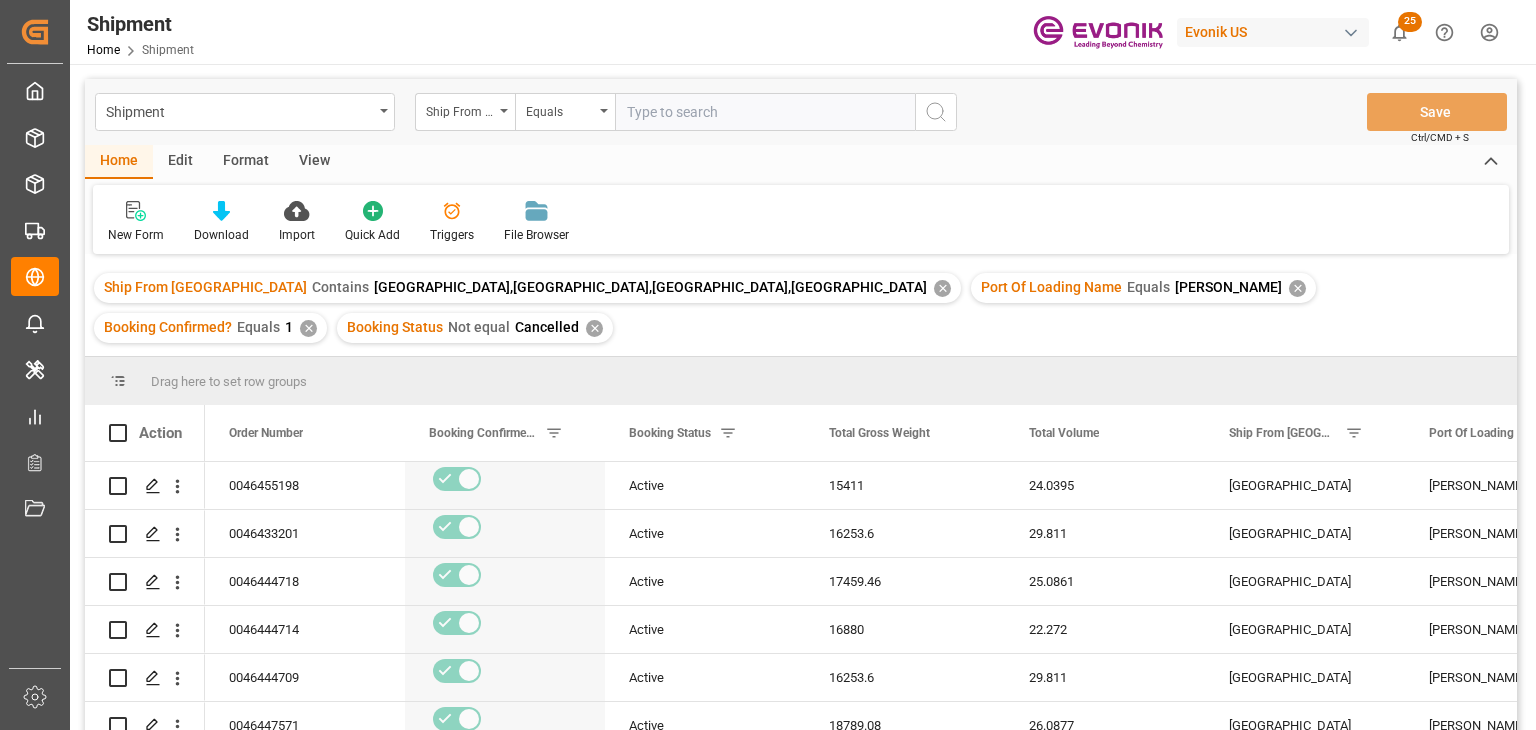 click on "New Form Download Import Quick Add Triggers File Browser" at bounding box center [801, 219] 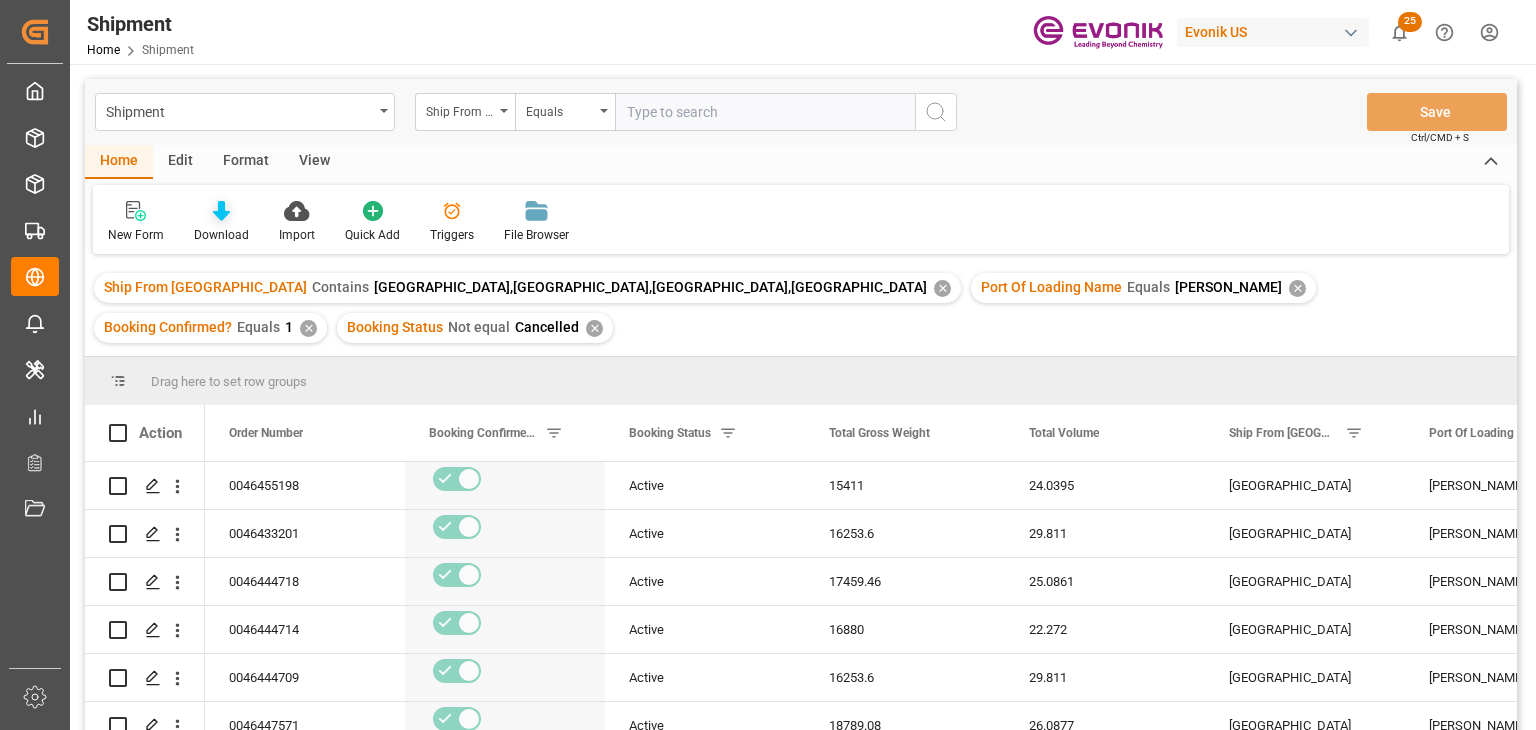 click on "Download" at bounding box center (221, 235) 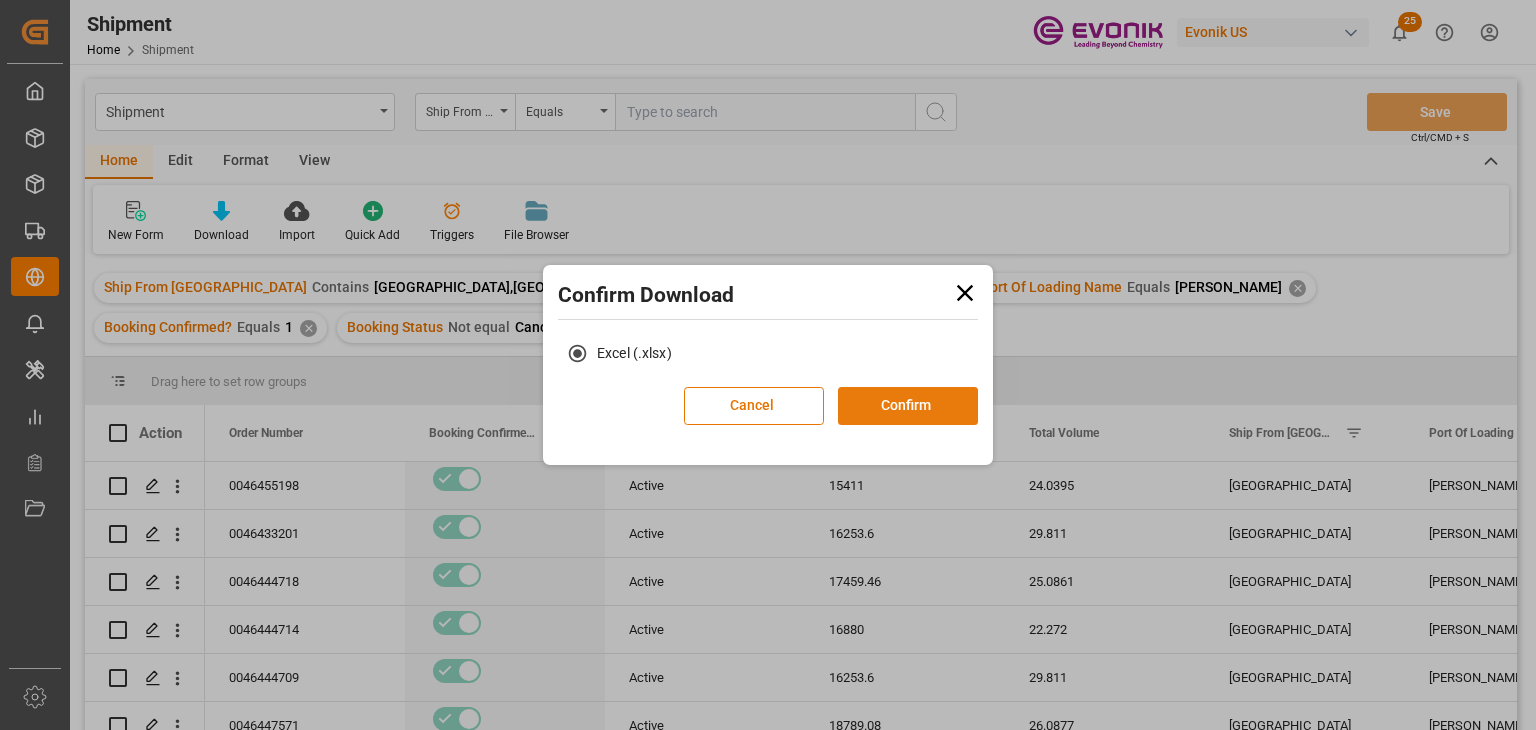 click on "Confirm" at bounding box center (908, 406) 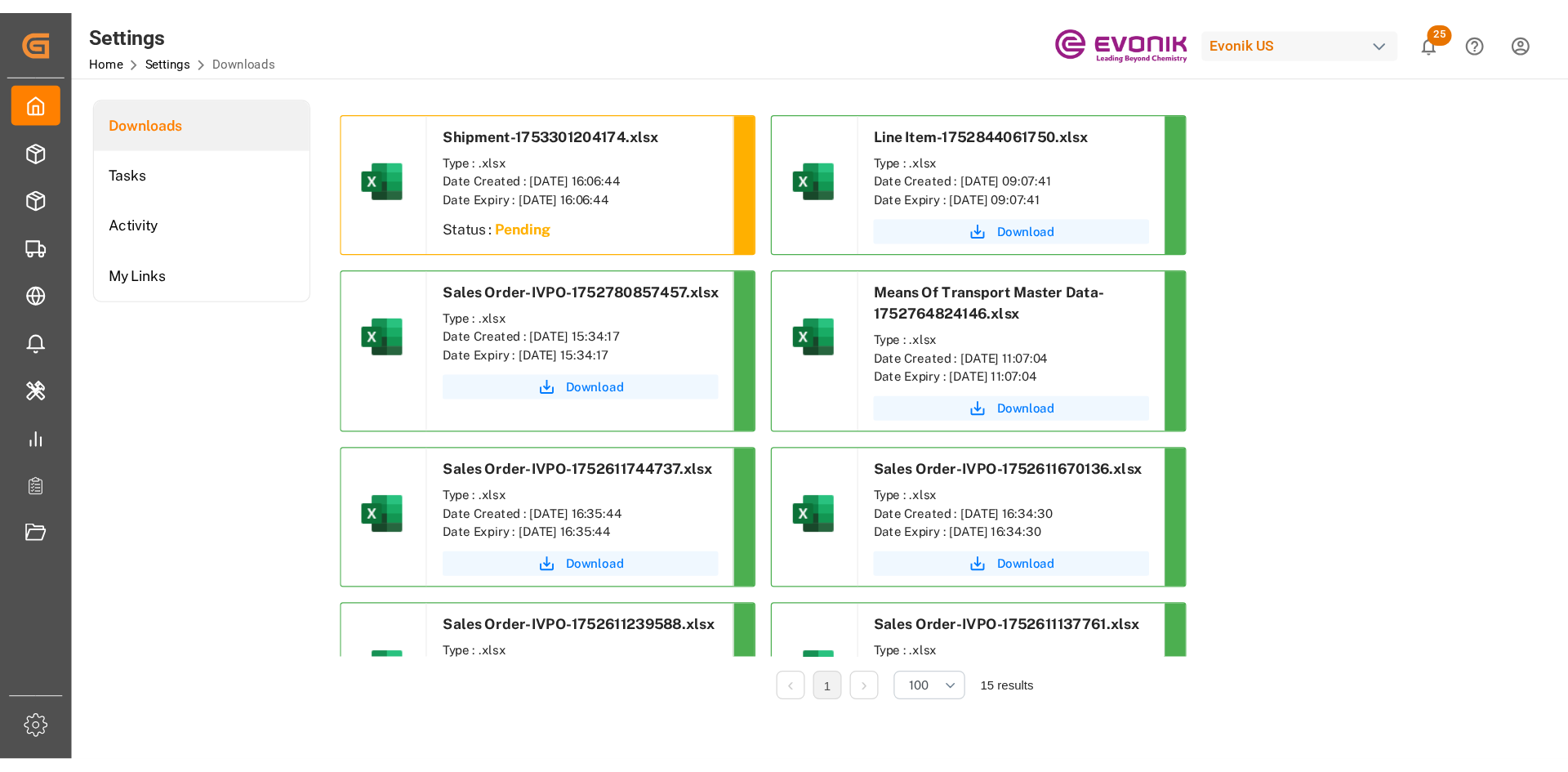 scroll, scrollTop: 0, scrollLeft: 0, axis: both 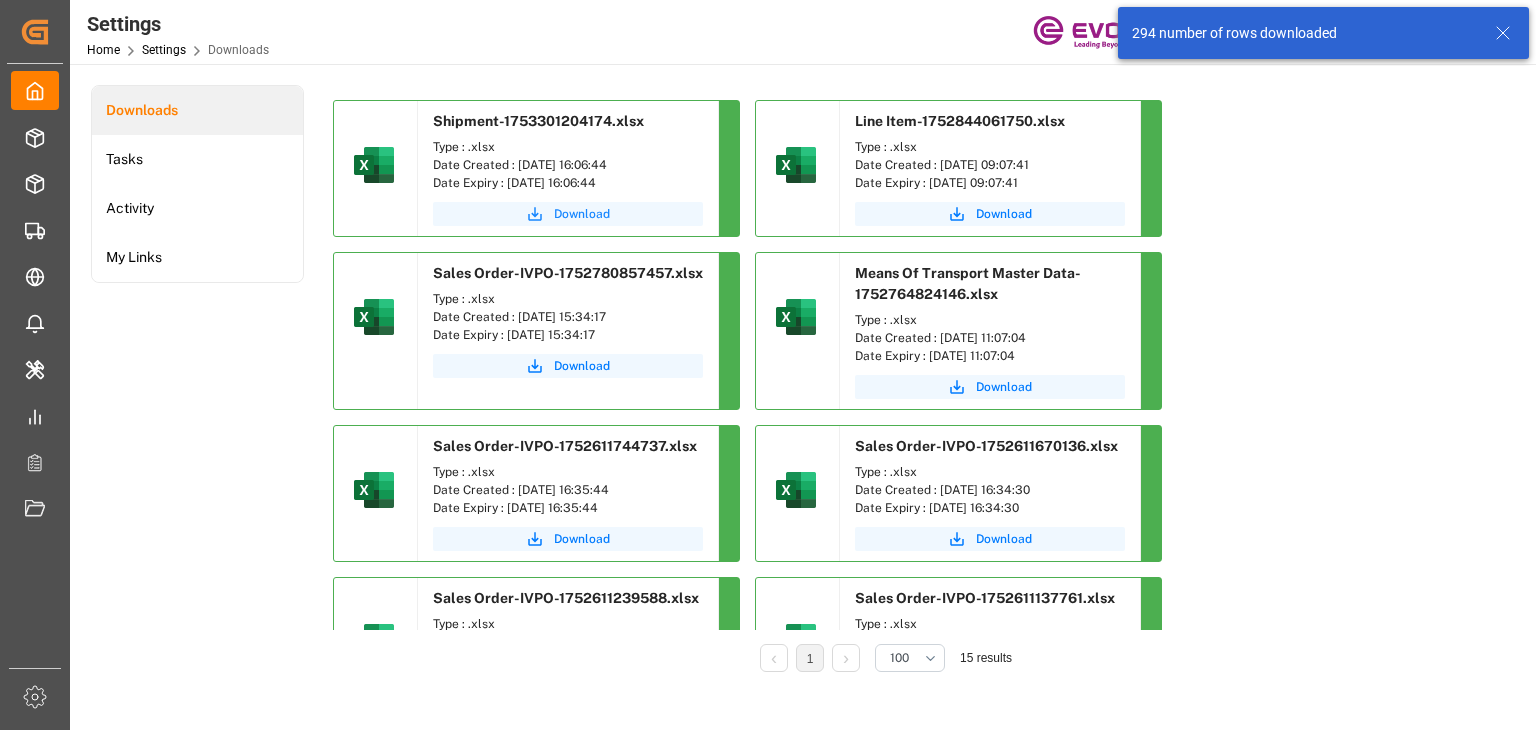 click on "Download" at bounding box center [582, 214] 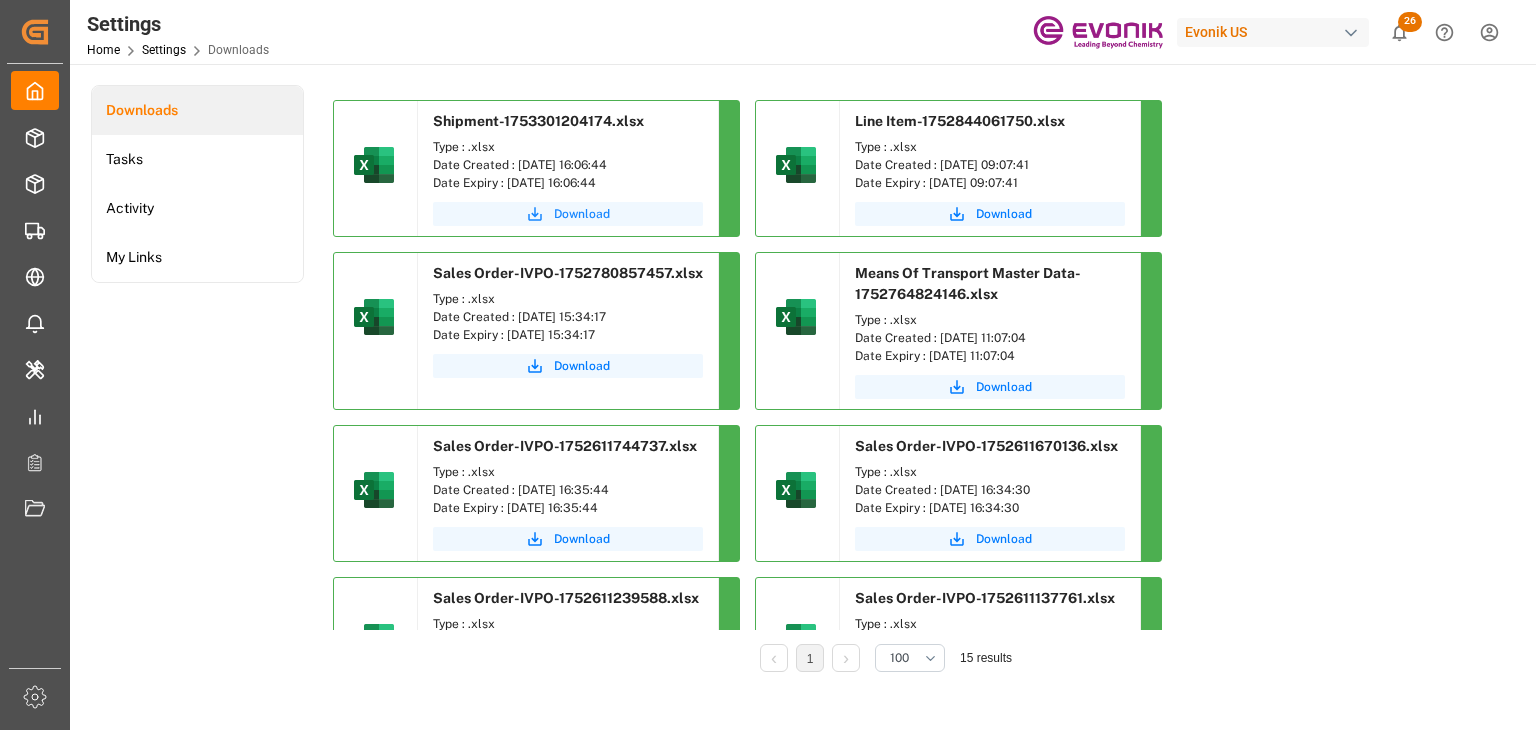 click on "Download" at bounding box center (582, 214) 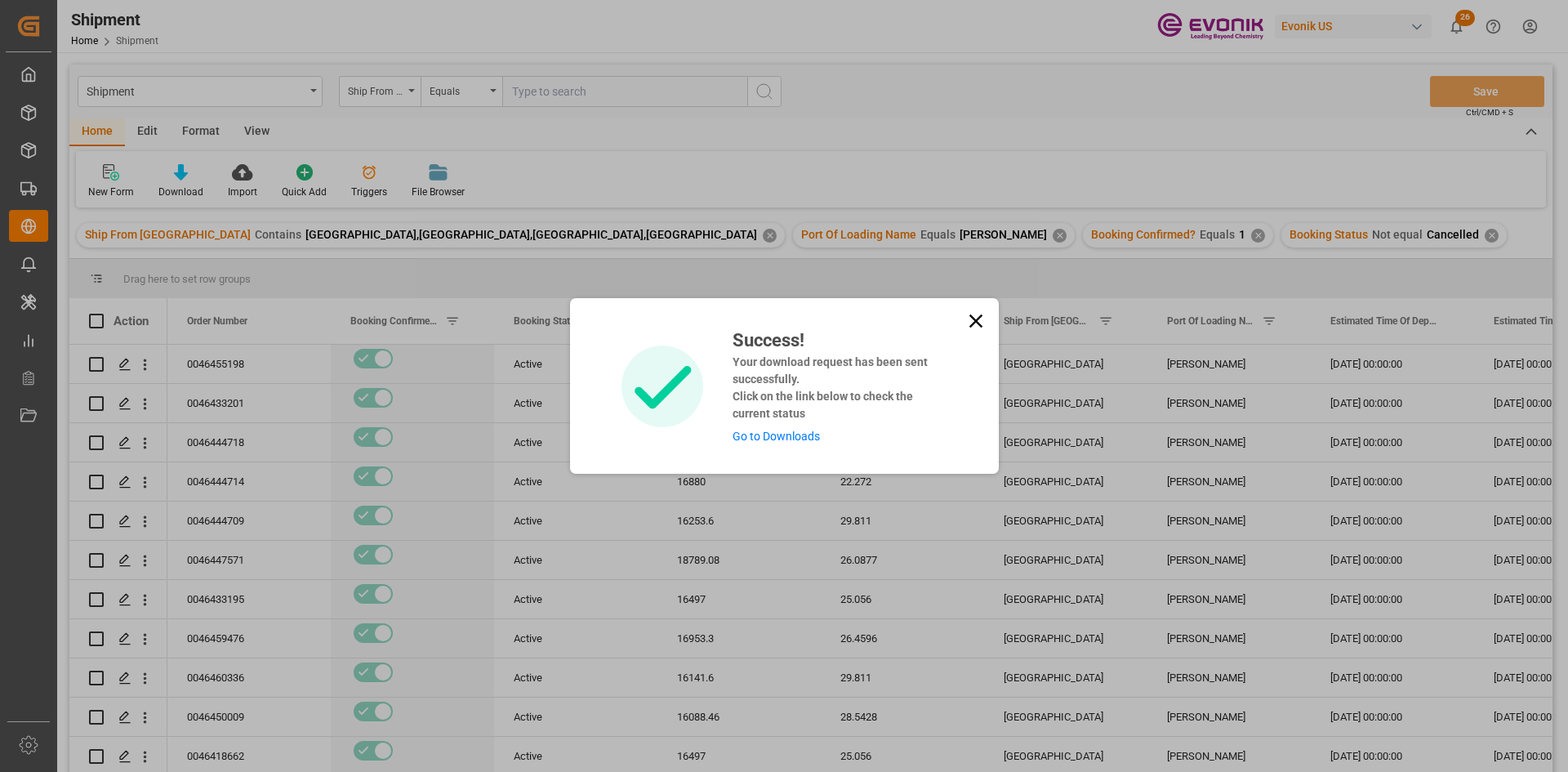 scroll, scrollTop: 0, scrollLeft: 0, axis: both 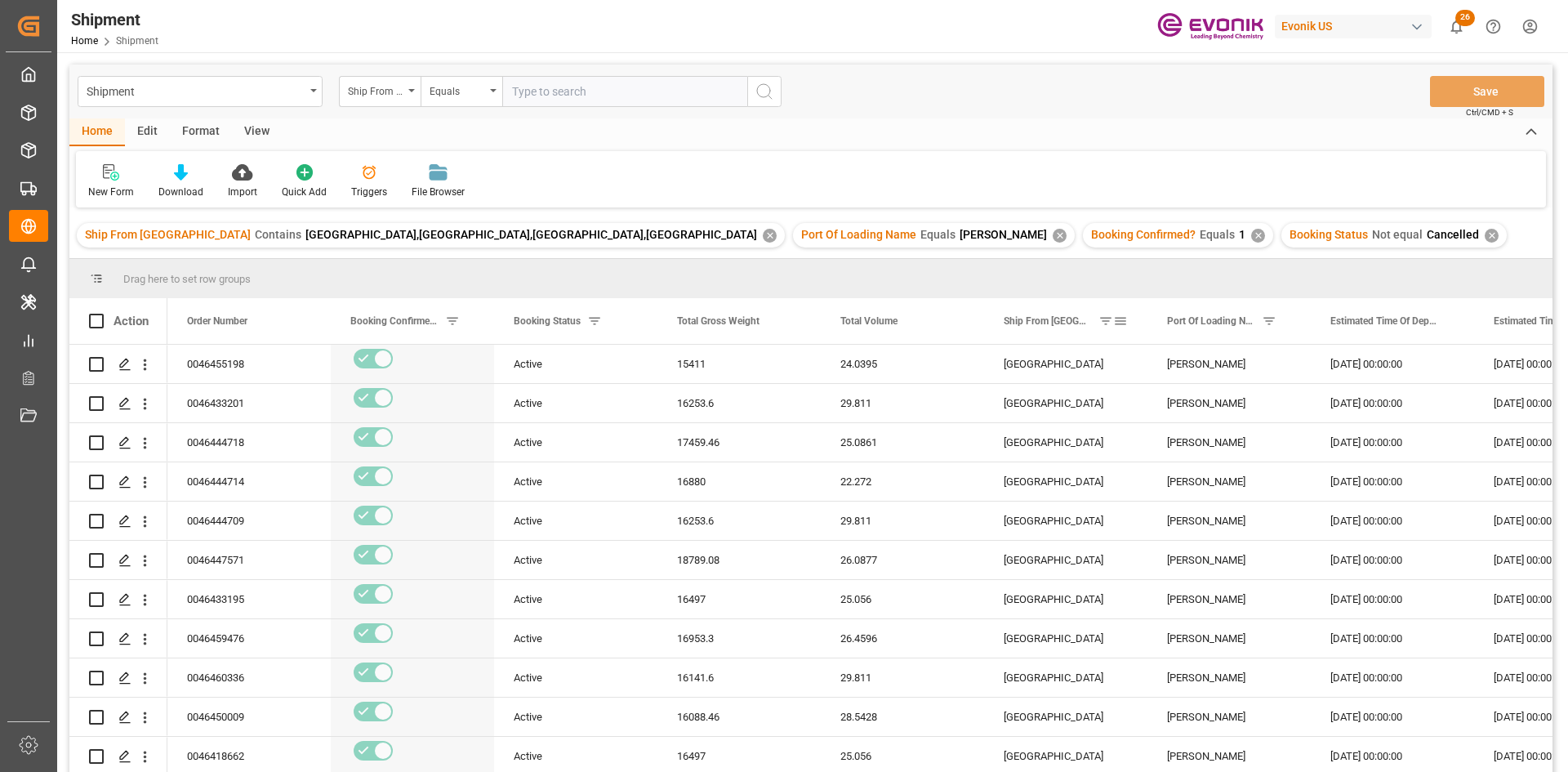 click at bounding box center (1120, 321) 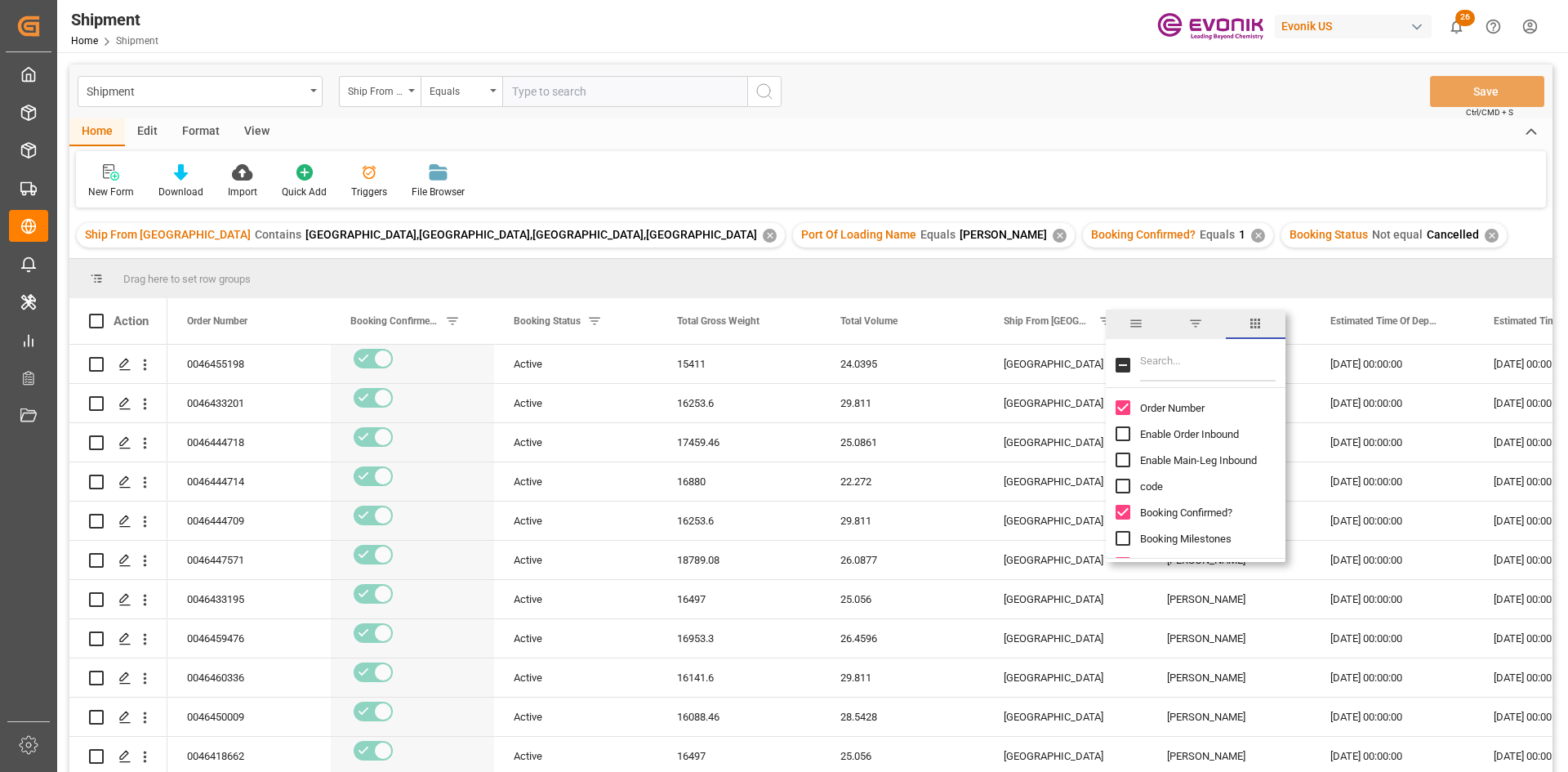 click at bounding box center (1208, 365) 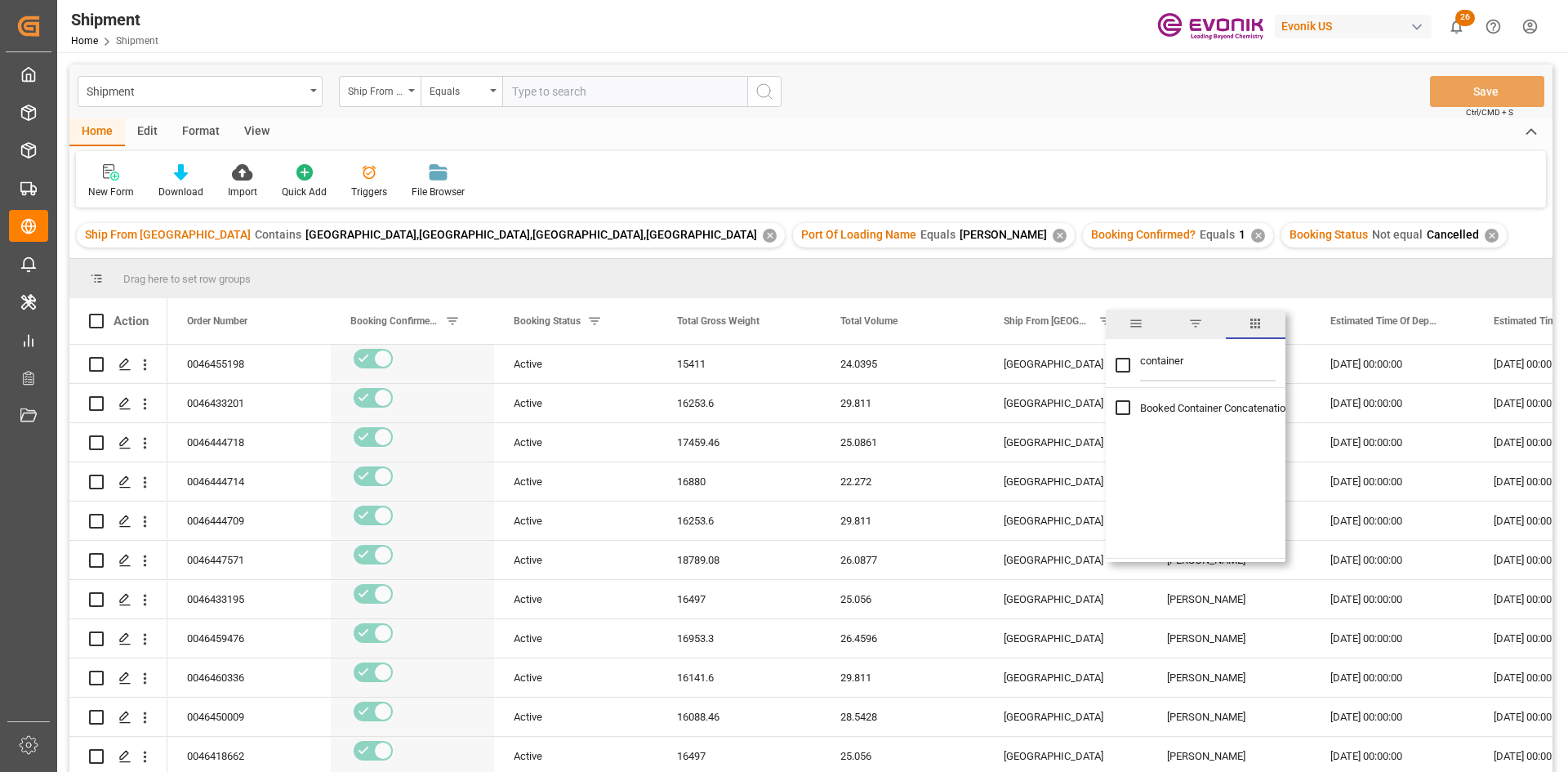 type on "container" 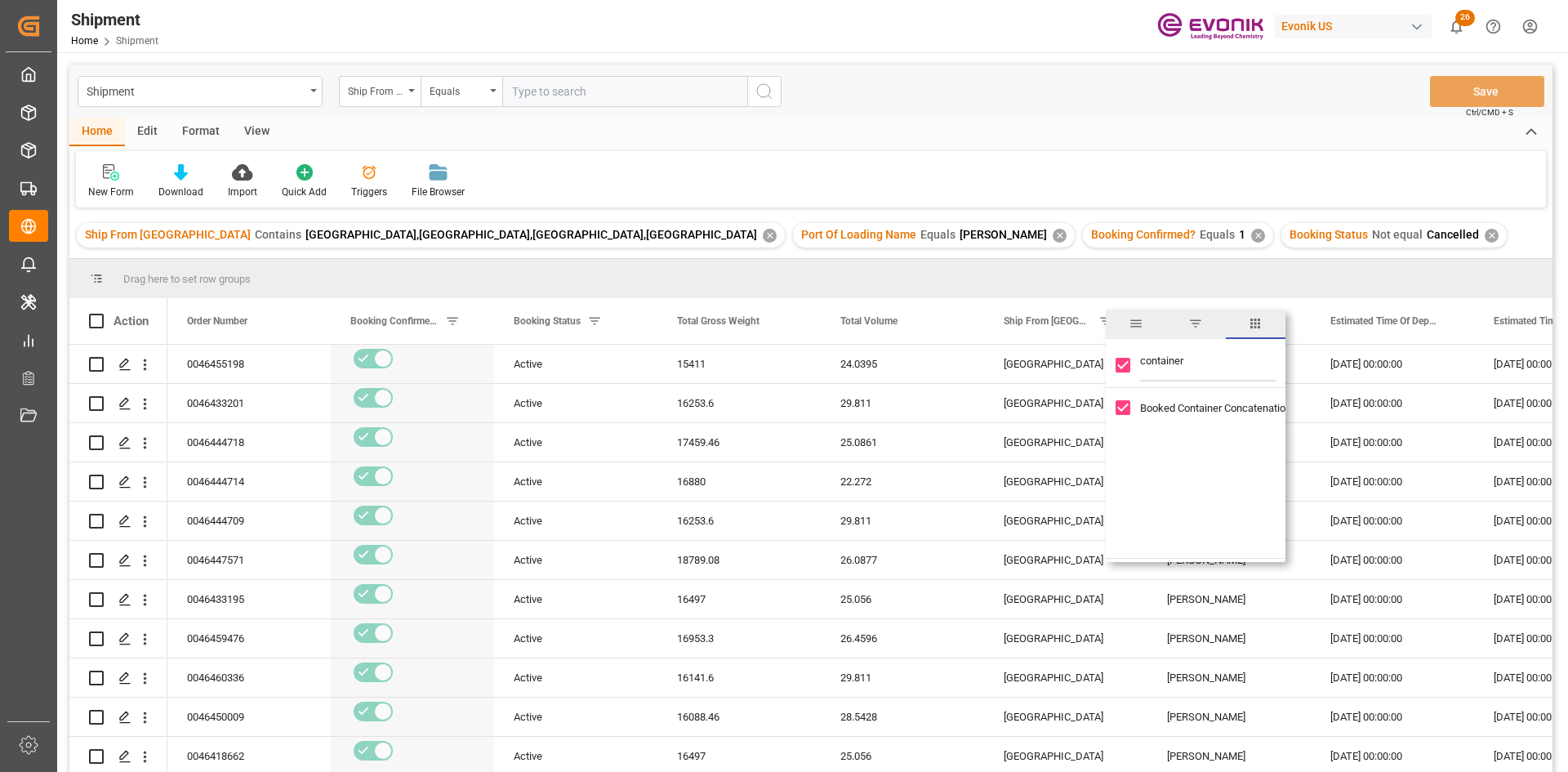 click on "Ship From City Contains CALVERT CITY,HOUSTON,CALUMET CITY,HOPEWELL ✕ Port Of Loading Name Equals Chester ✕  Booking Confirmed? Equals 1 ✕ Booking Status Not equal Cancelled ✕" at bounding box center [811, 235] 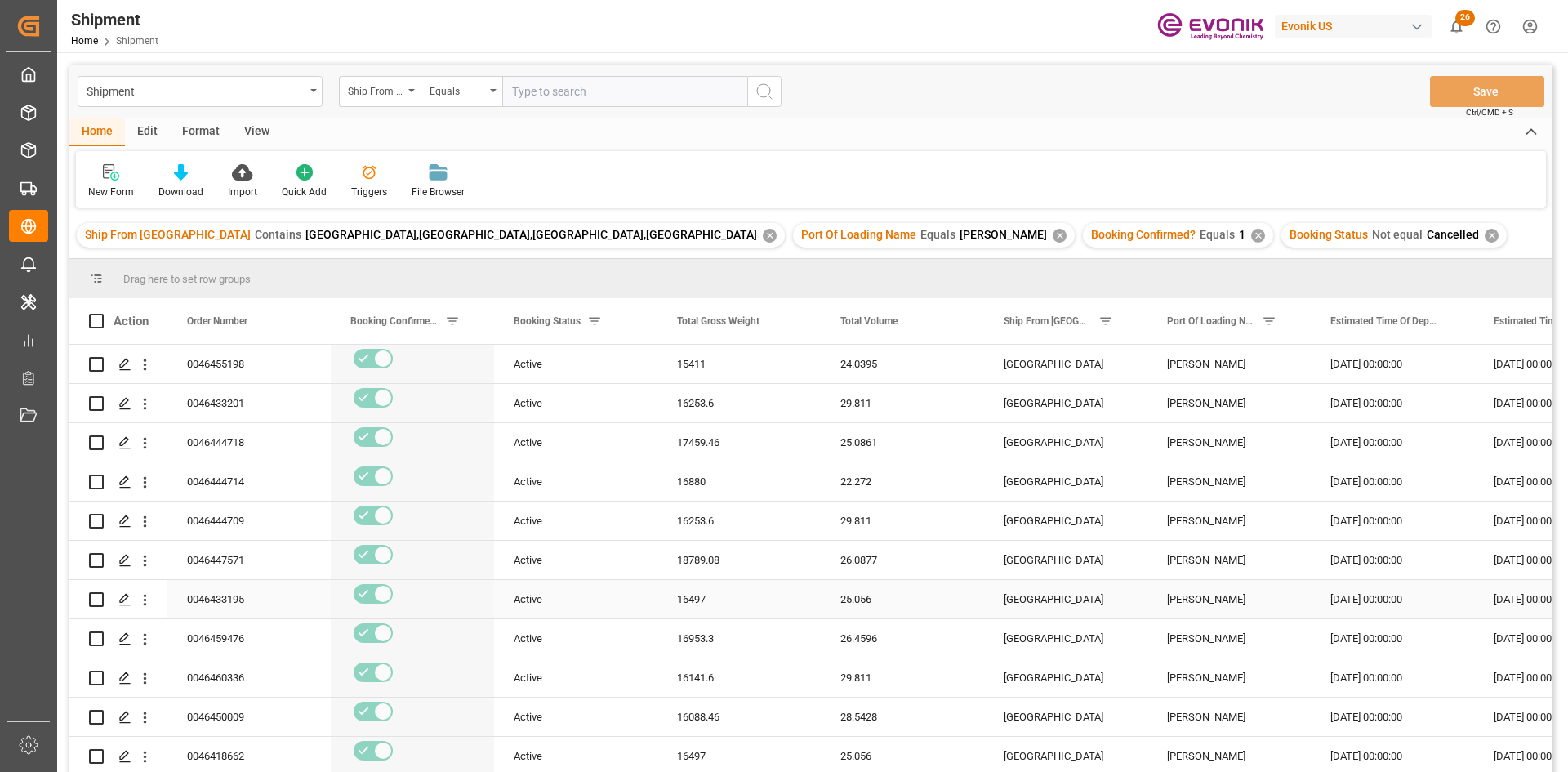 click on "CALVERT CITY" at bounding box center [1066, 599] 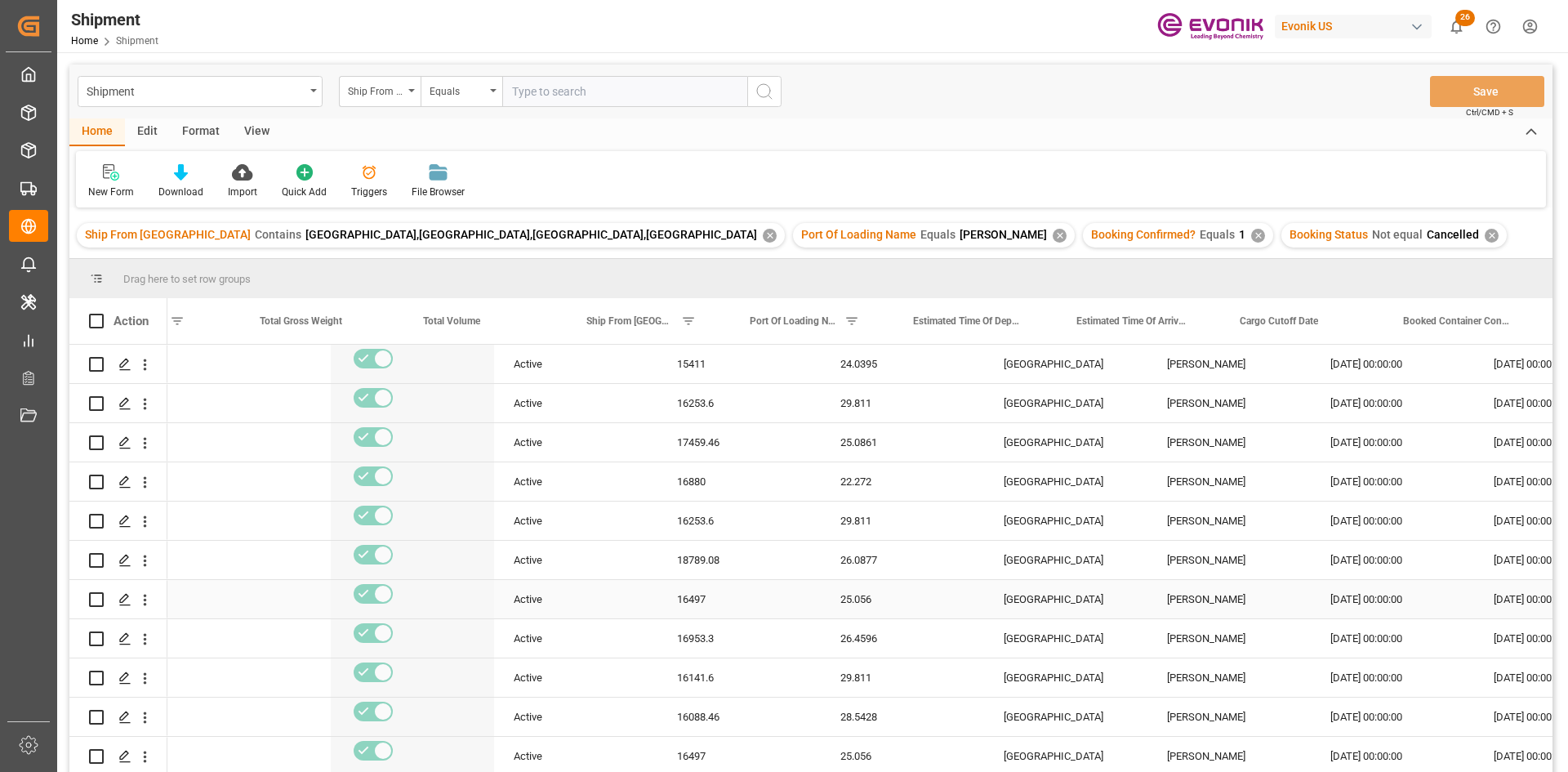 scroll, scrollTop: 0, scrollLeft: 417, axis: horizontal 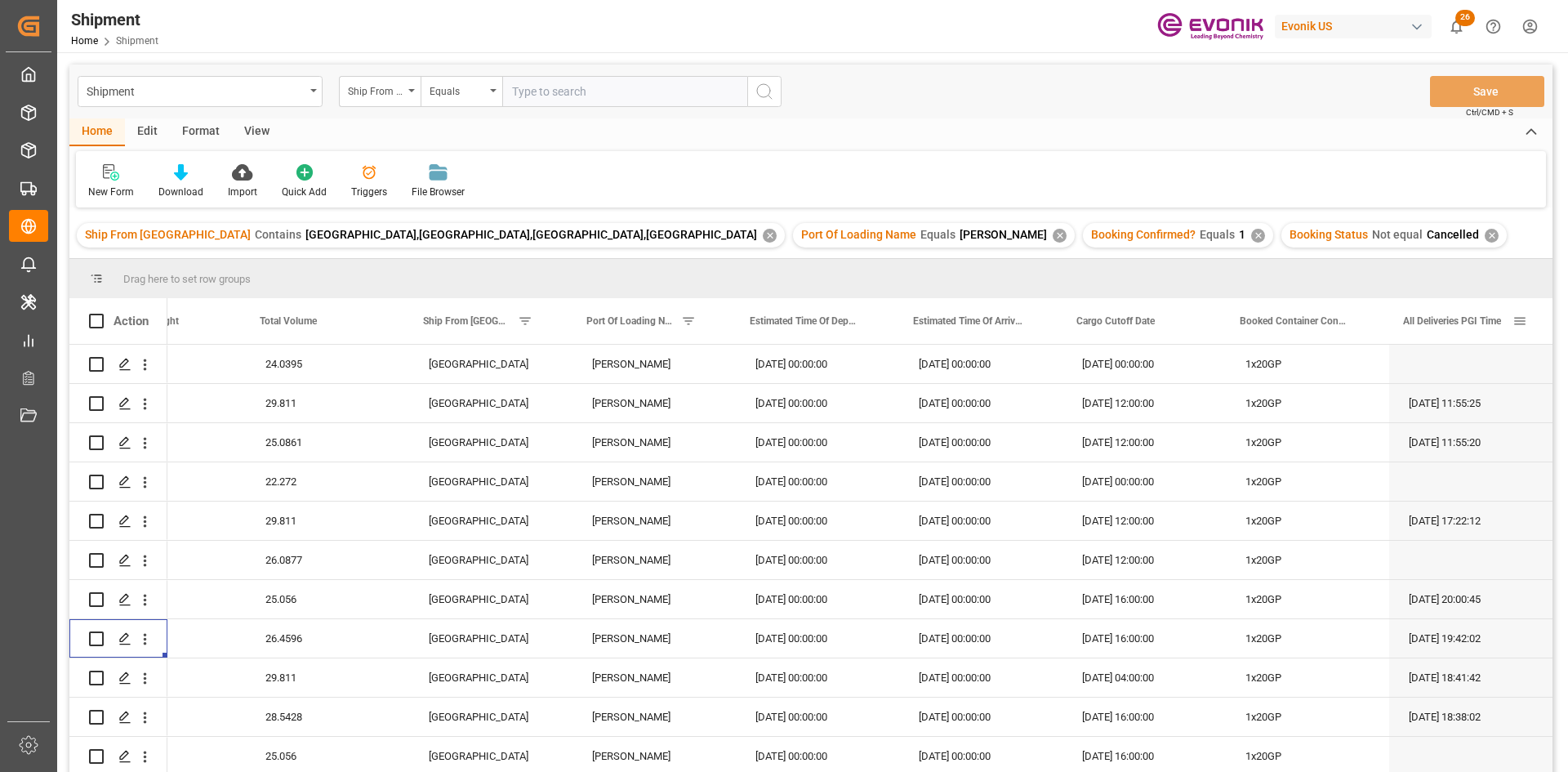 click at bounding box center [1520, 321] 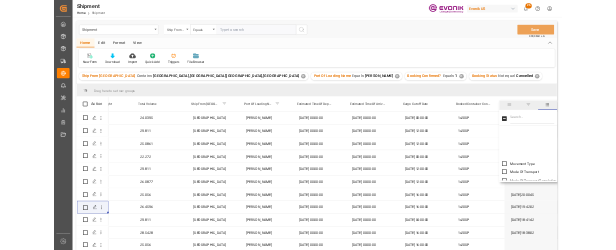 scroll, scrollTop: 800, scrollLeft: 0, axis: vertical 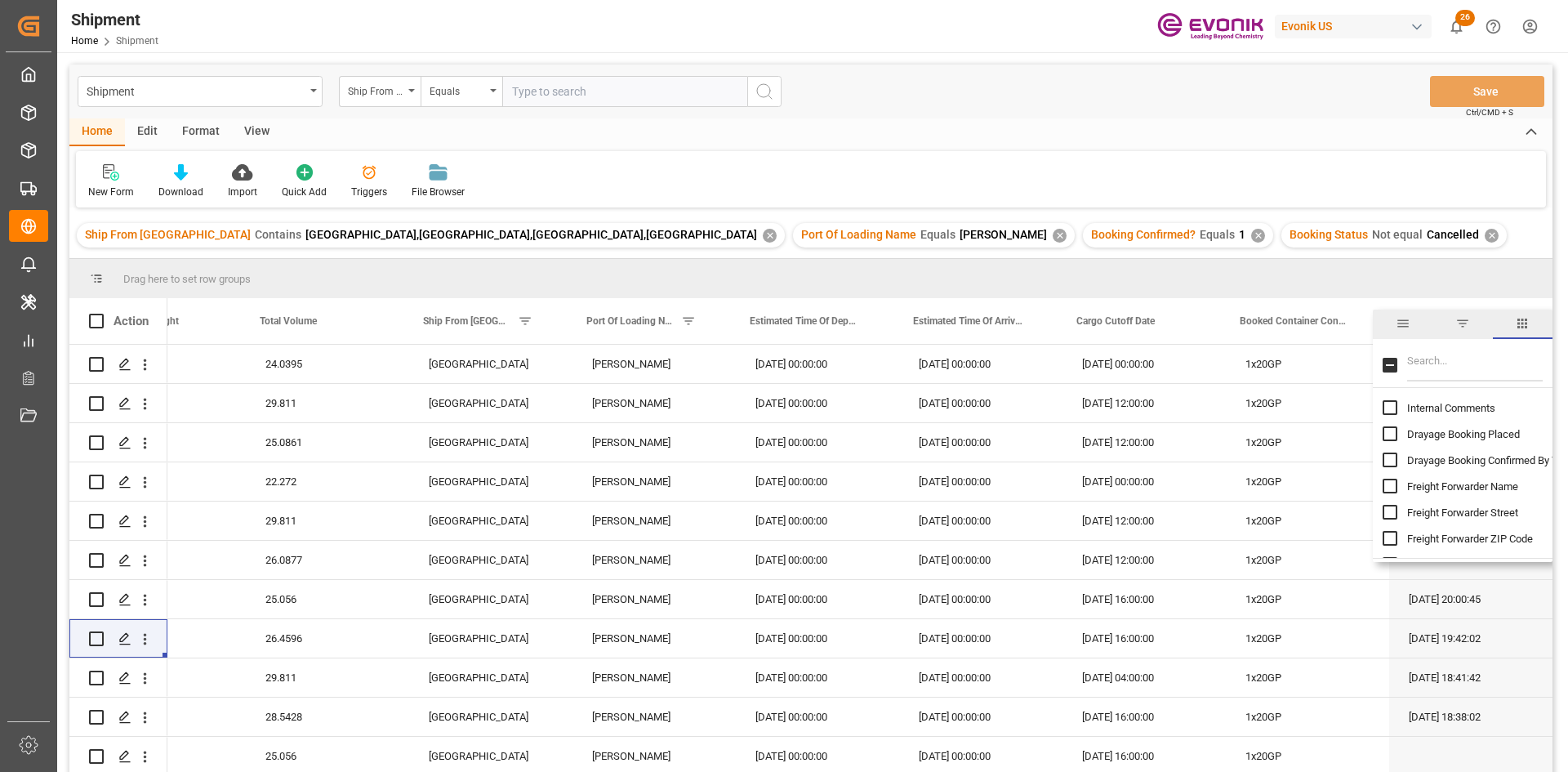 click on "Drag here to set row groups" at bounding box center (811, 279) 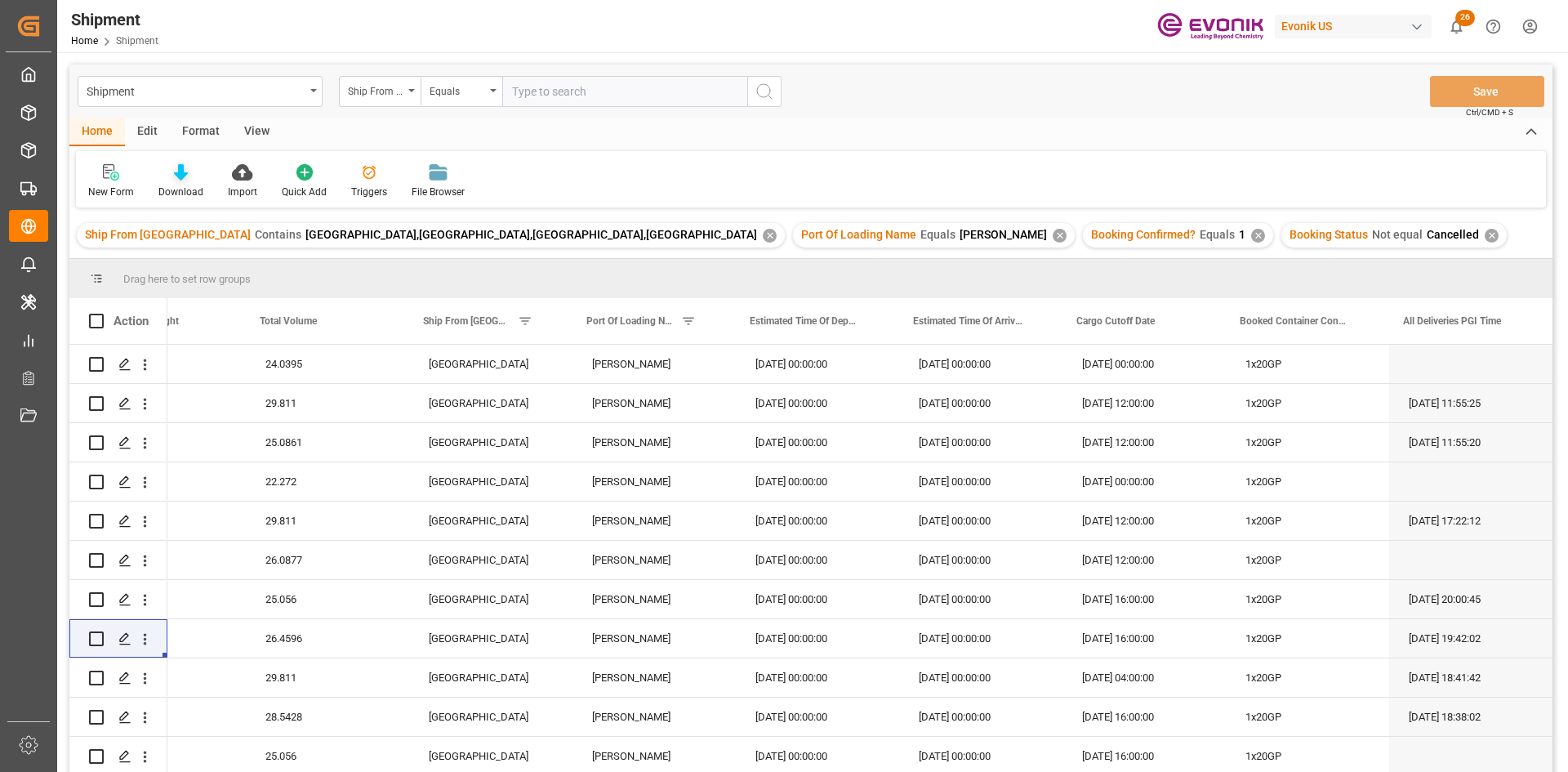 click at bounding box center (180, 172) 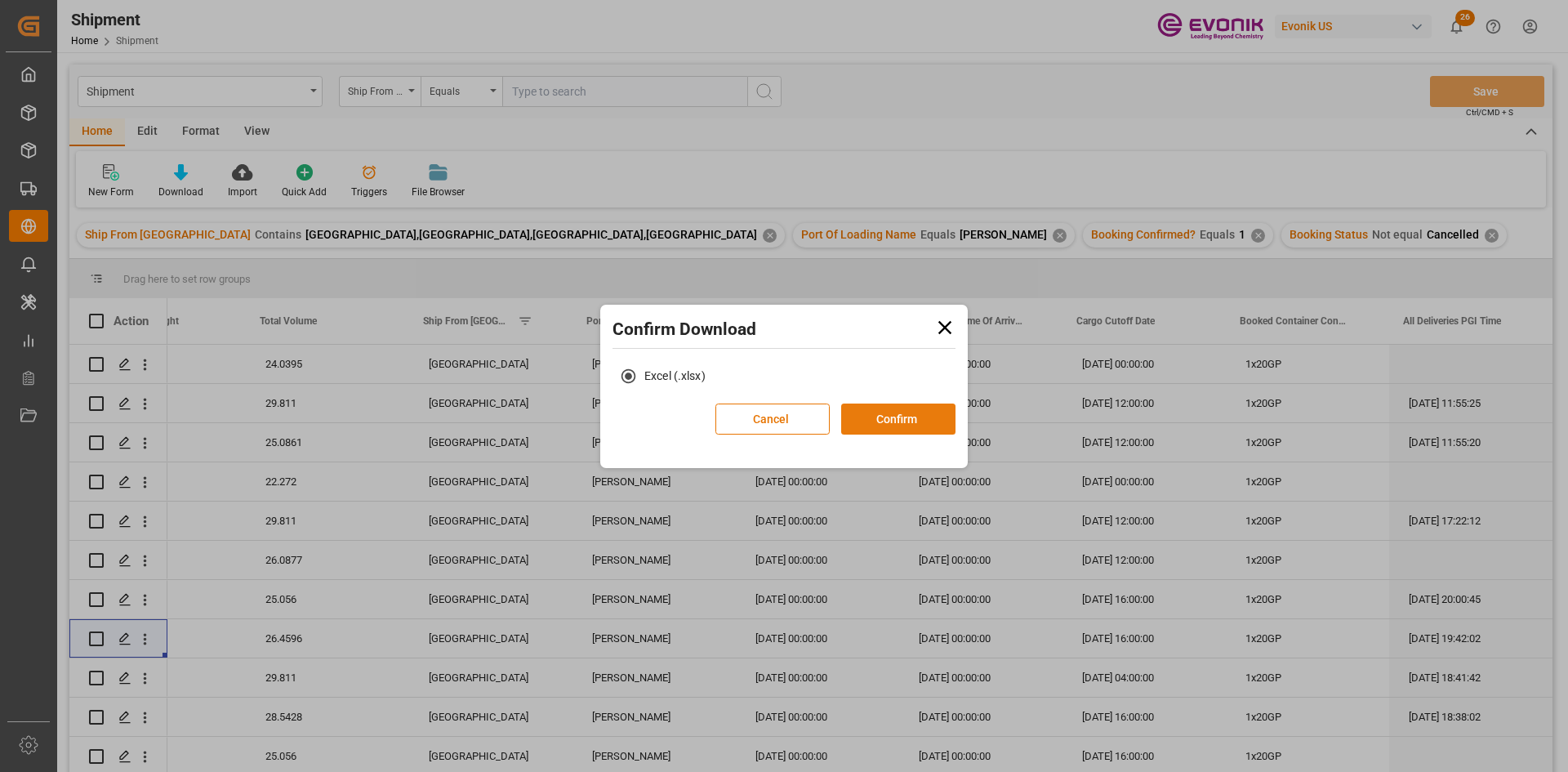 click on "Confirm" at bounding box center [898, 419] 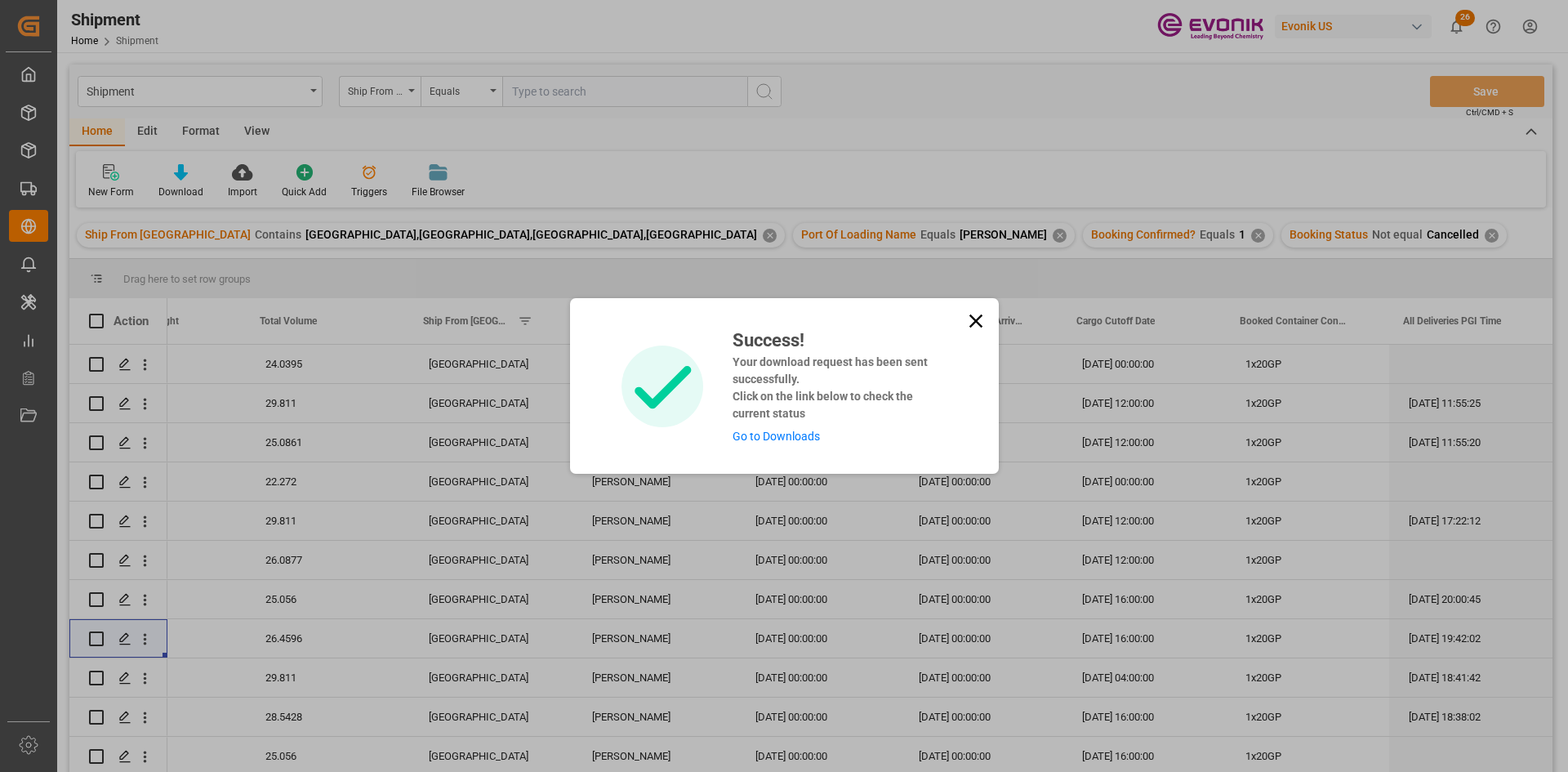 click 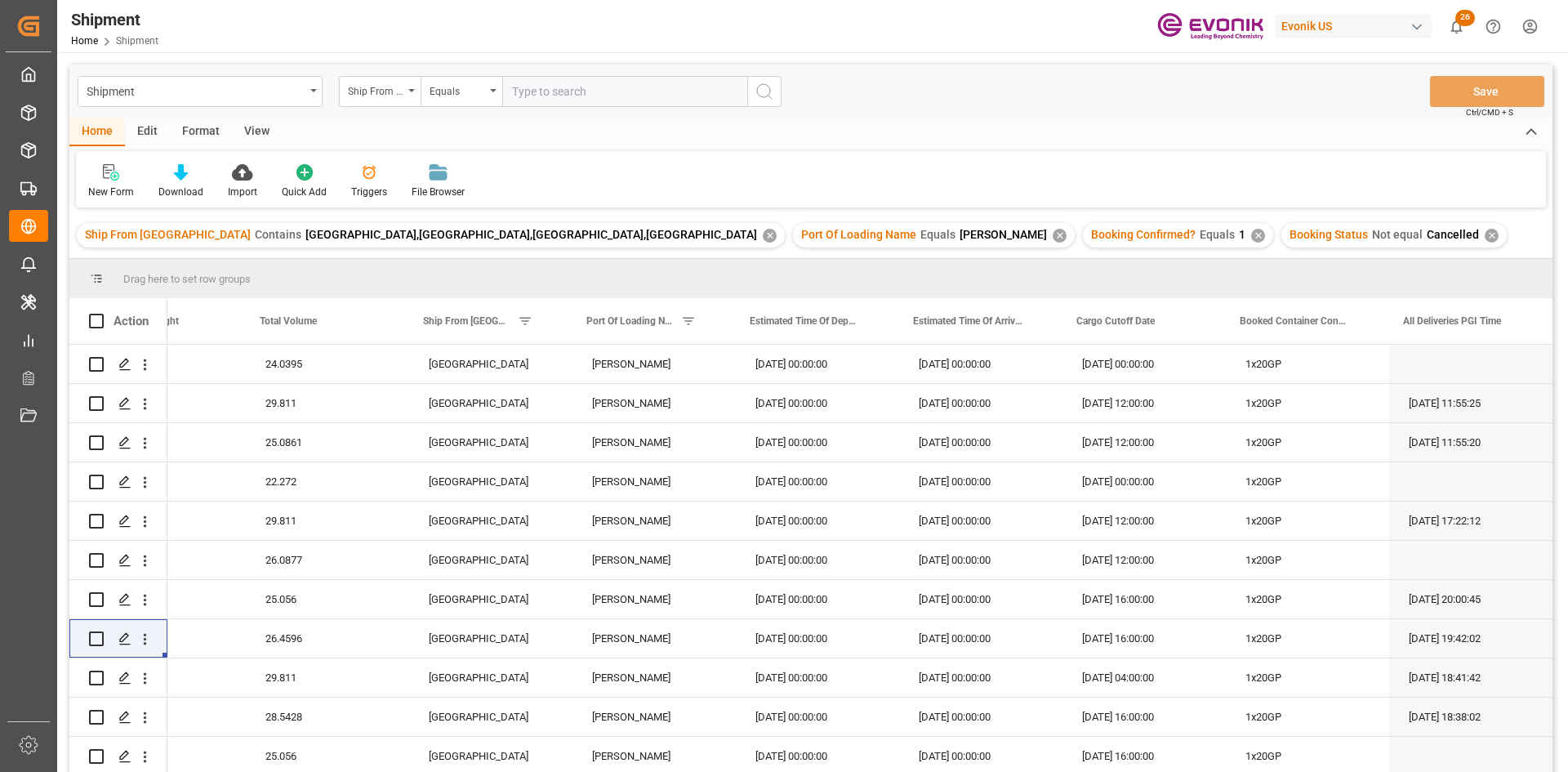 drag, startPoint x: 723, startPoint y: 171, endPoint x: 304, endPoint y: 206, distance: 420.459 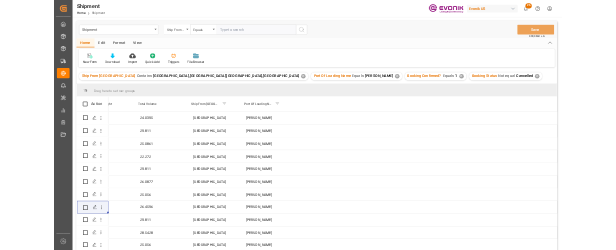 scroll, scrollTop: 0, scrollLeft: 711, axis: horizontal 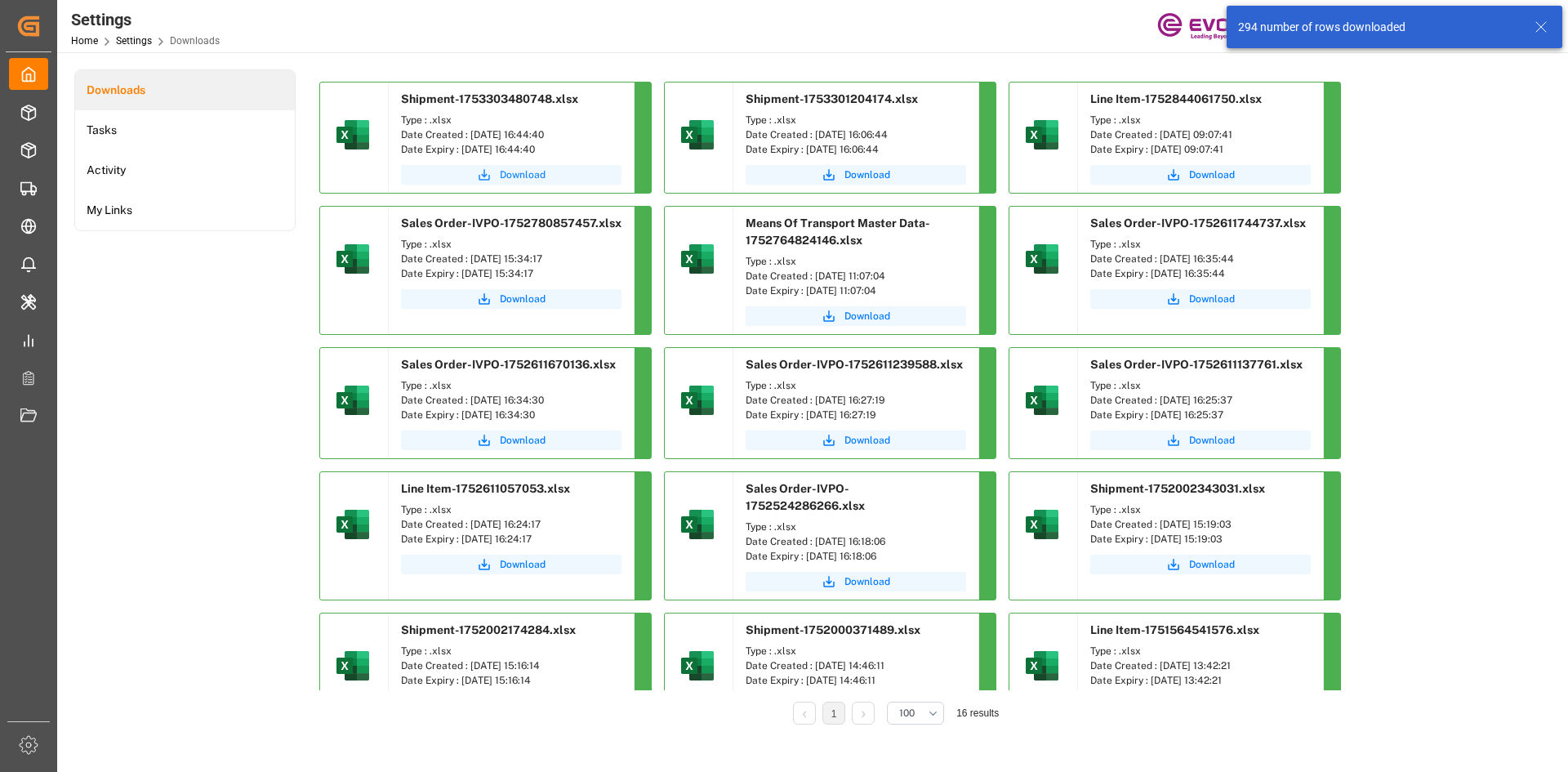 click on "Download" at bounding box center (523, 175) 